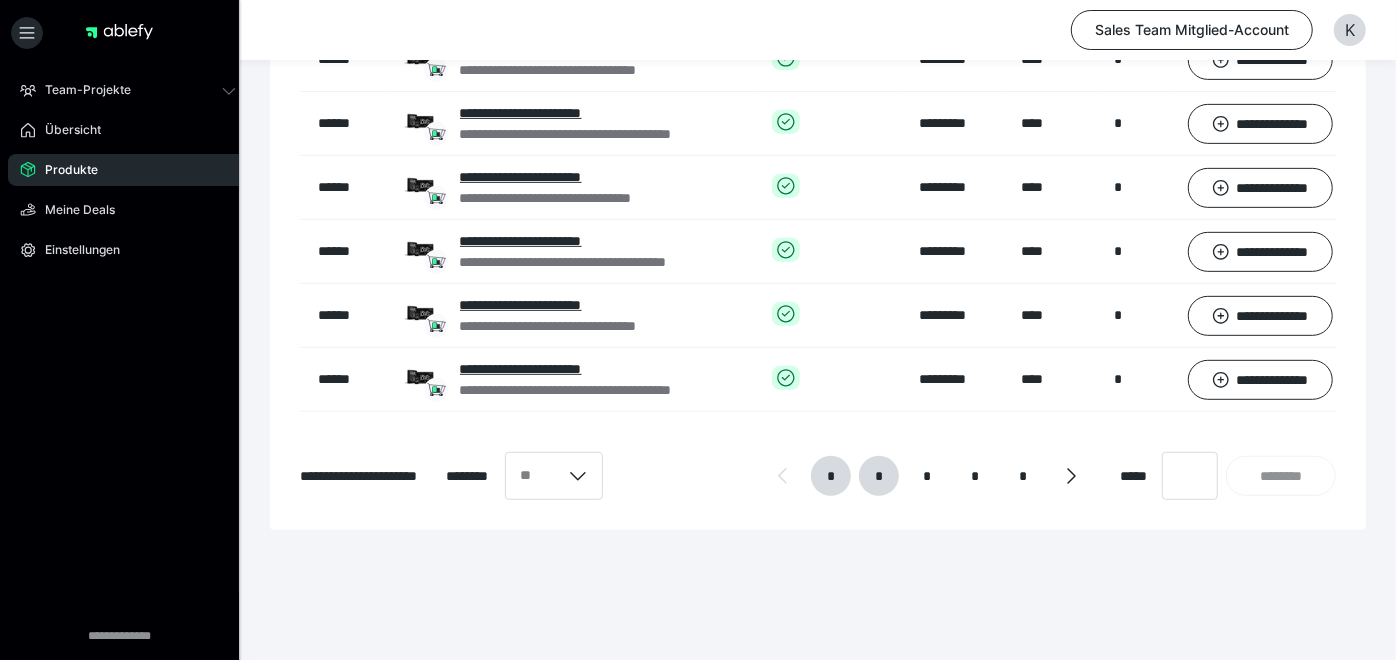 scroll, scrollTop: 0, scrollLeft: 0, axis: both 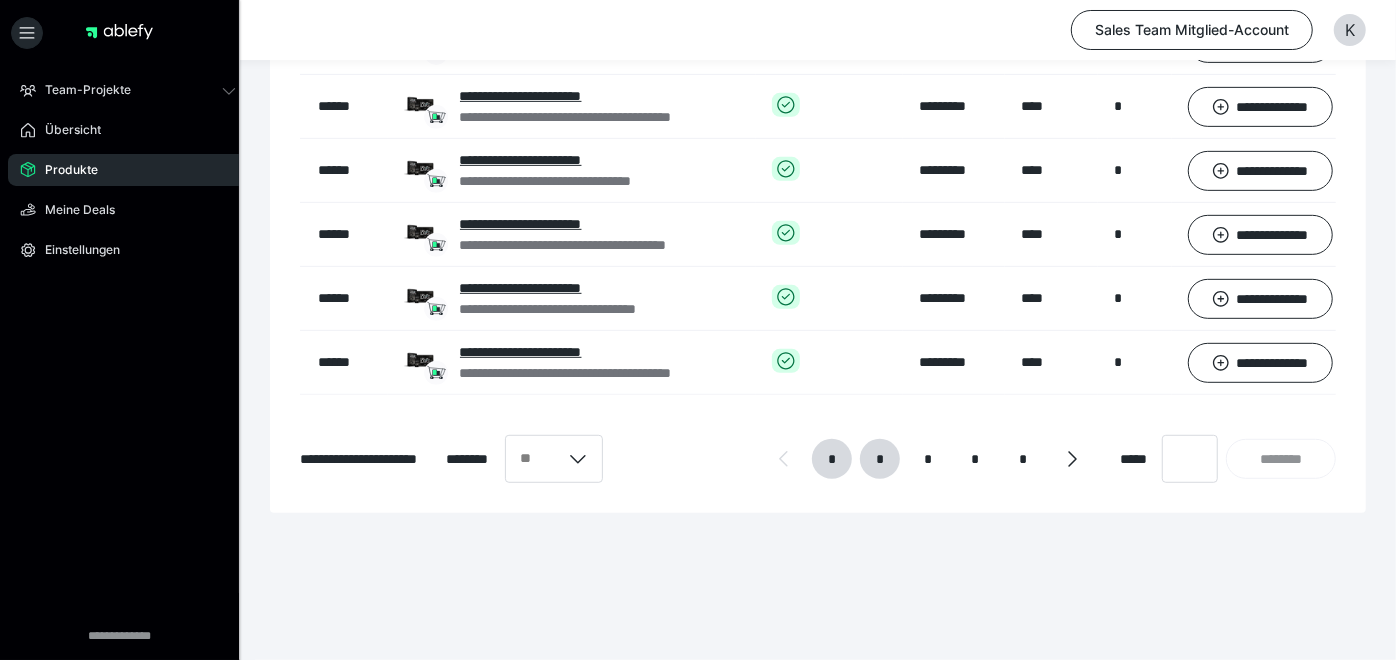 click on "*" at bounding box center [879, 459] 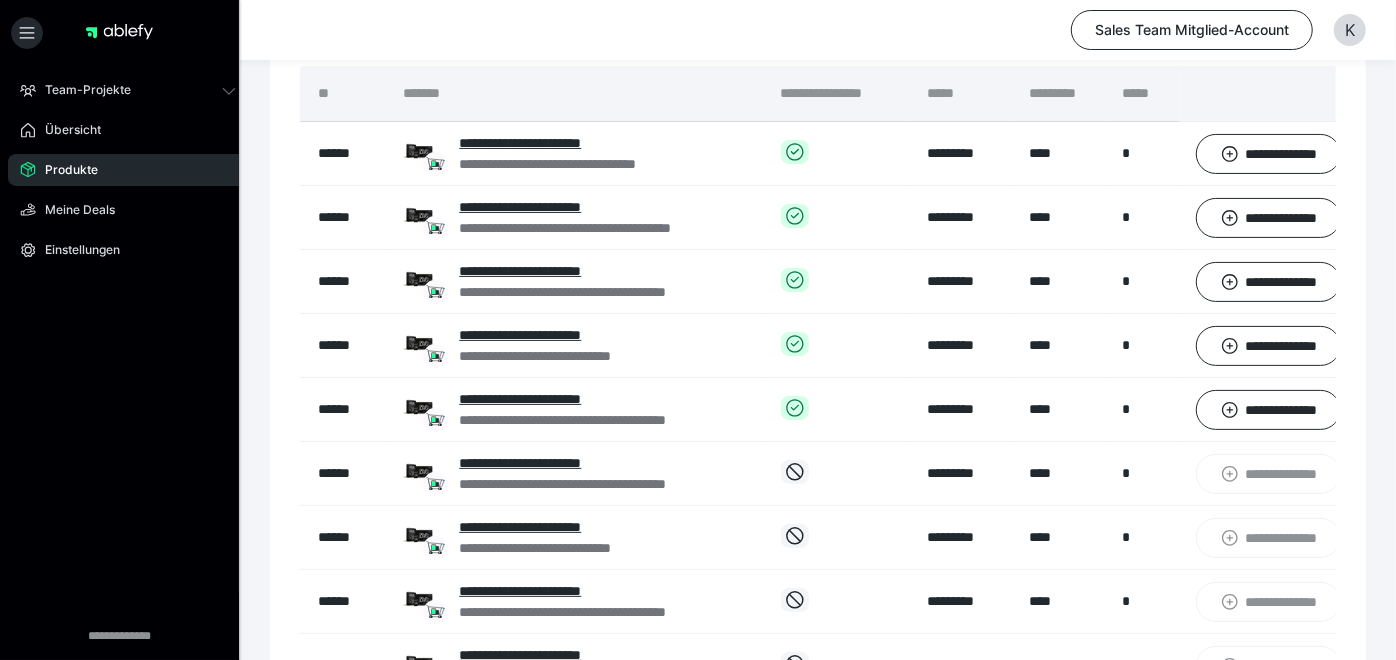 scroll, scrollTop: 162, scrollLeft: 0, axis: vertical 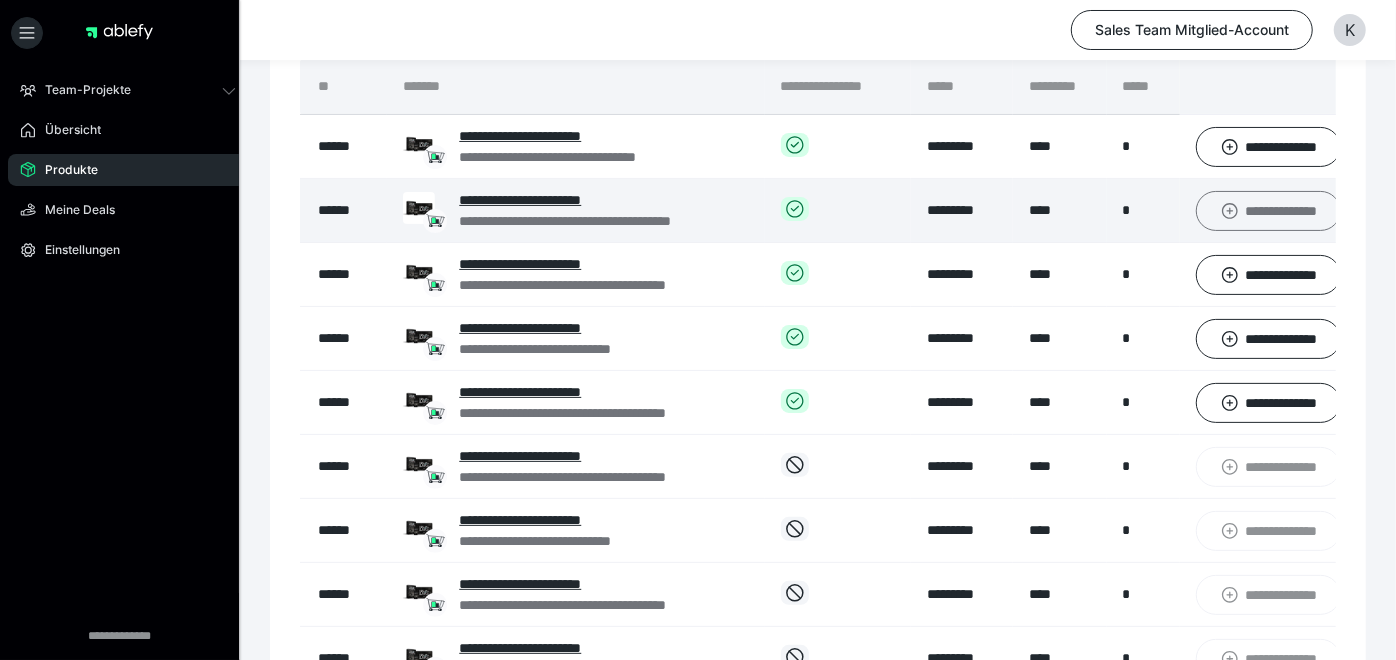 click on "**********" at bounding box center [1268, 210] 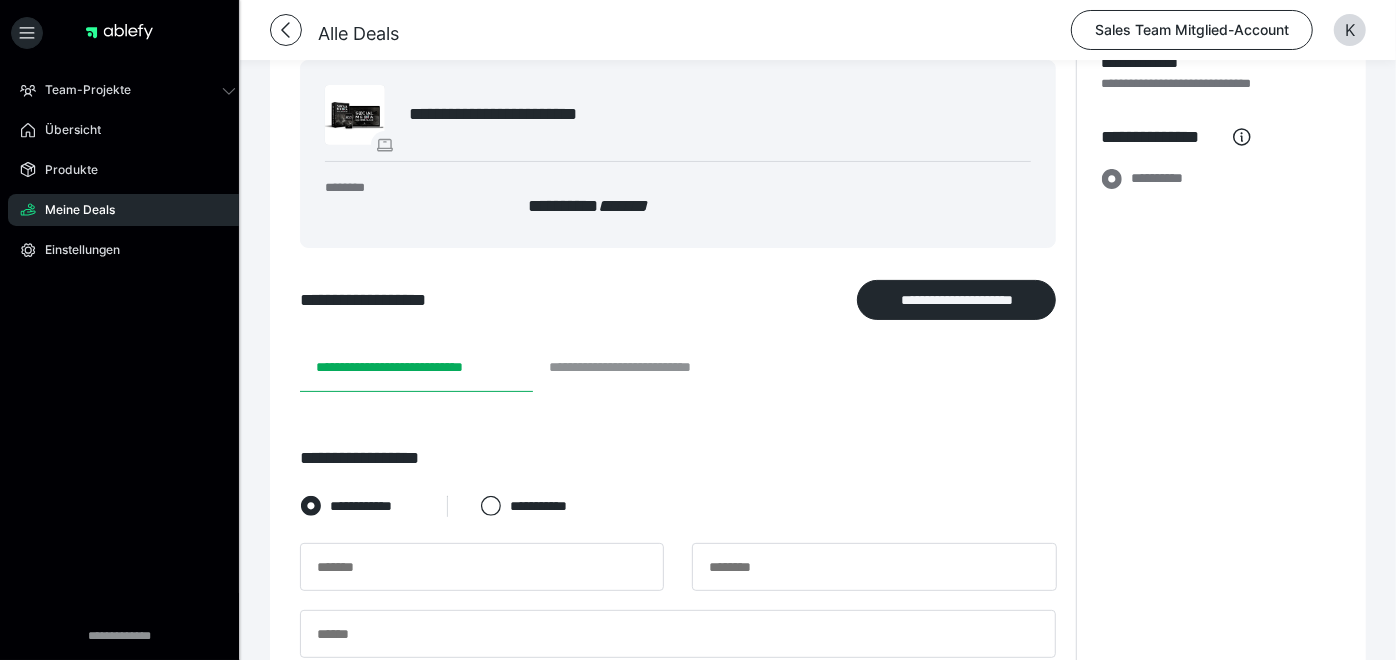 click on "**********" at bounding box center (648, 368) 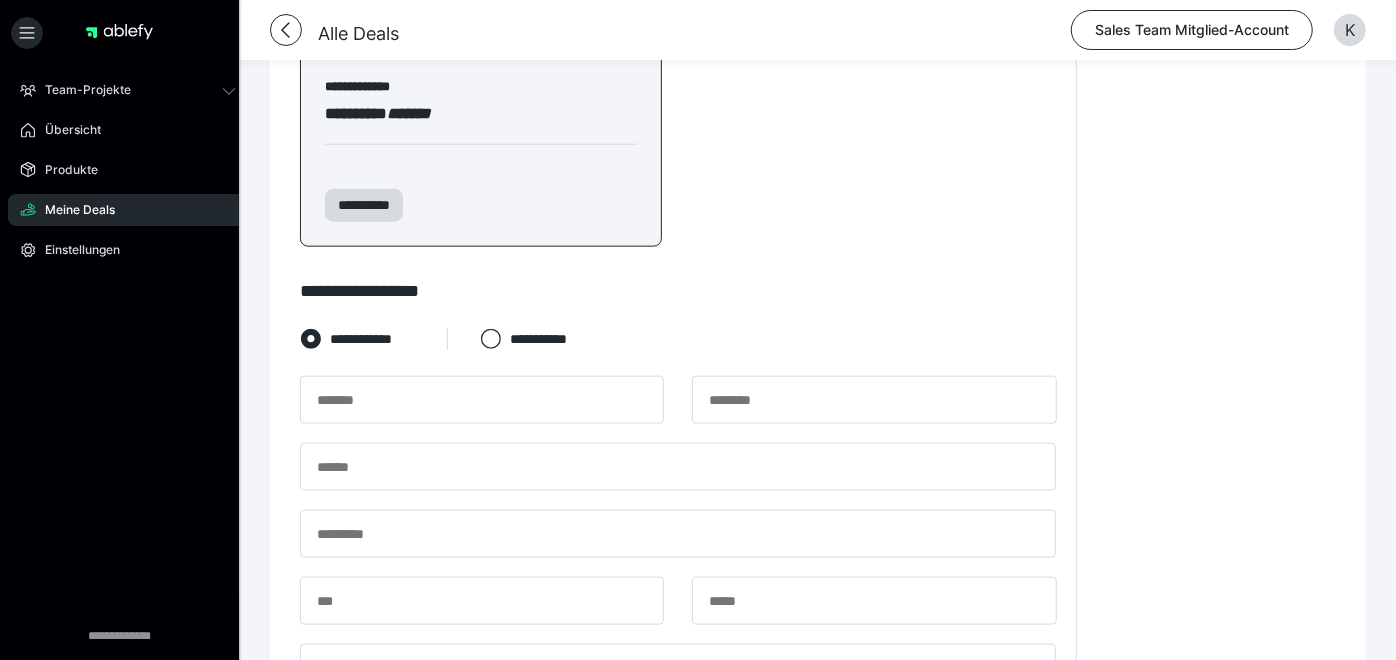 scroll, scrollTop: 1304, scrollLeft: 0, axis: vertical 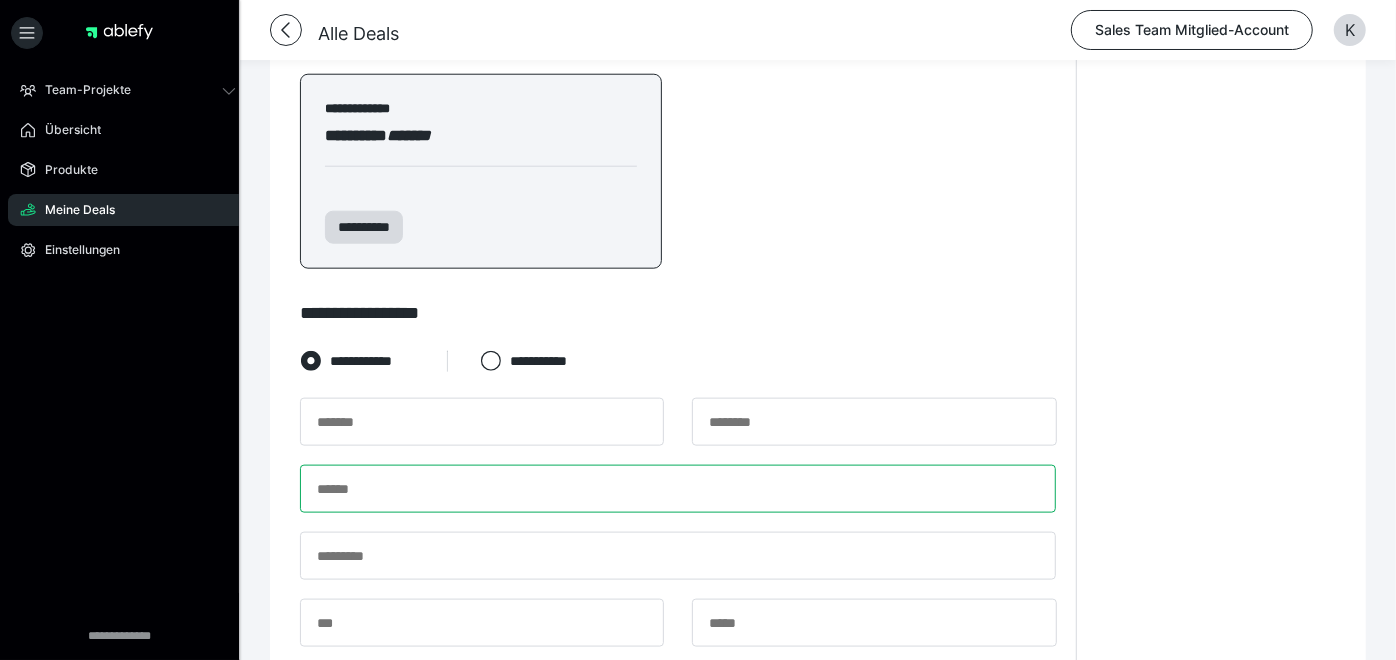 paste on "**********" 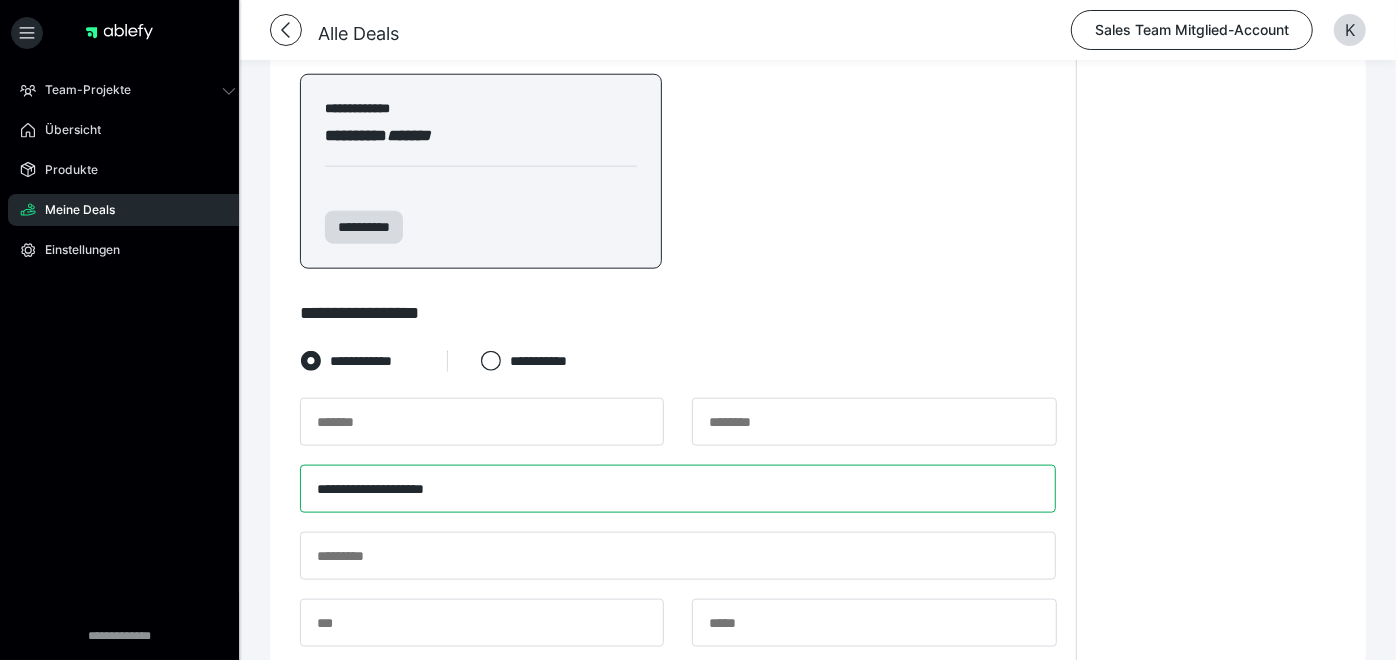 type on "**********" 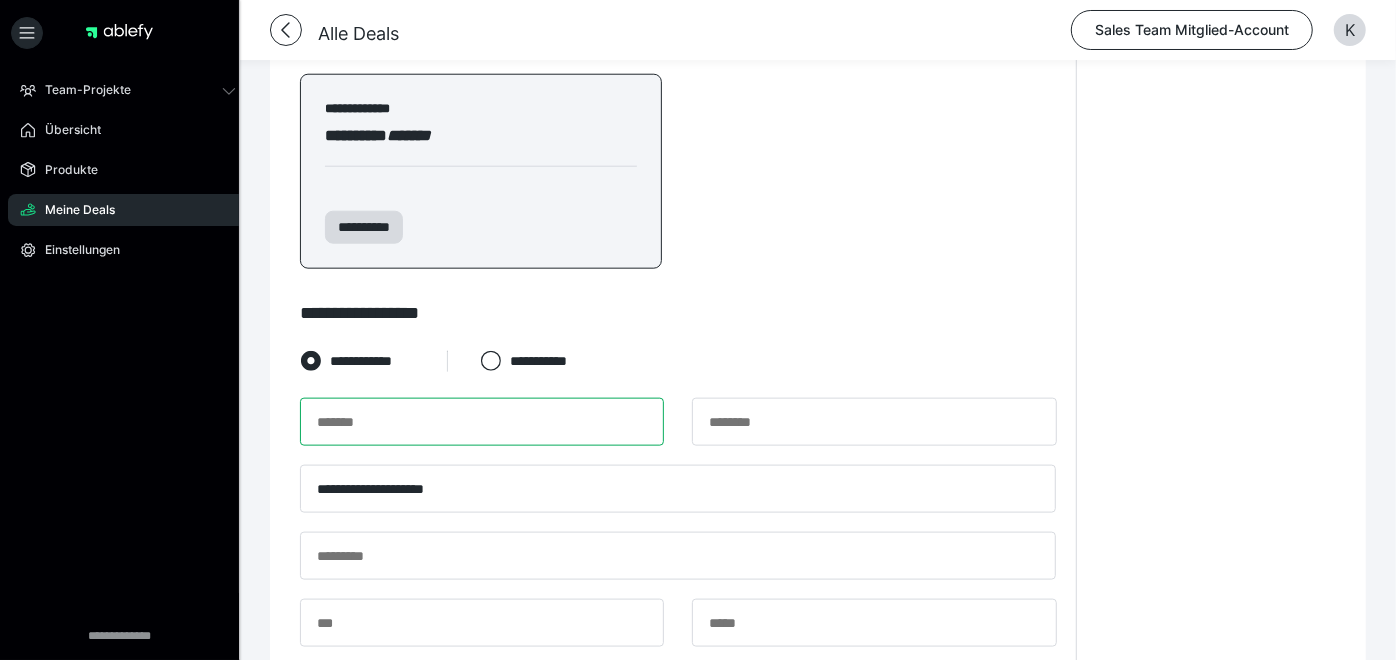 click at bounding box center [482, 422] 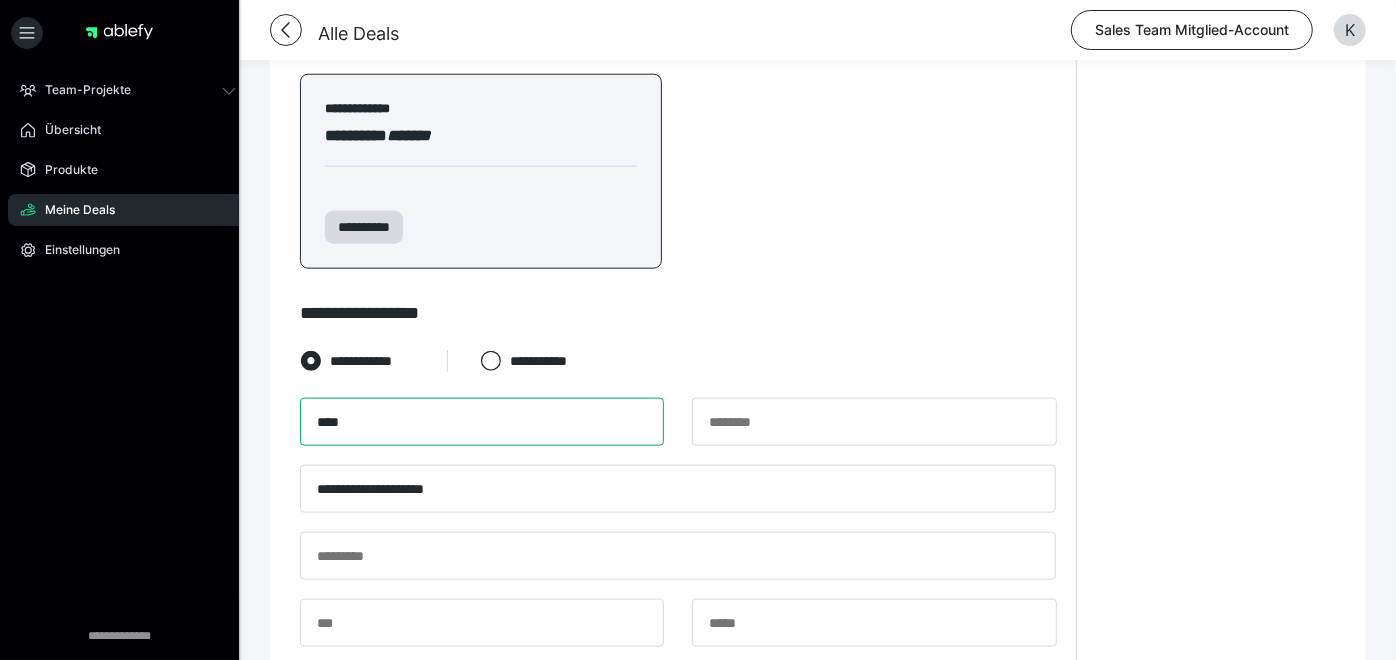 type on "****" 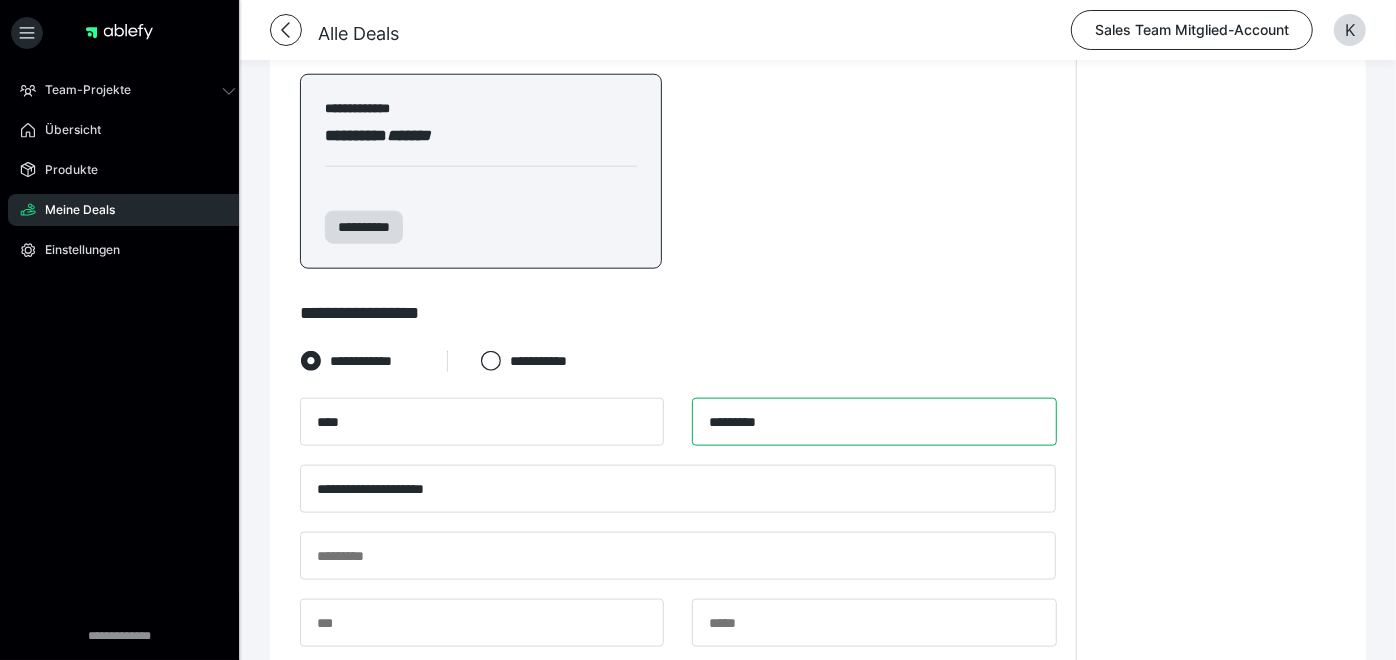 type on "*********" 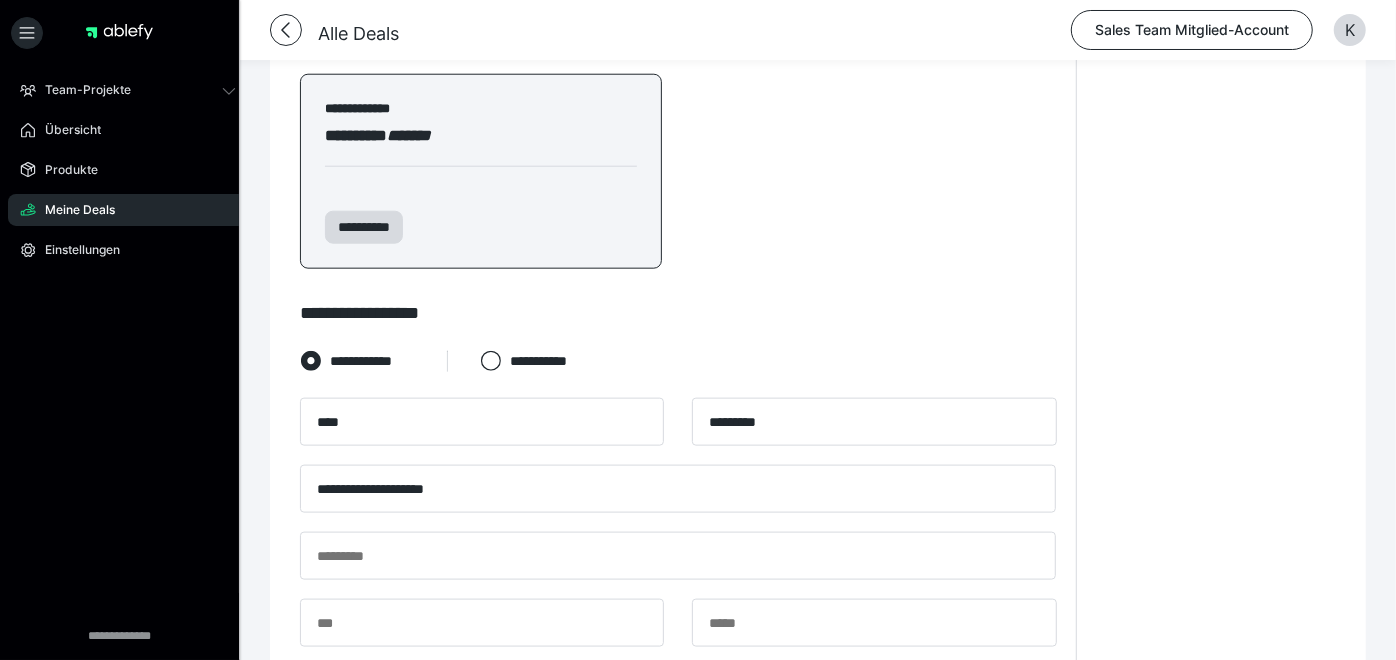 click on "**********" at bounding box center [678, 690] 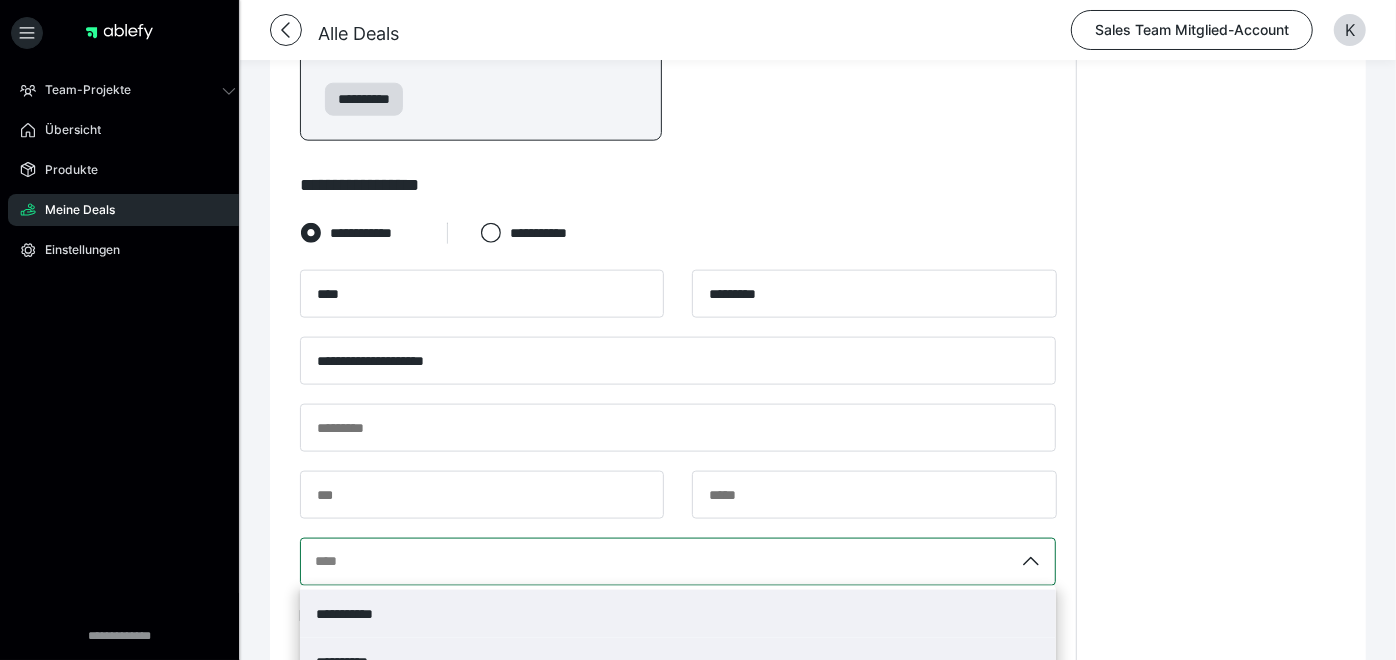 scroll, scrollTop: 1434, scrollLeft: 0, axis: vertical 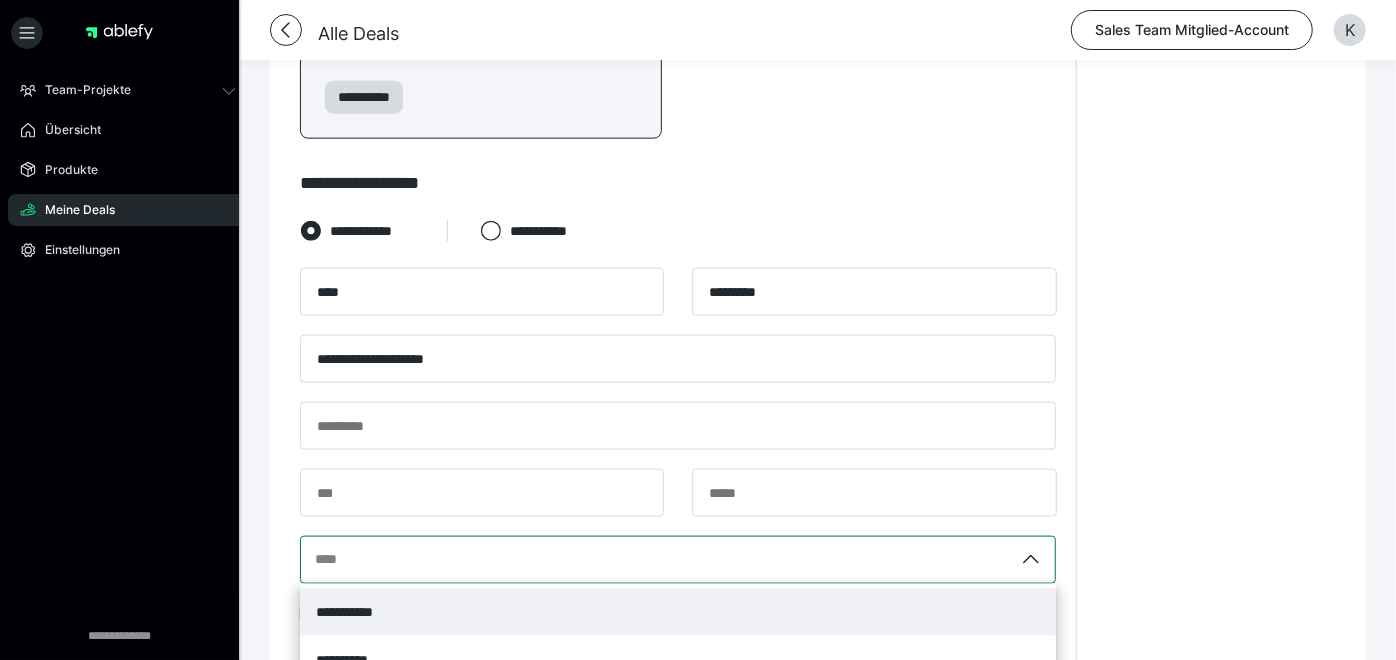 click on "**********" at bounding box center (357, 612) 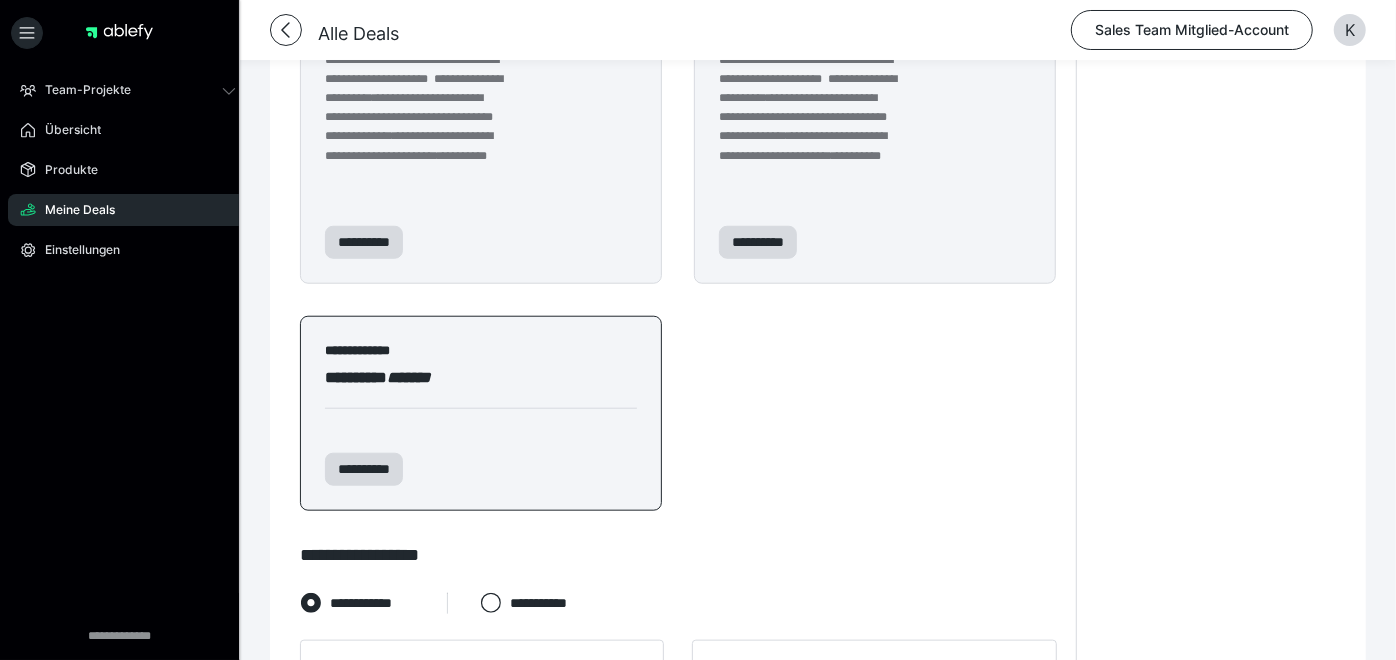 scroll, scrollTop: 1094, scrollLeft: 0, axis: vertical 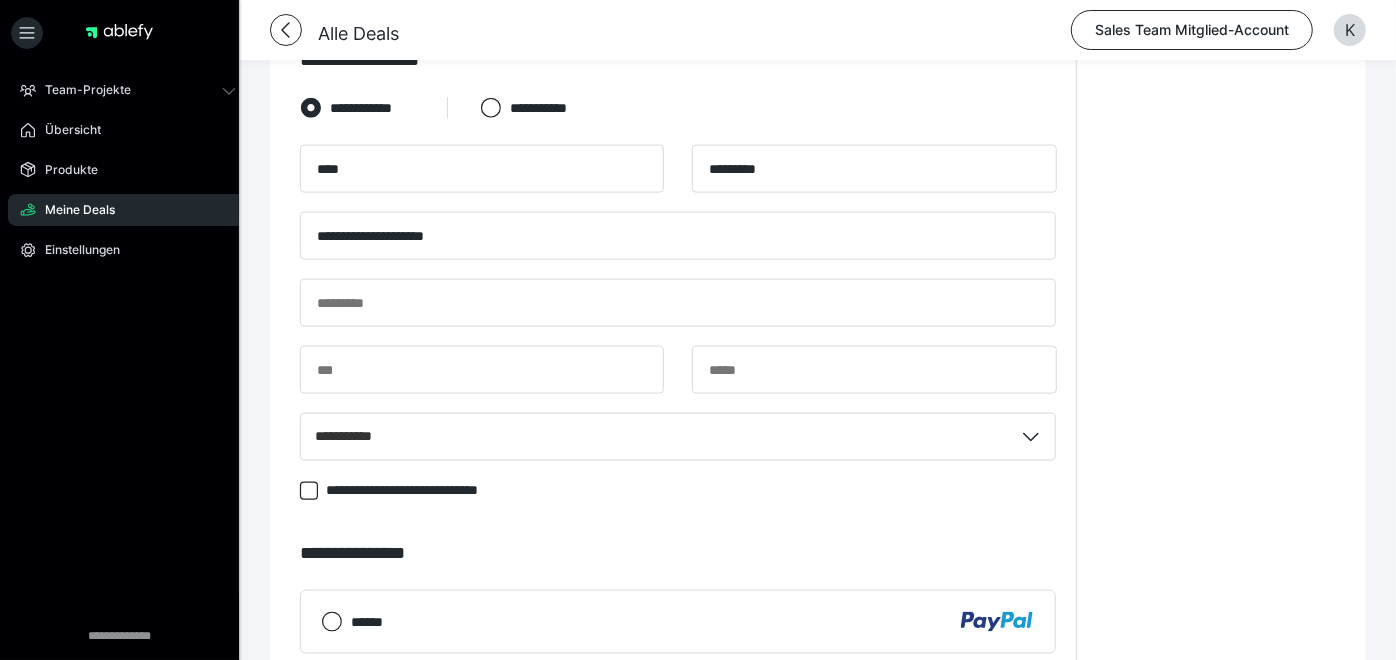 click on "****** .cls-1 {fill: #ffb3c7;}" at bounding box center [693, 697] 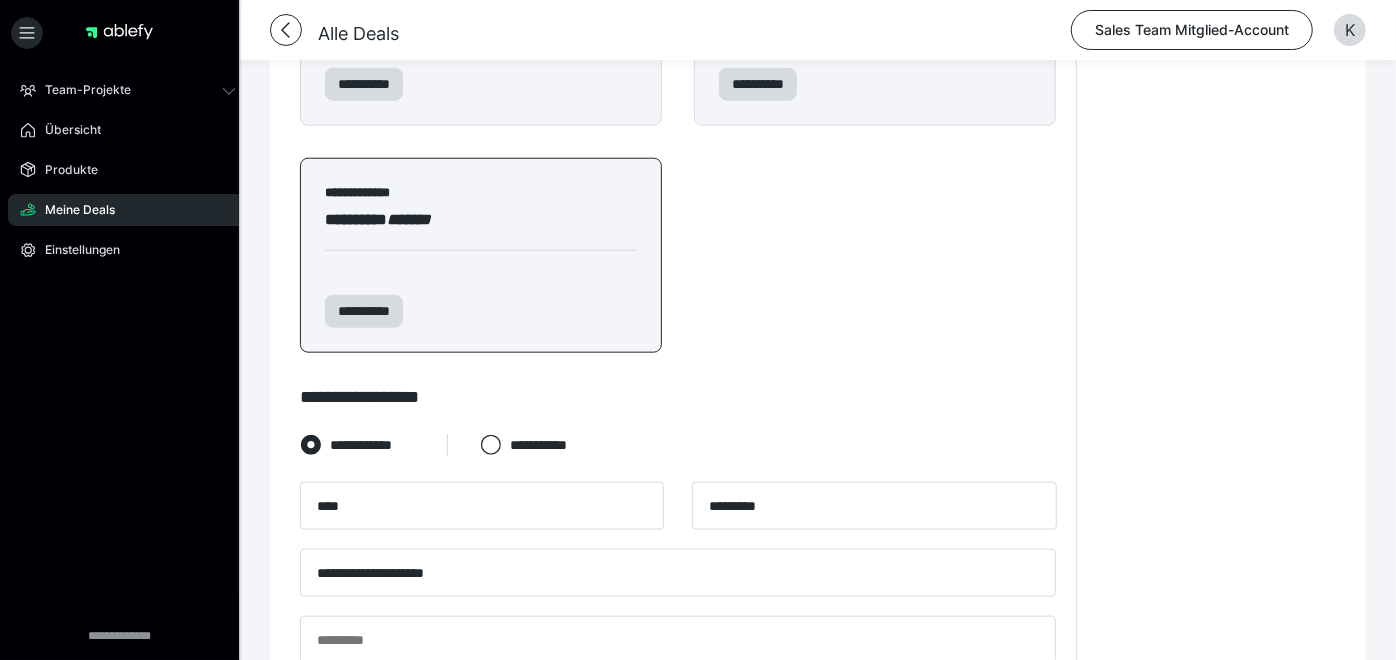 scroll, scrollTop: 1214, scrollLeft: 0, axis: vertical 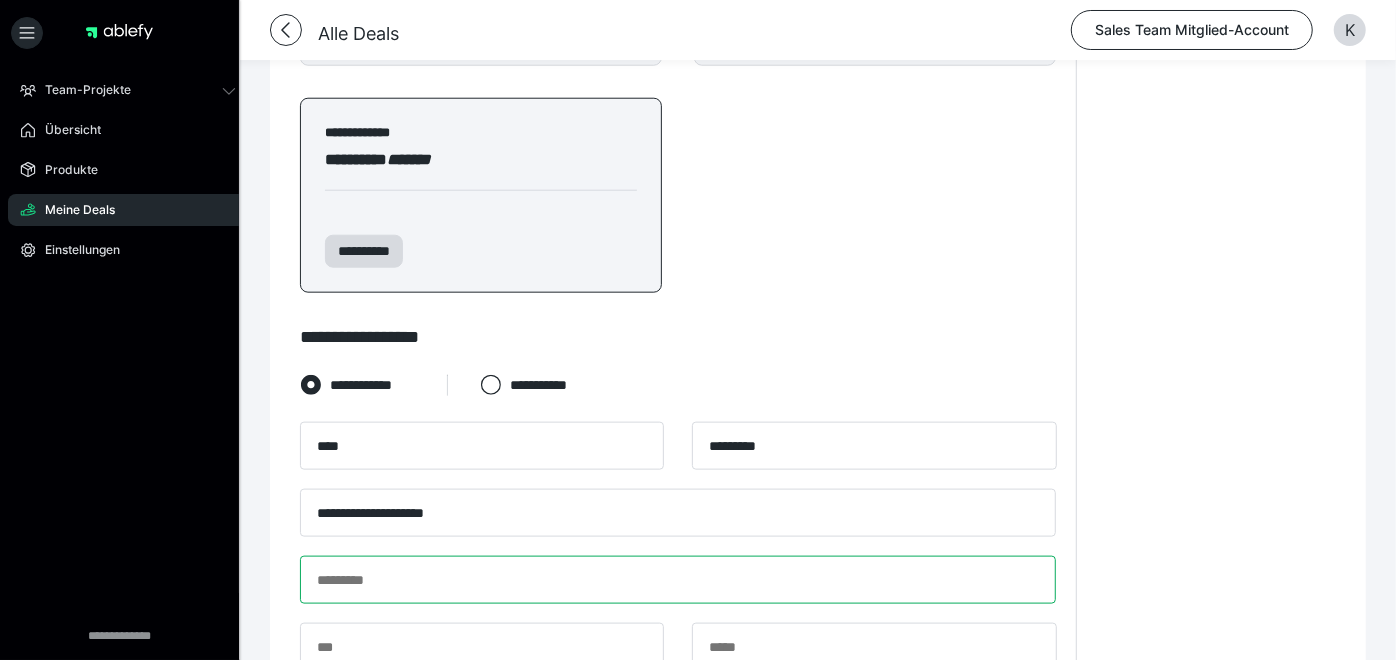 click at bounding box center [678, 580] 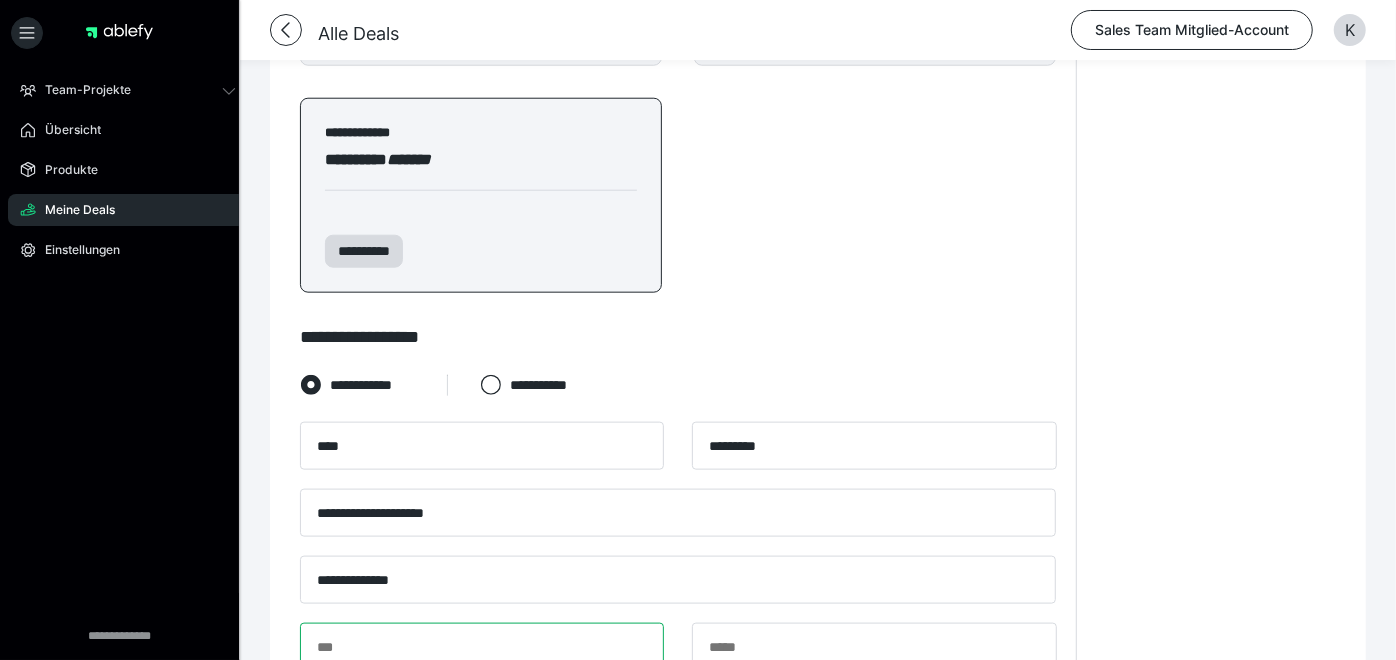 click at bounding box center [482, 647] 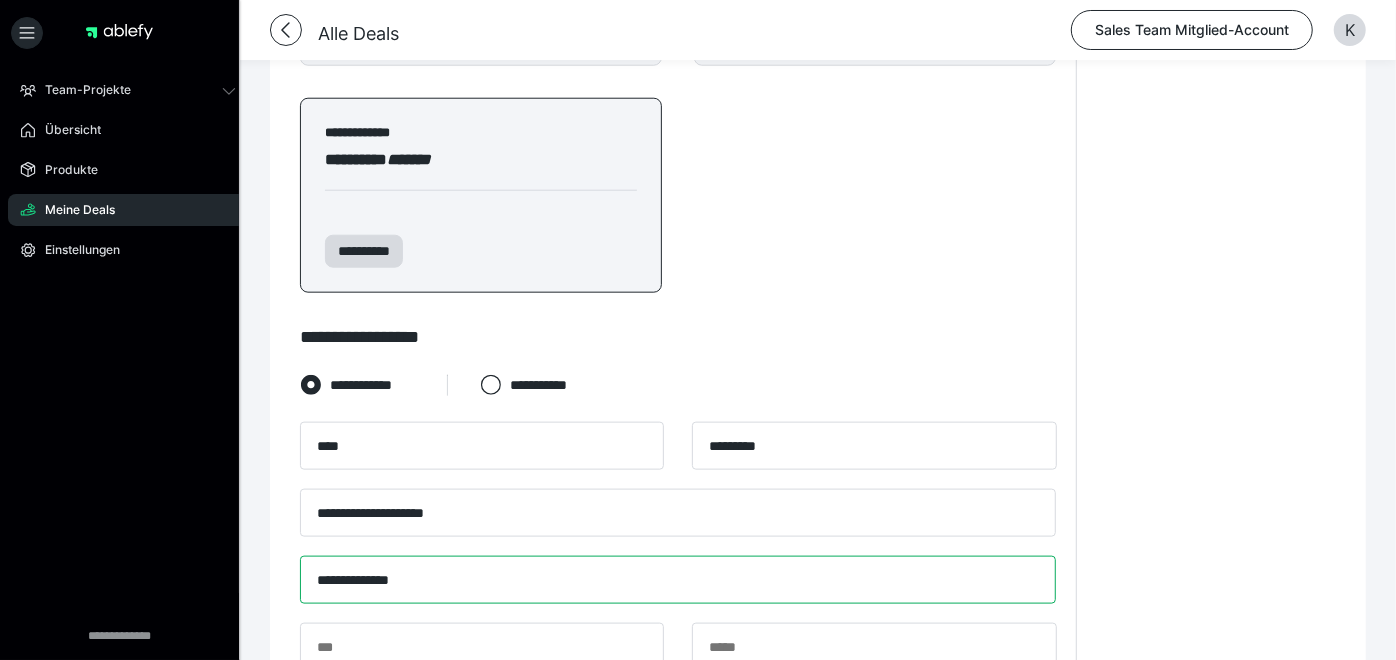 click on "**********" at bounding box center (678, 580) 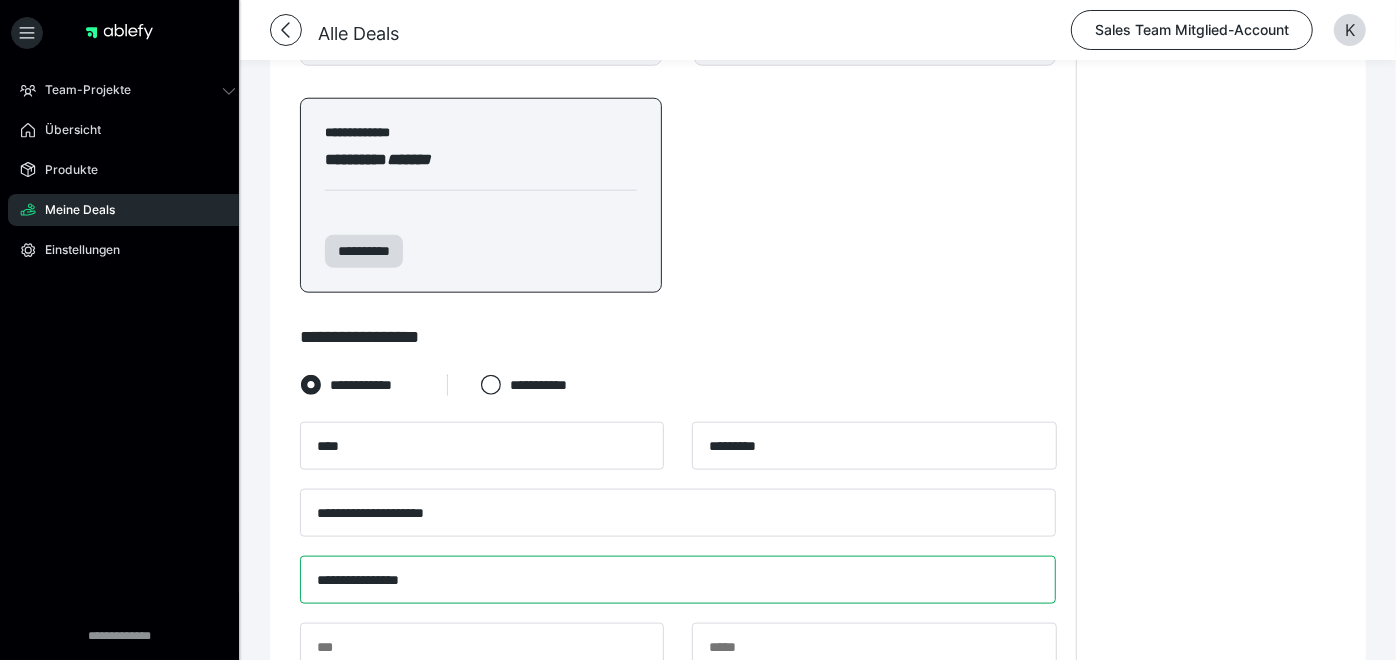 type on "**********" 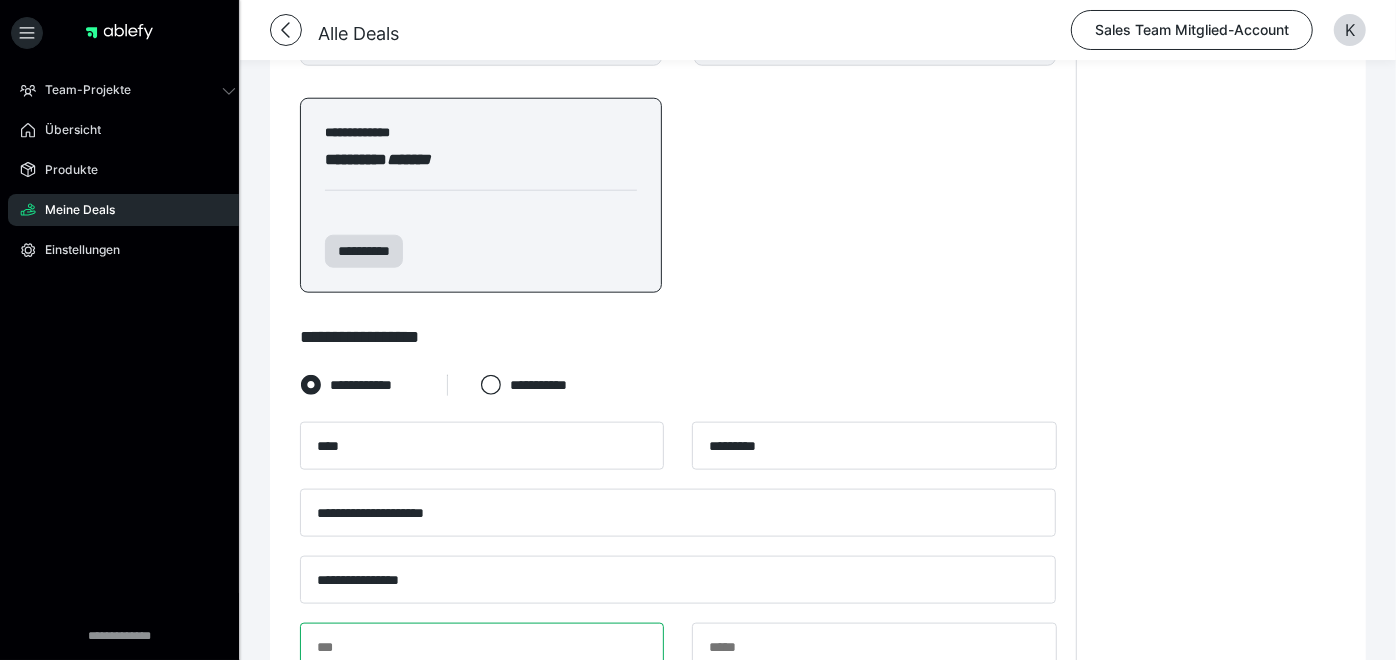 click at bounding box center [482, 647] 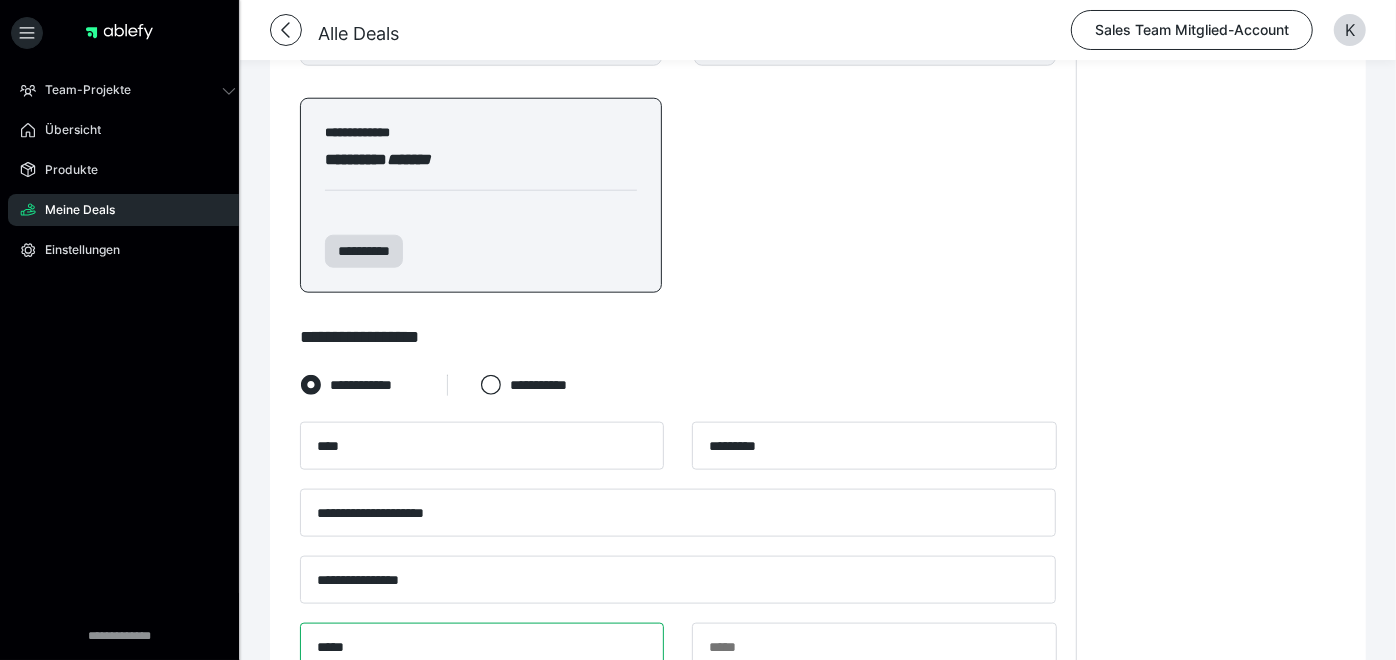 type on "*****" 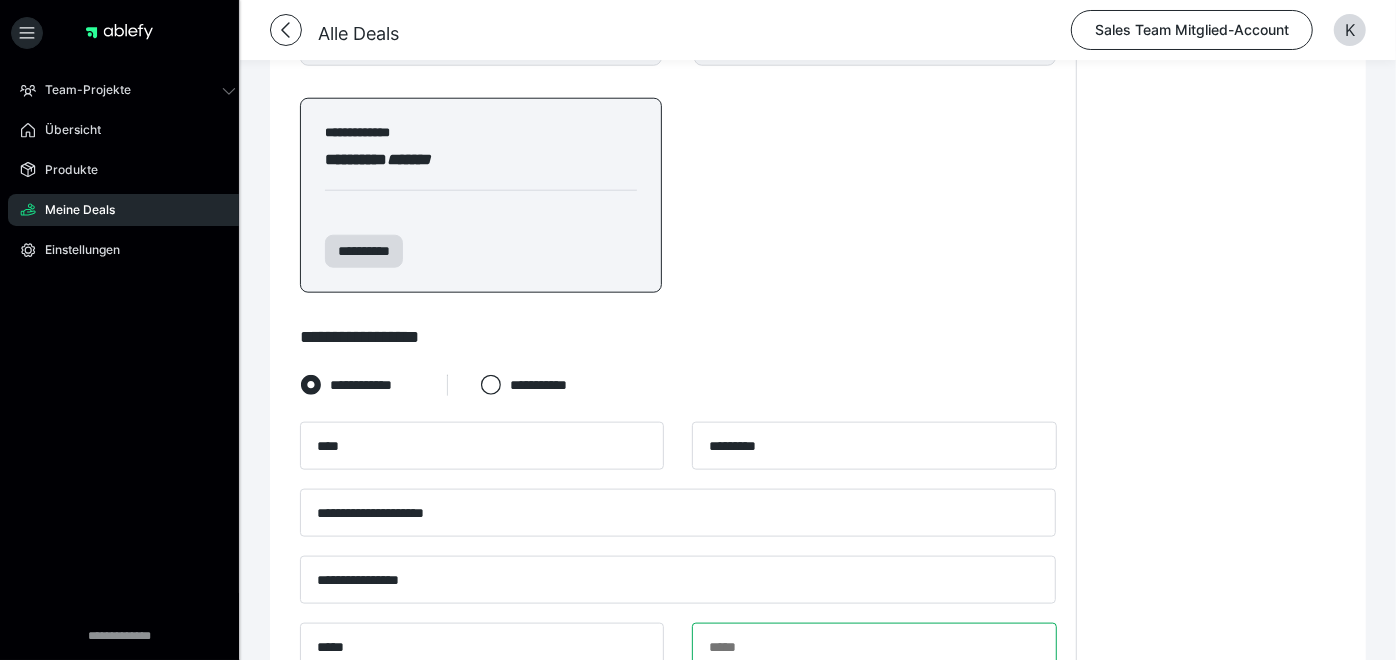 click at bounding box center (874, 647) 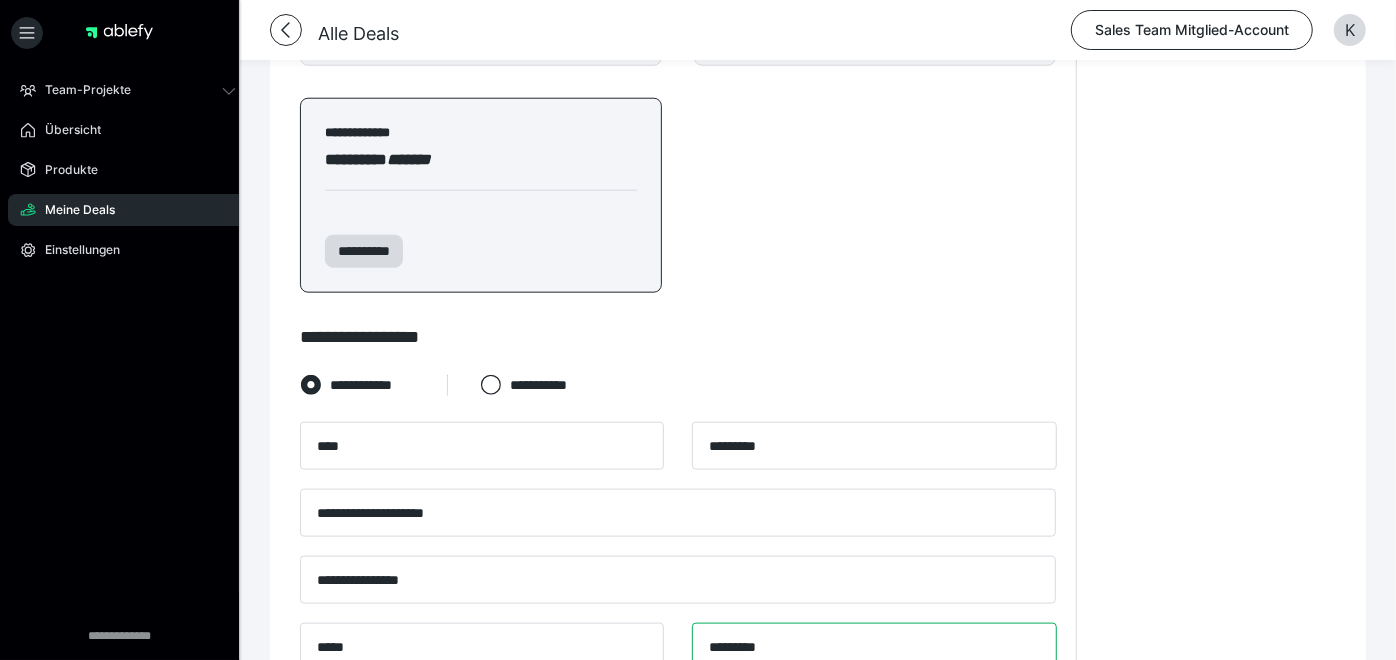 type on "*********" 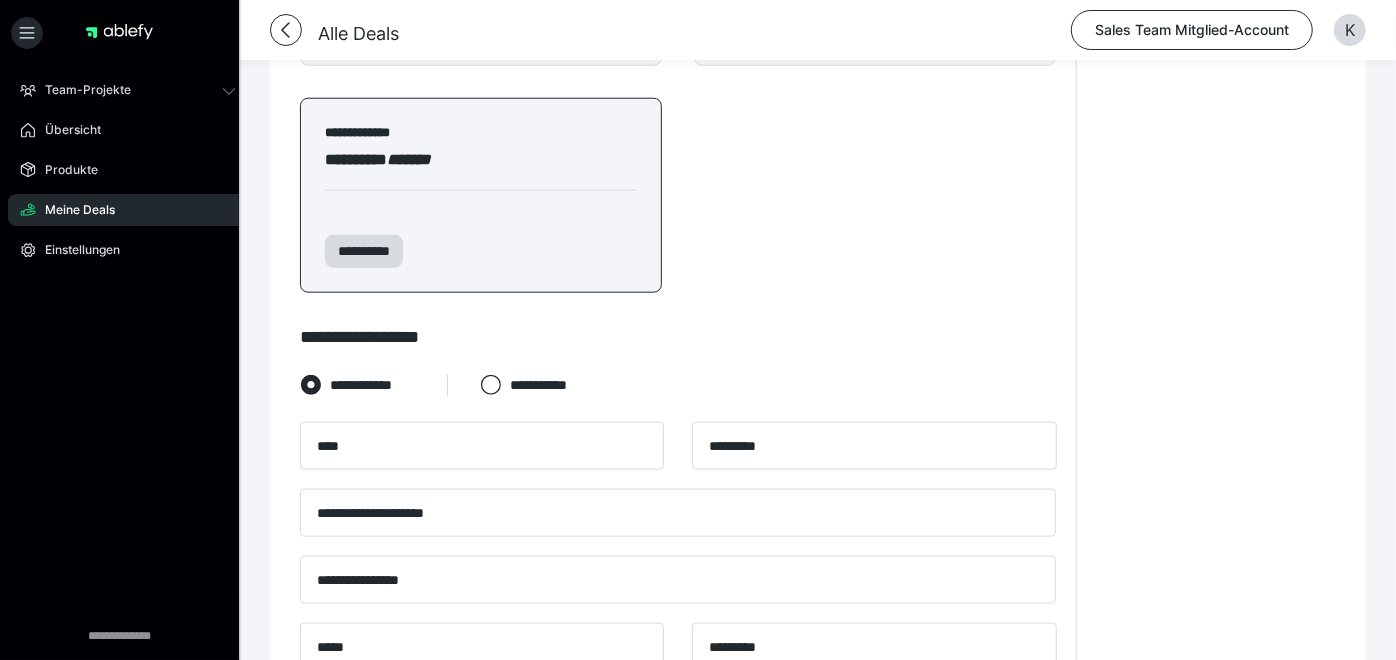 click on "**********" at bounding box center [1216, 128] 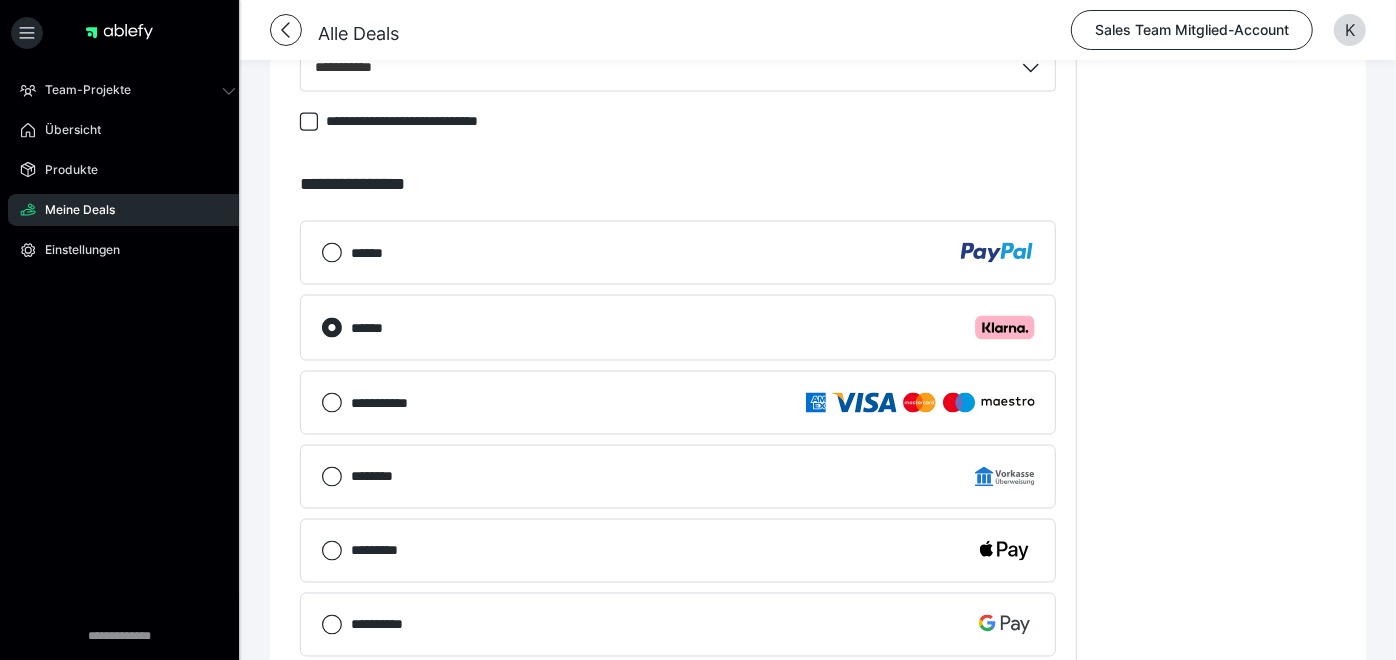 scroll, scrollTop: 1928, scrollLeft: 0, axis: vertical 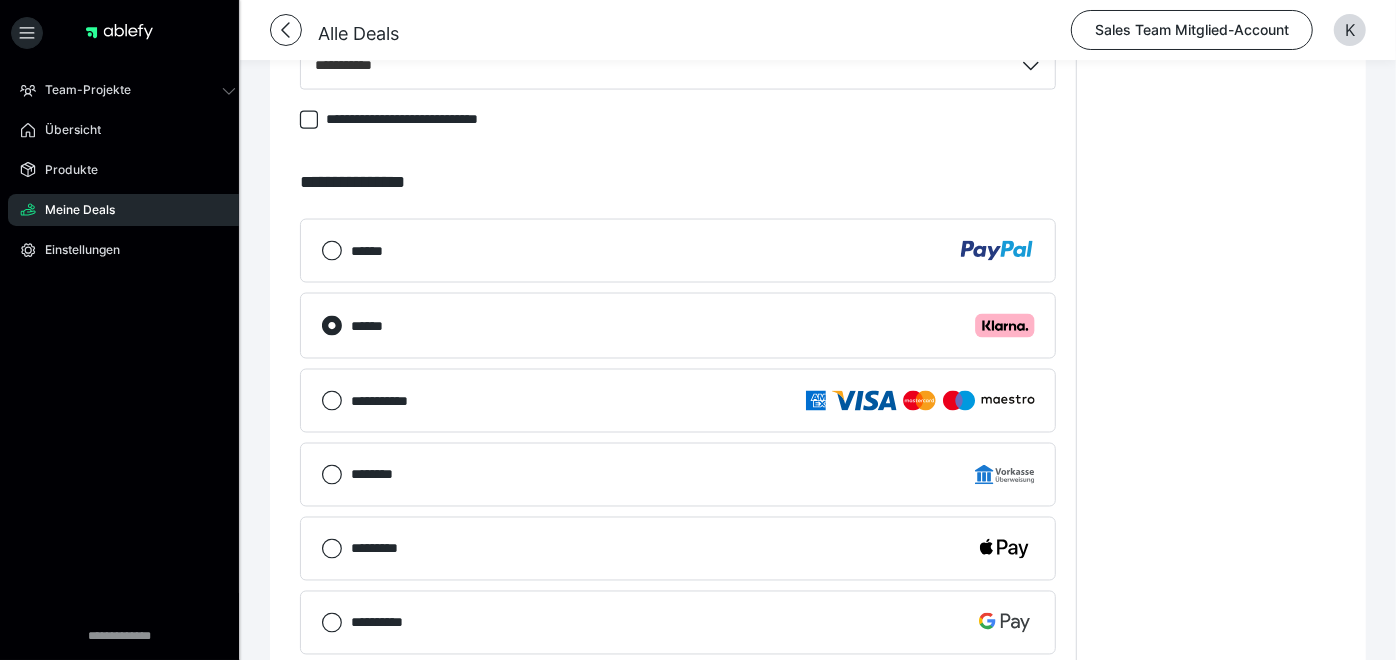 click on "**********" at bounding box center (975, 714) 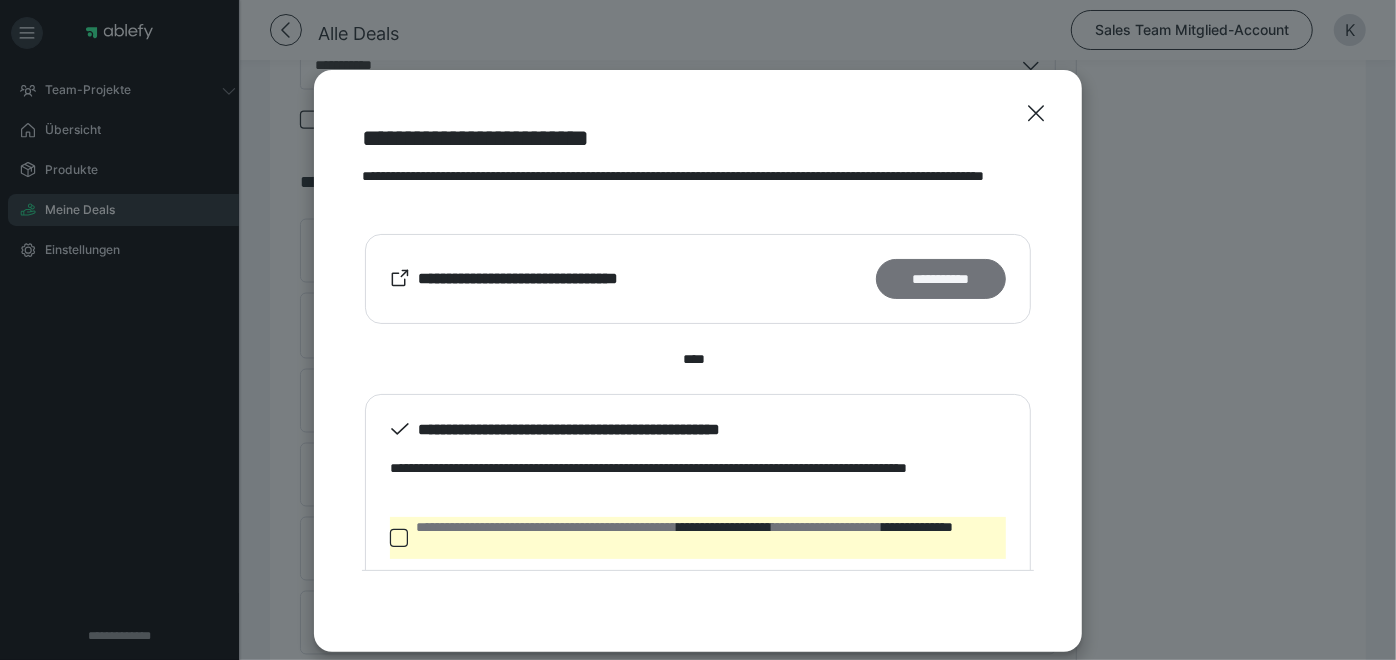 click on "**********" at bounding box center [941, 278] 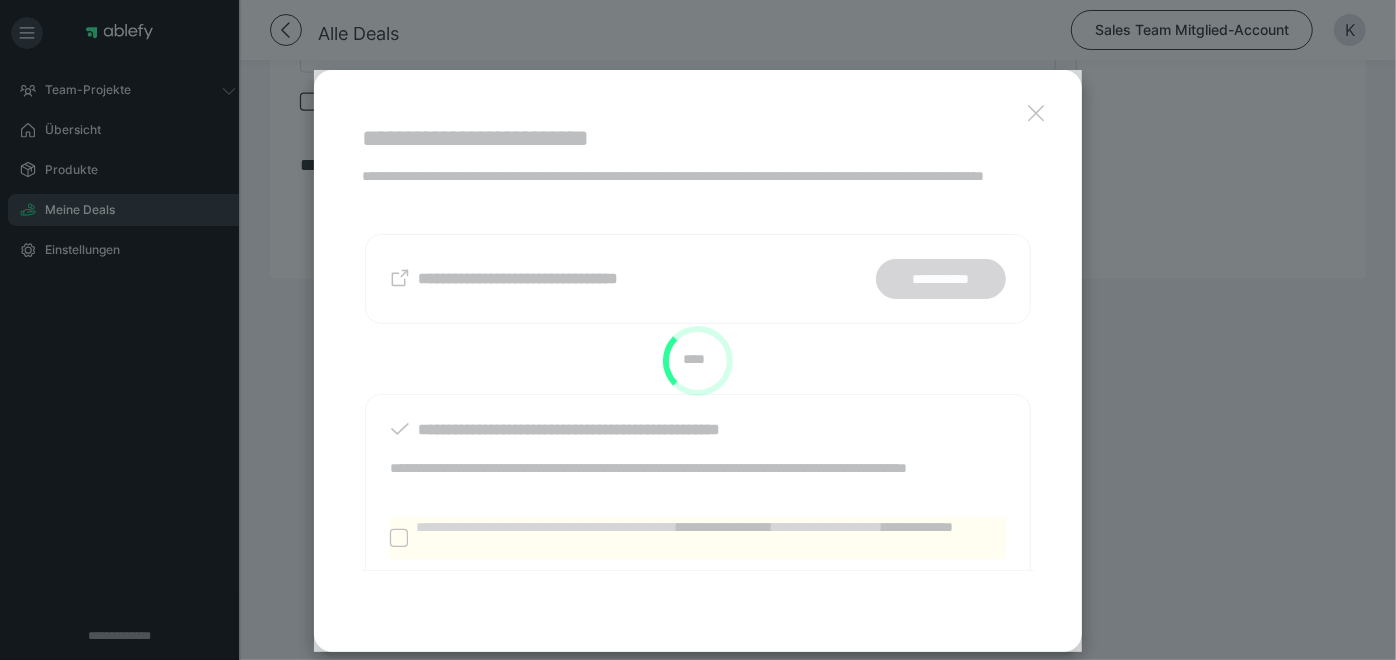 scroll, scrollTop: 1436, scrollLeft: 0, axis: vertical 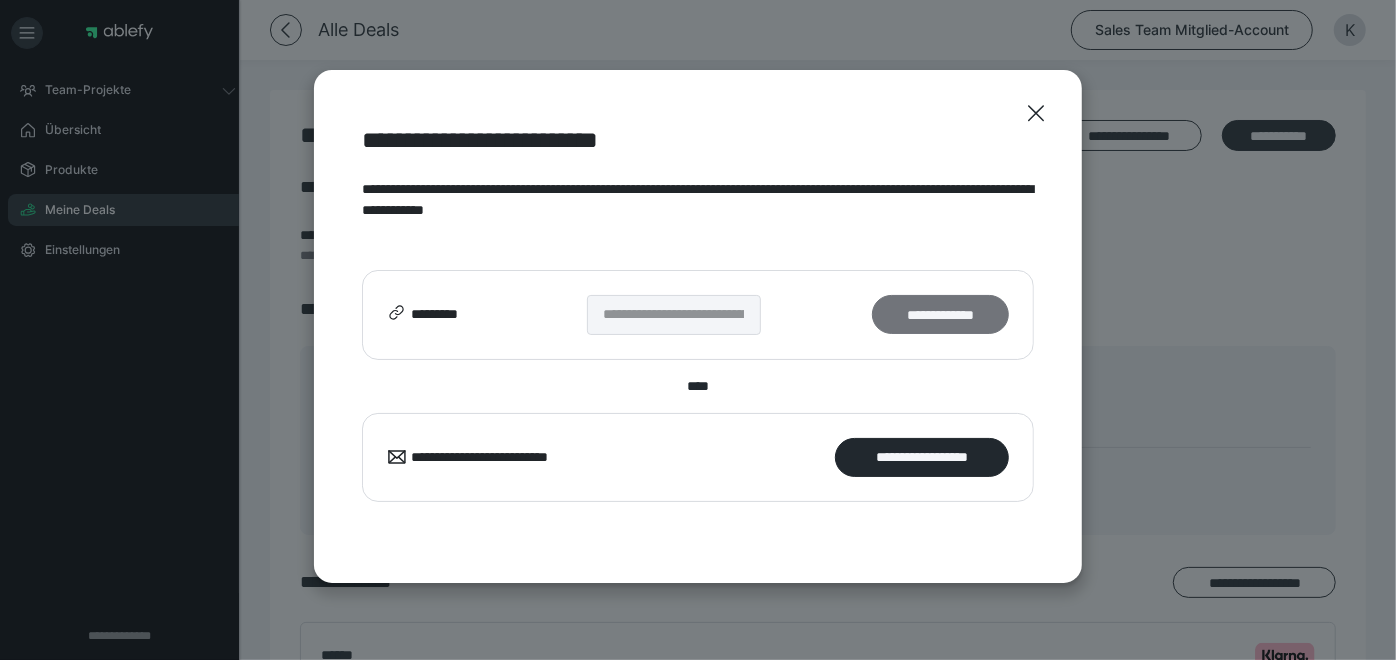 click on "**********" at bounding box center [940, 314] 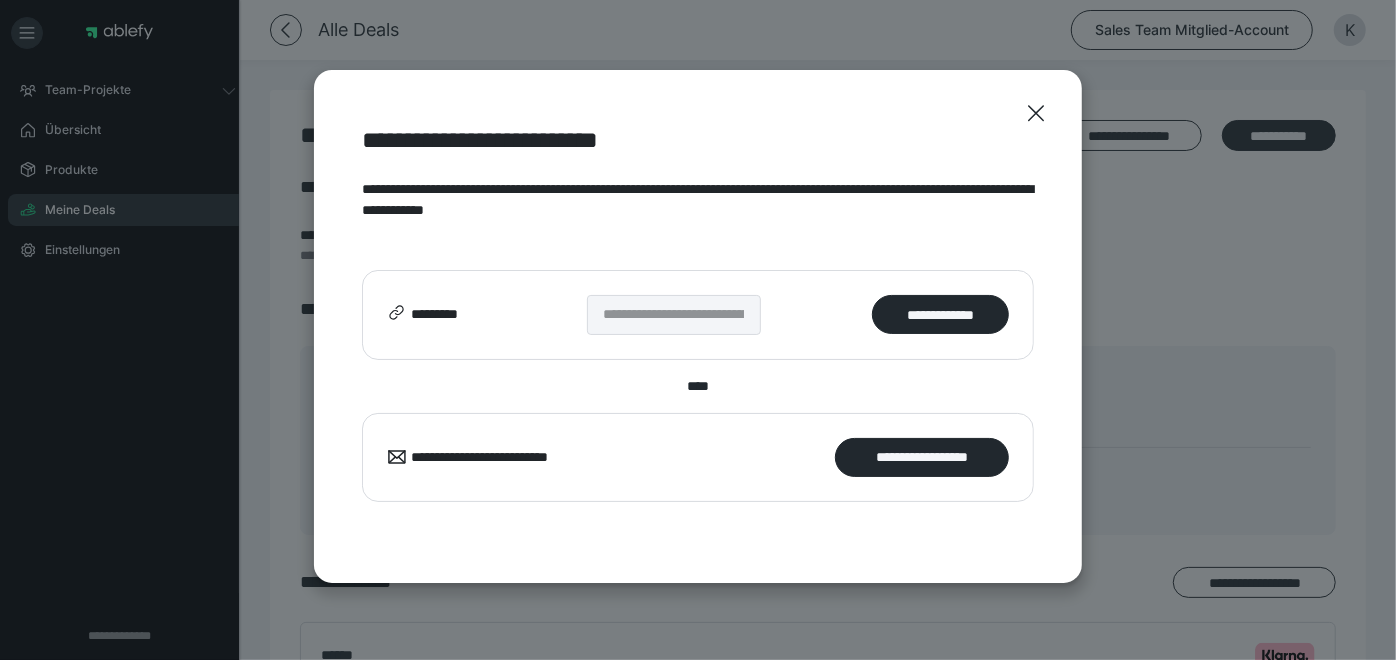 click on "**********" at bounding box center [698, 330] 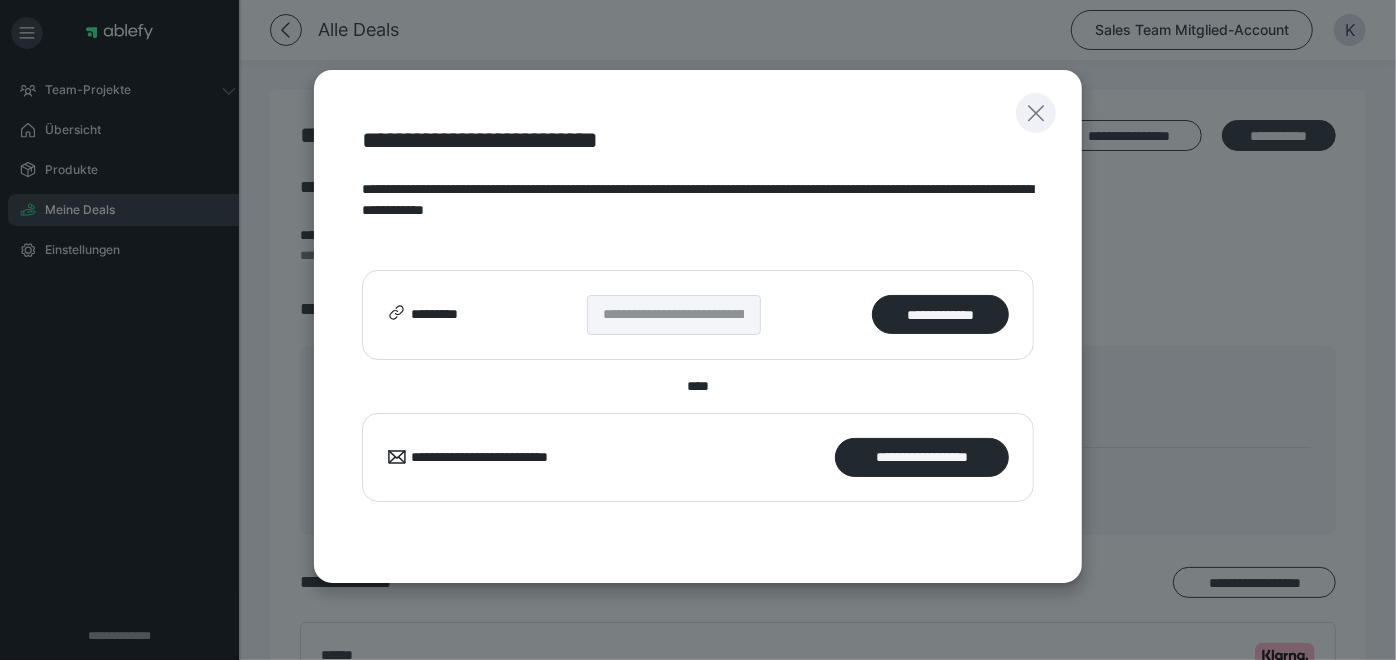 click 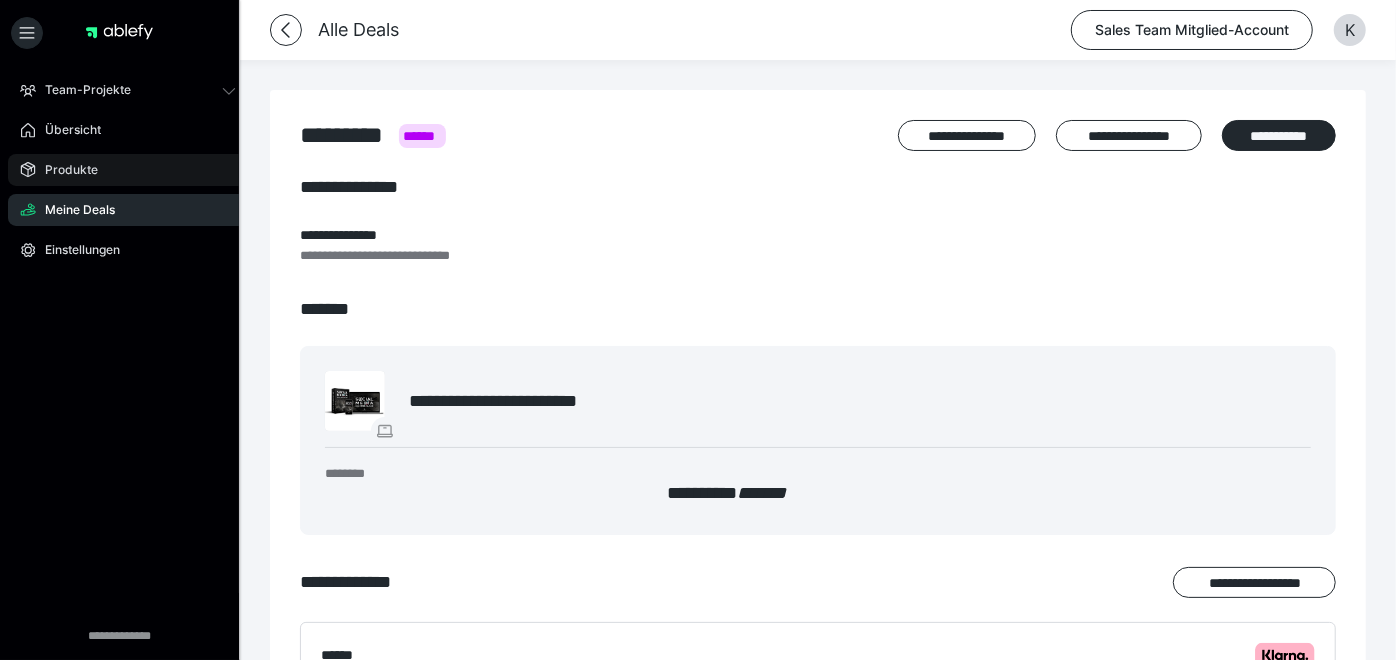 click on "Produkte" at bounding box center (128, 170) 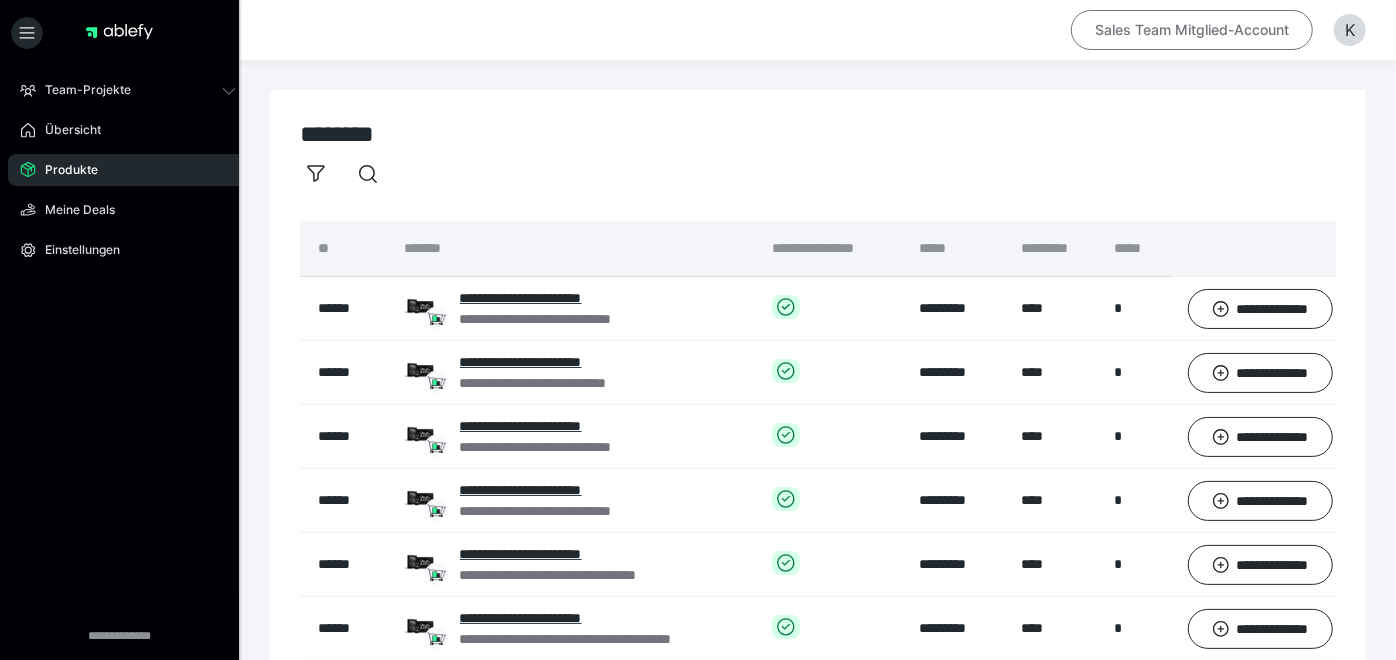 click on "Sales Team Mitglied-Account" at bounding box center (1192, 30) 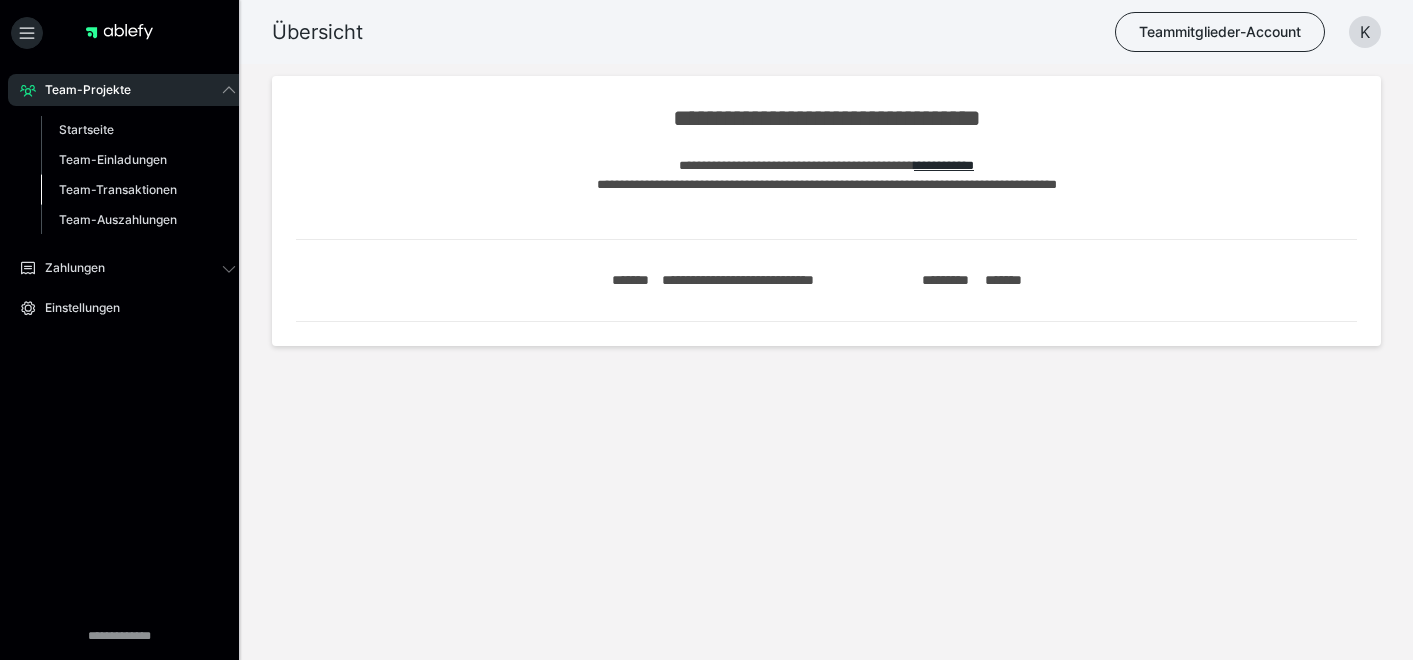 scroll, scrollTop: 0, scrollLeft: 0, axis: both 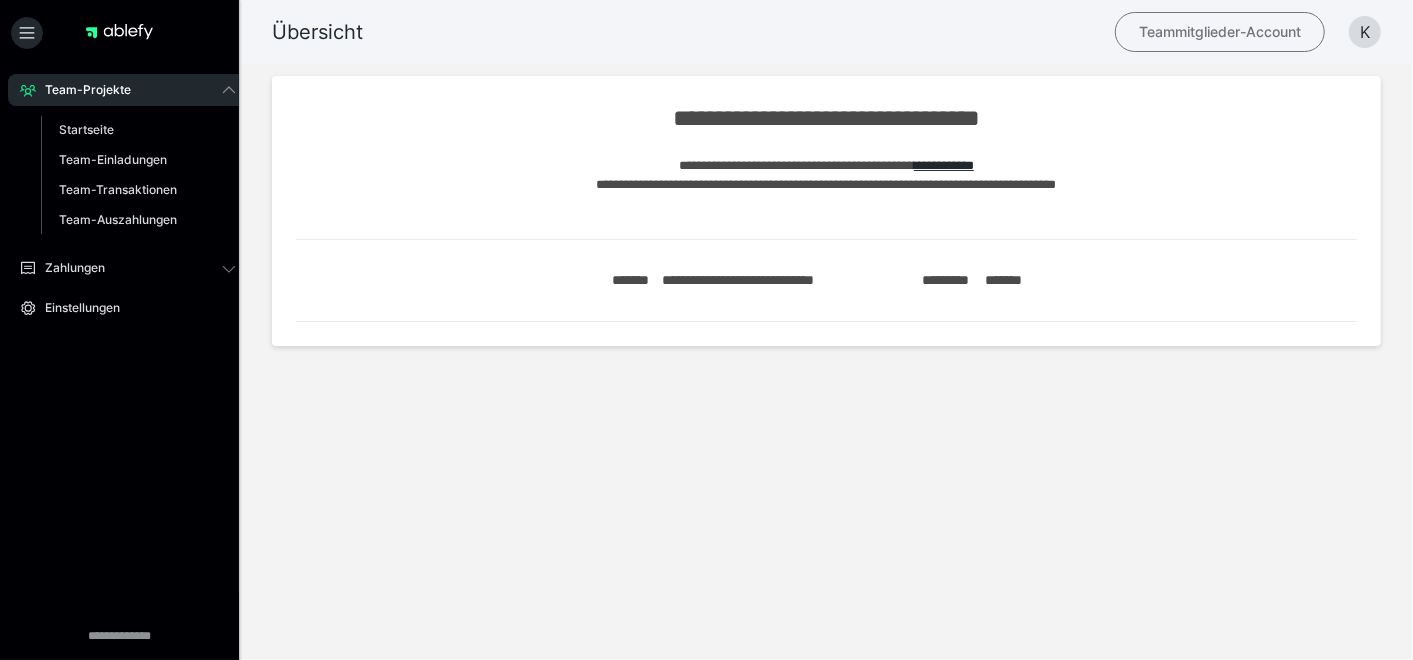 click on "Teammitglieder-Account" at bounding box center [1220, 32] 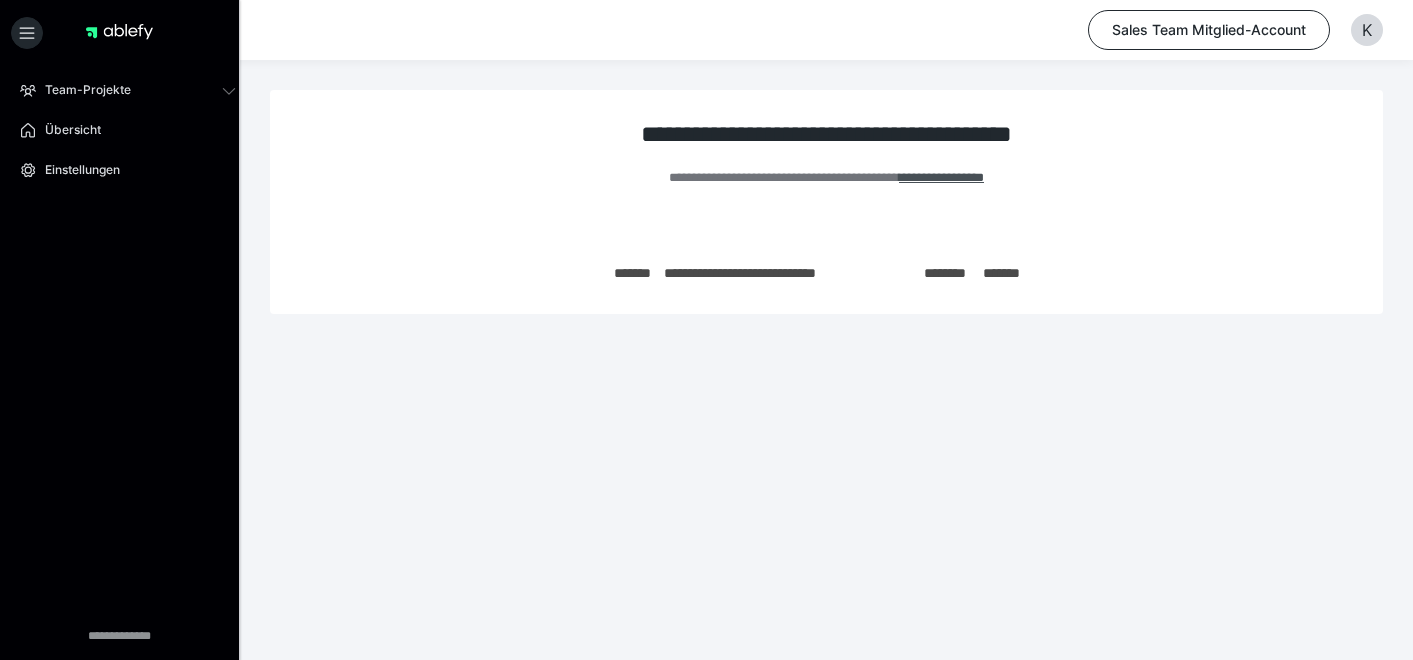 scroll, scrollTop: 0, scrollLeft: 0, axis: both 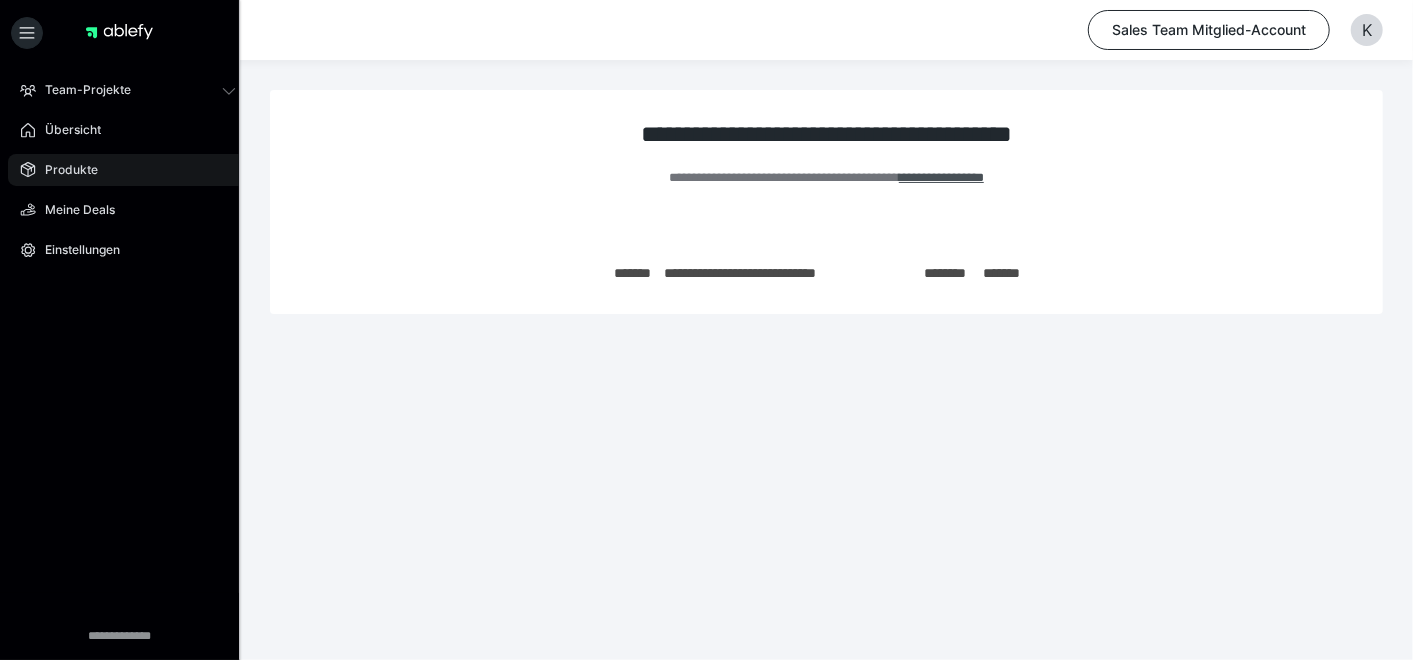 click on "Produkte" at bounding box center (64, 170) 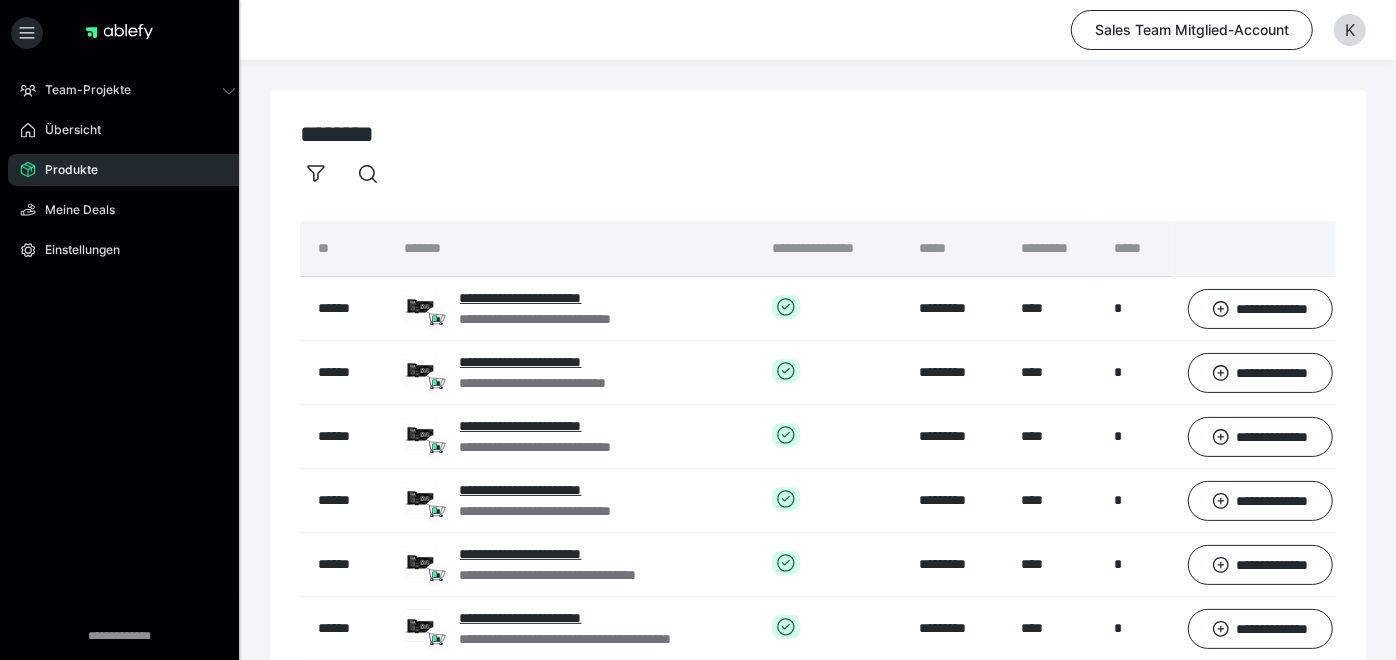 scroll, scrollTop: 505, scrollLeft: 0, axis: vertical 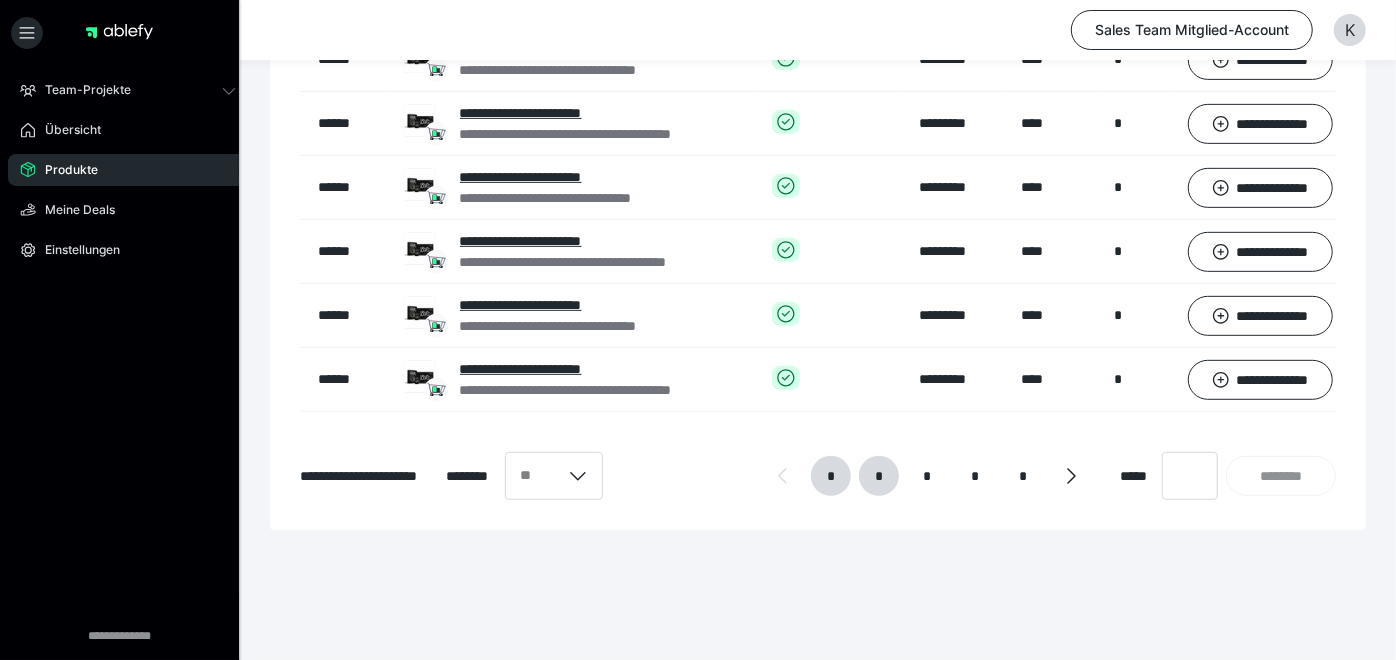 click on "*" at bounding box center [879, 476] 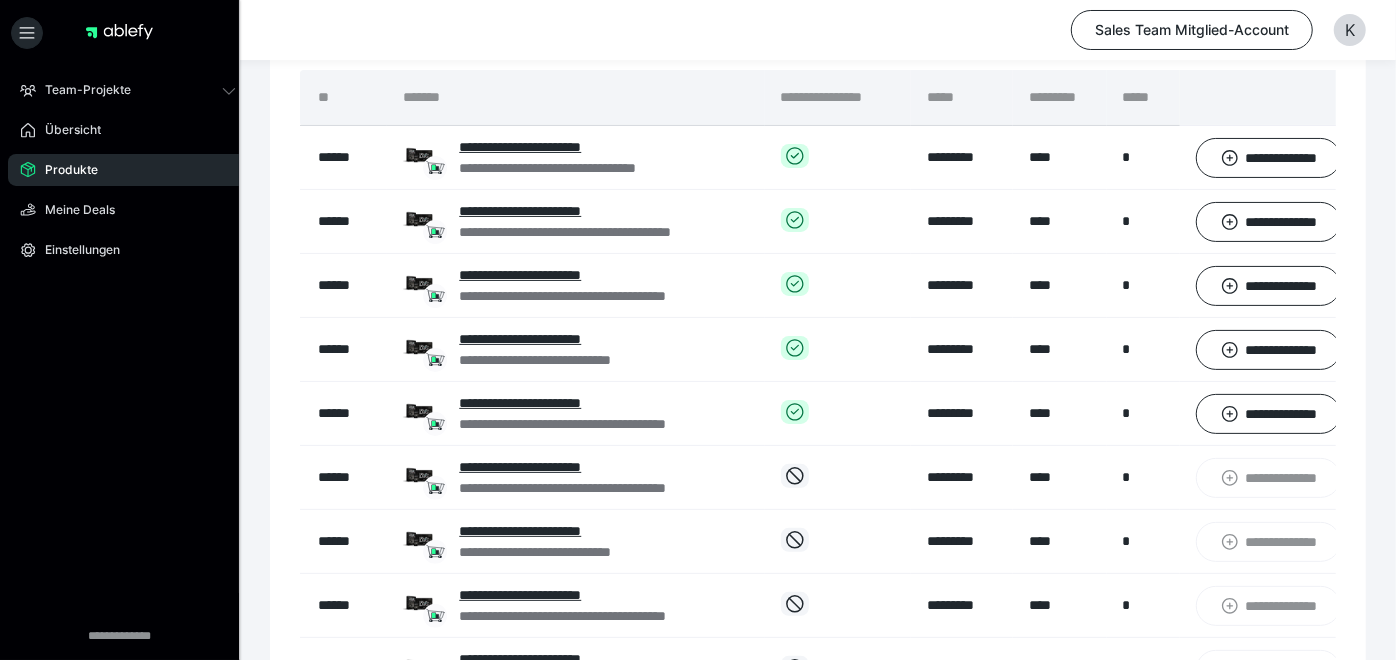 scroll, scrollTop: 132, scrollLeft: 0, axis: vertical 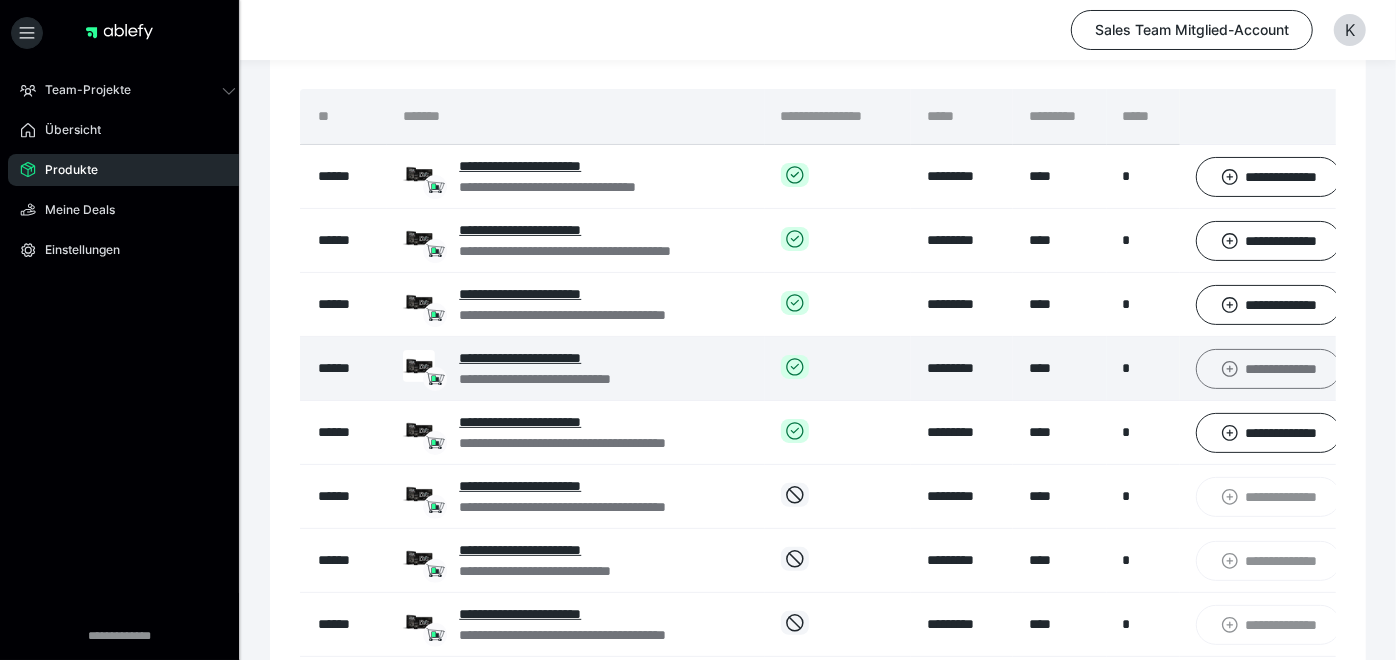 click on "**********" at bounding box center [1268, 368] 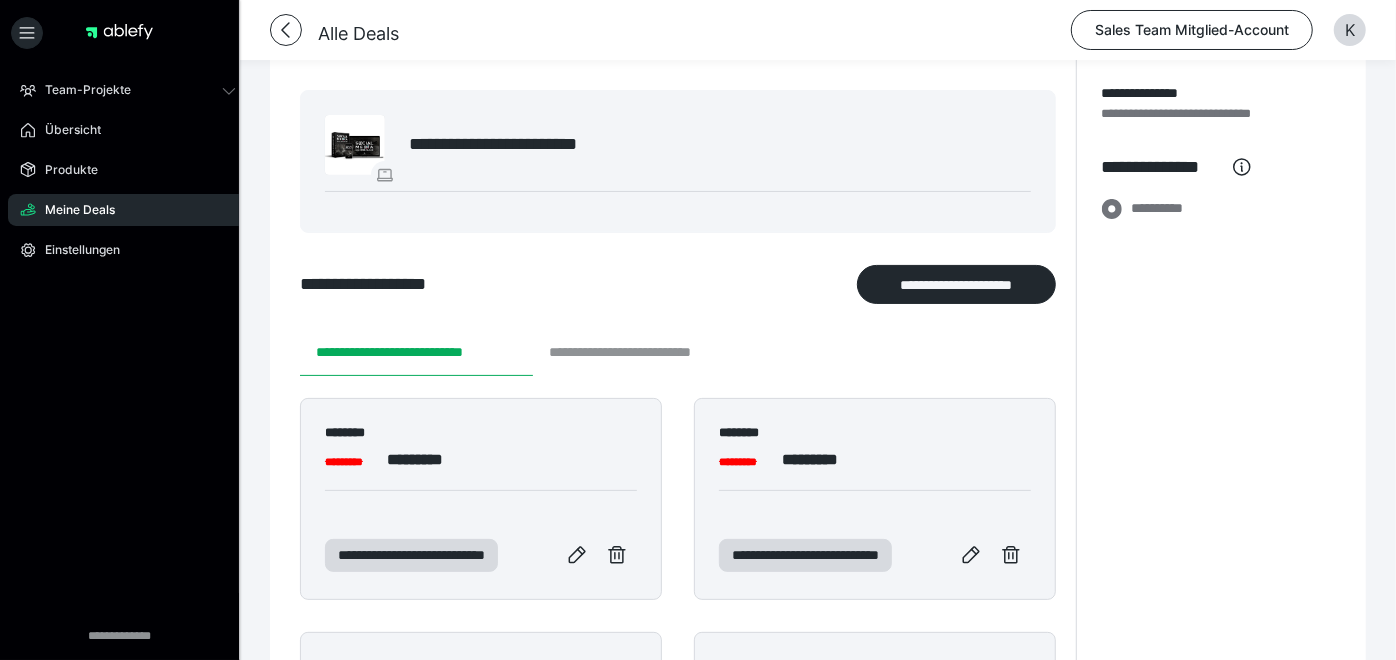click on "**********" at bounding box center (648, 352) 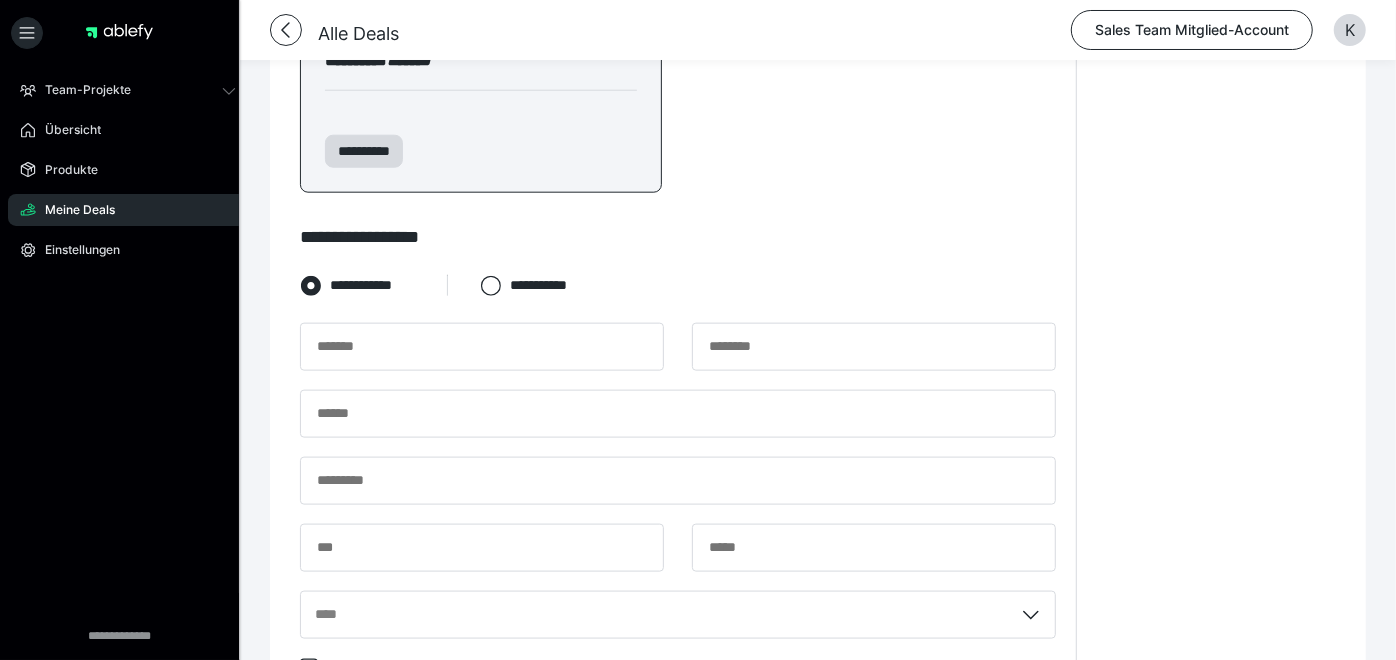 scroll, scrollTop: 1337, scrollLeft: 0, axis: vertical 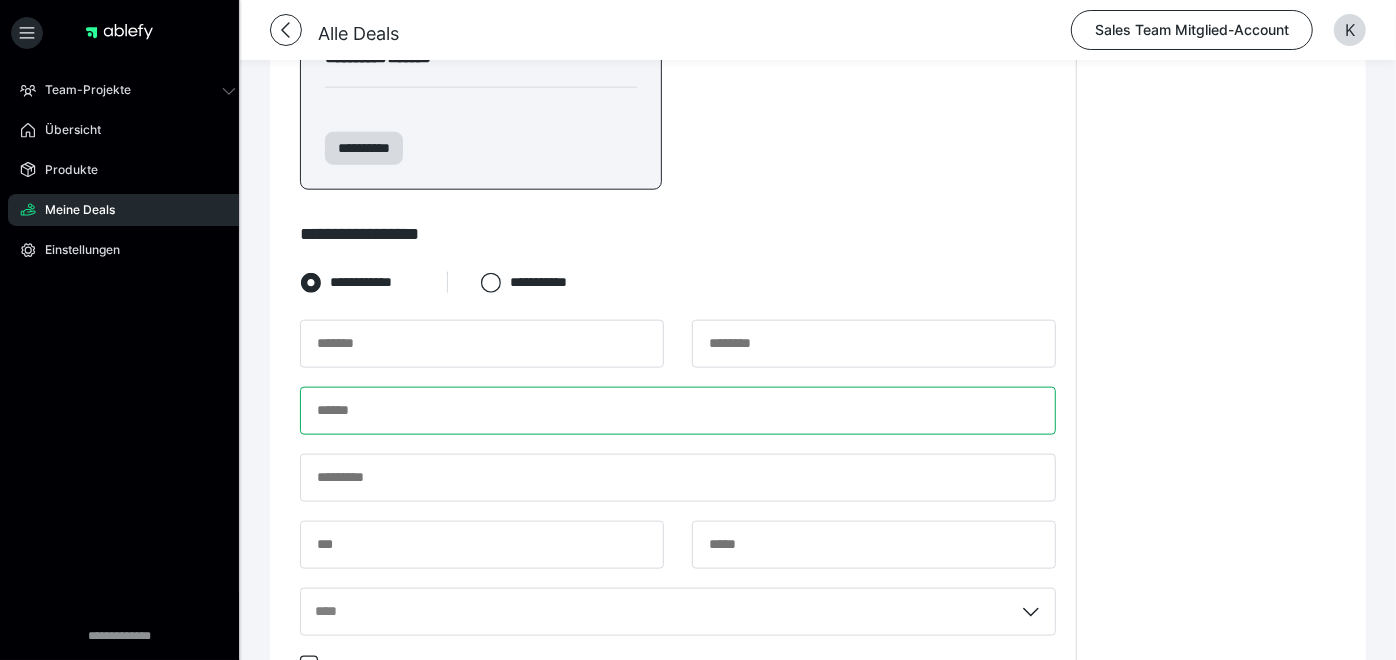 paste on "**********" 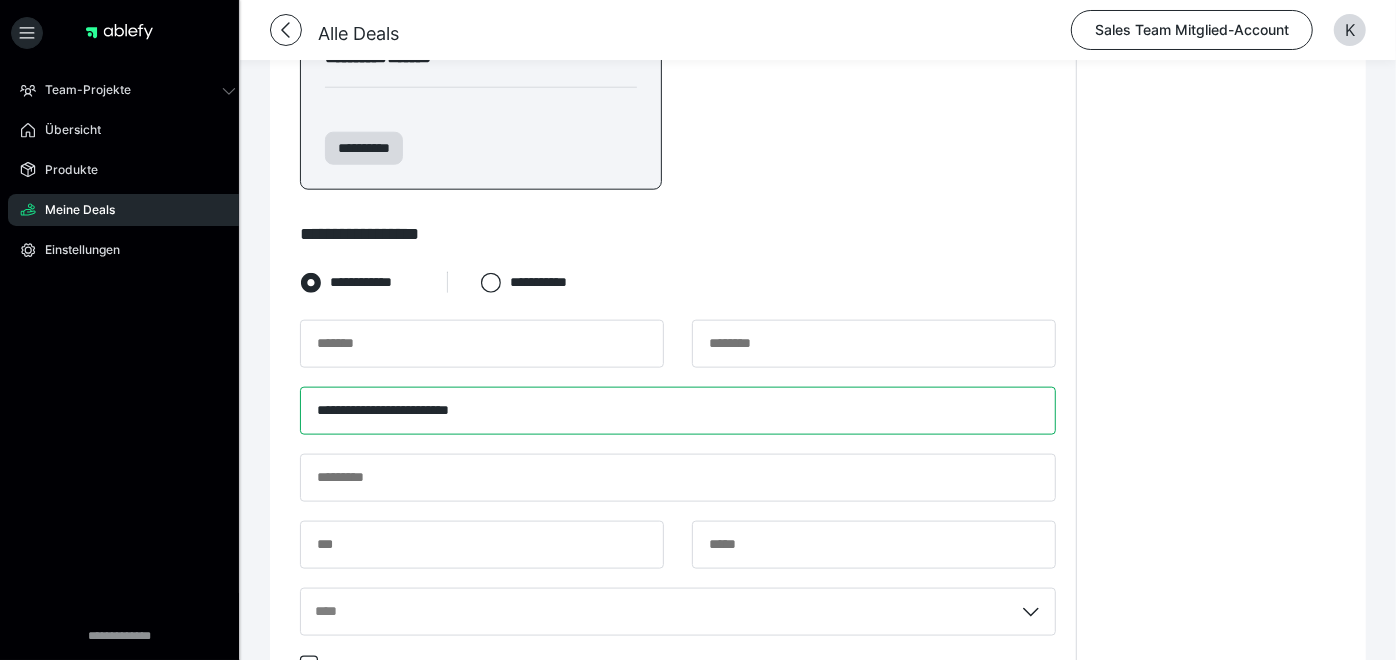type on "**********" 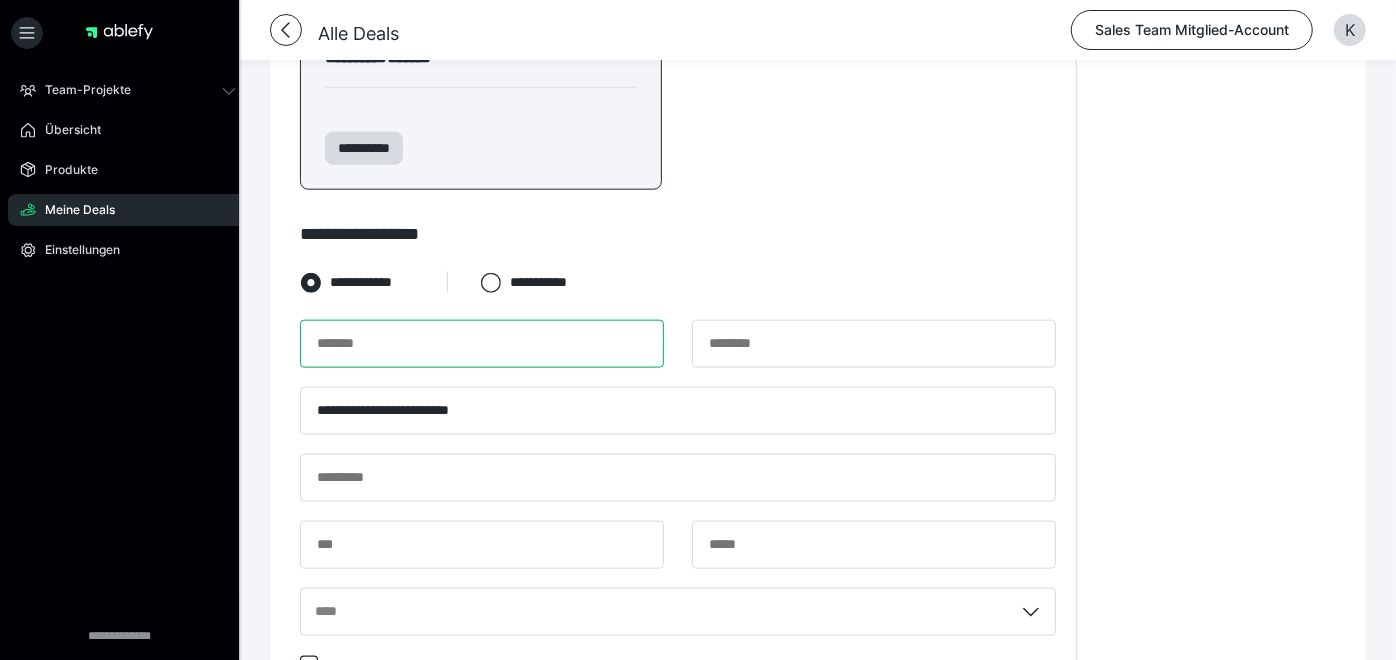 click at bounding box center (482, 344) 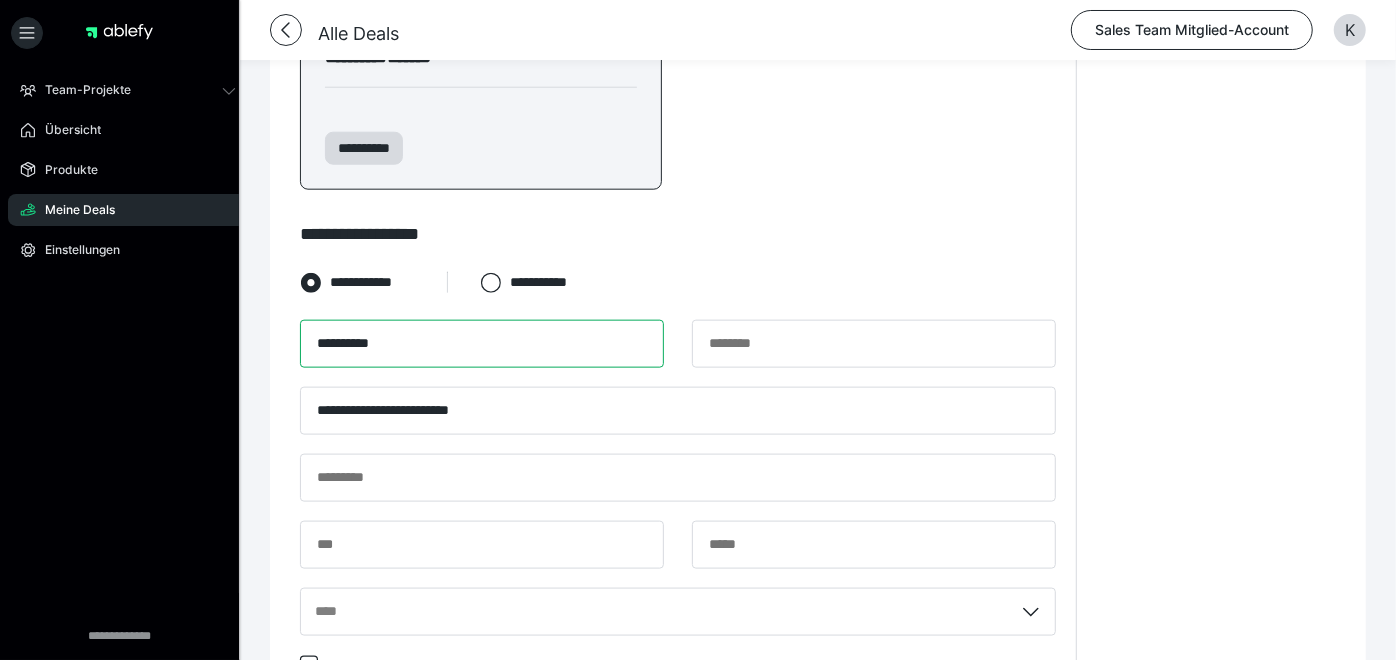 type on "**********" 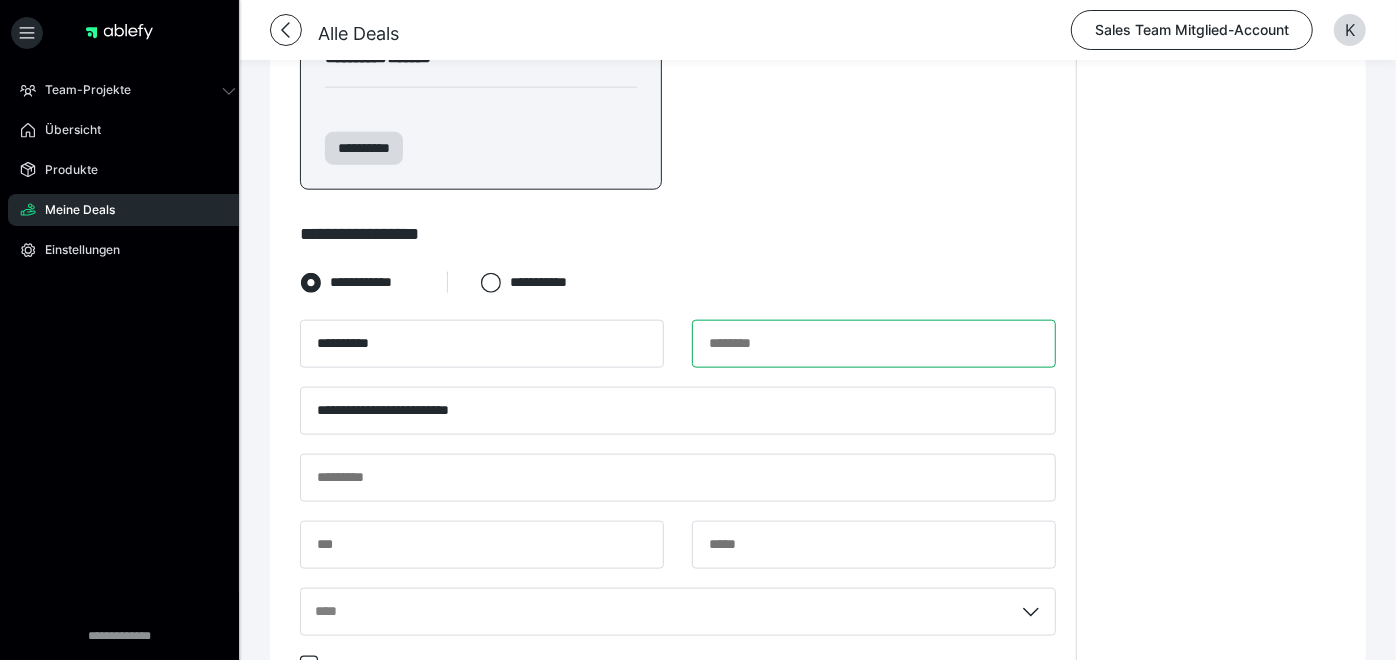 click at bounding box center [874, 344] 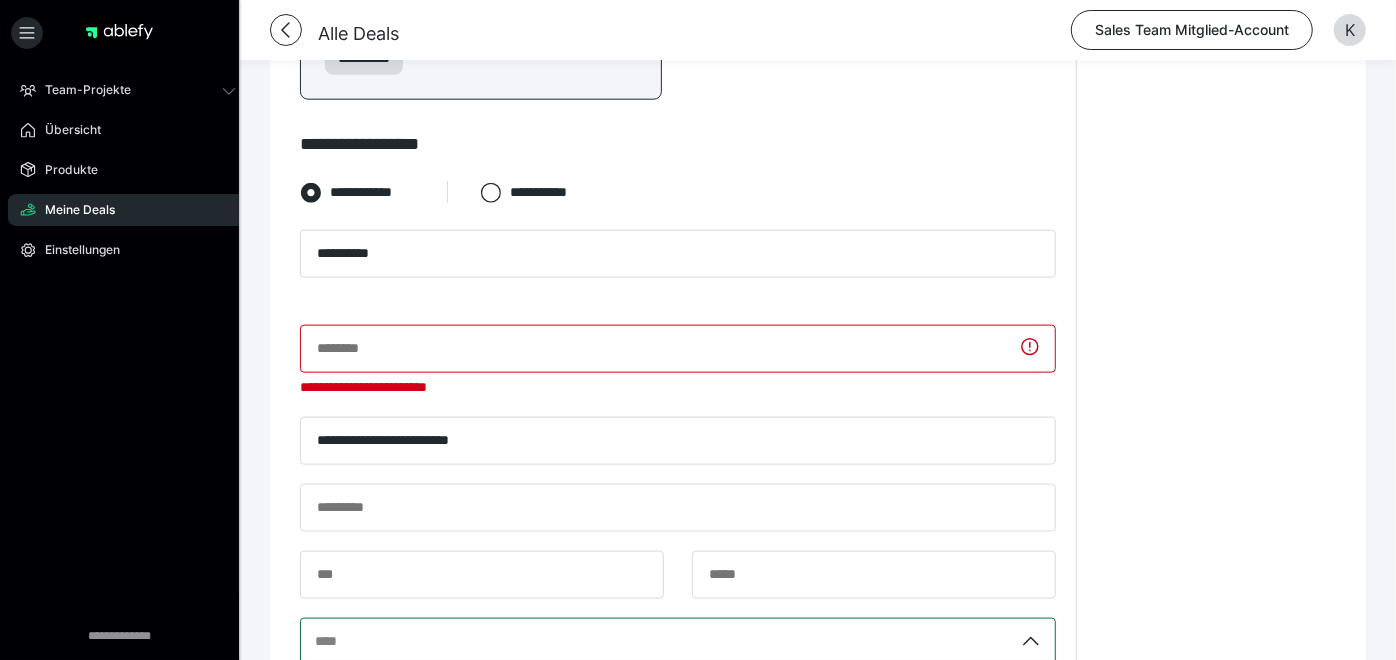 scroll, scrollTop: 1432, scrollLeft: 0, axis: vertical 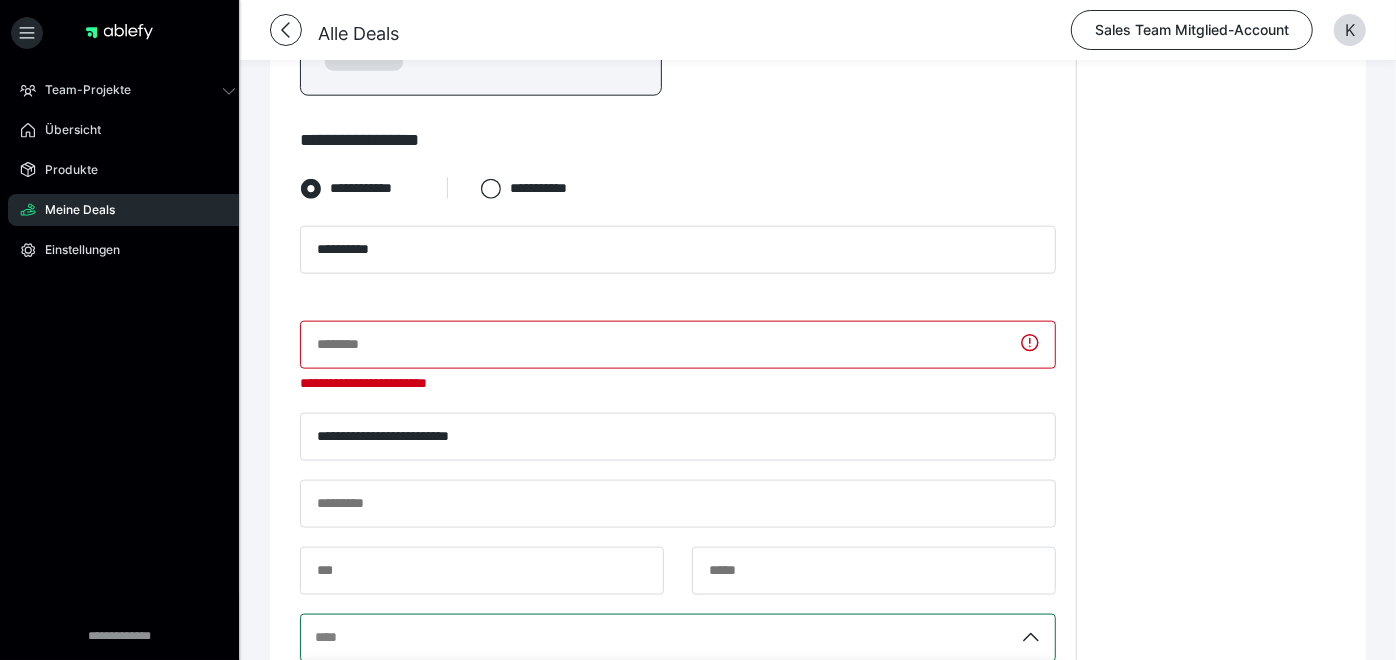 click on "**********" at bounding box center [678, 638] 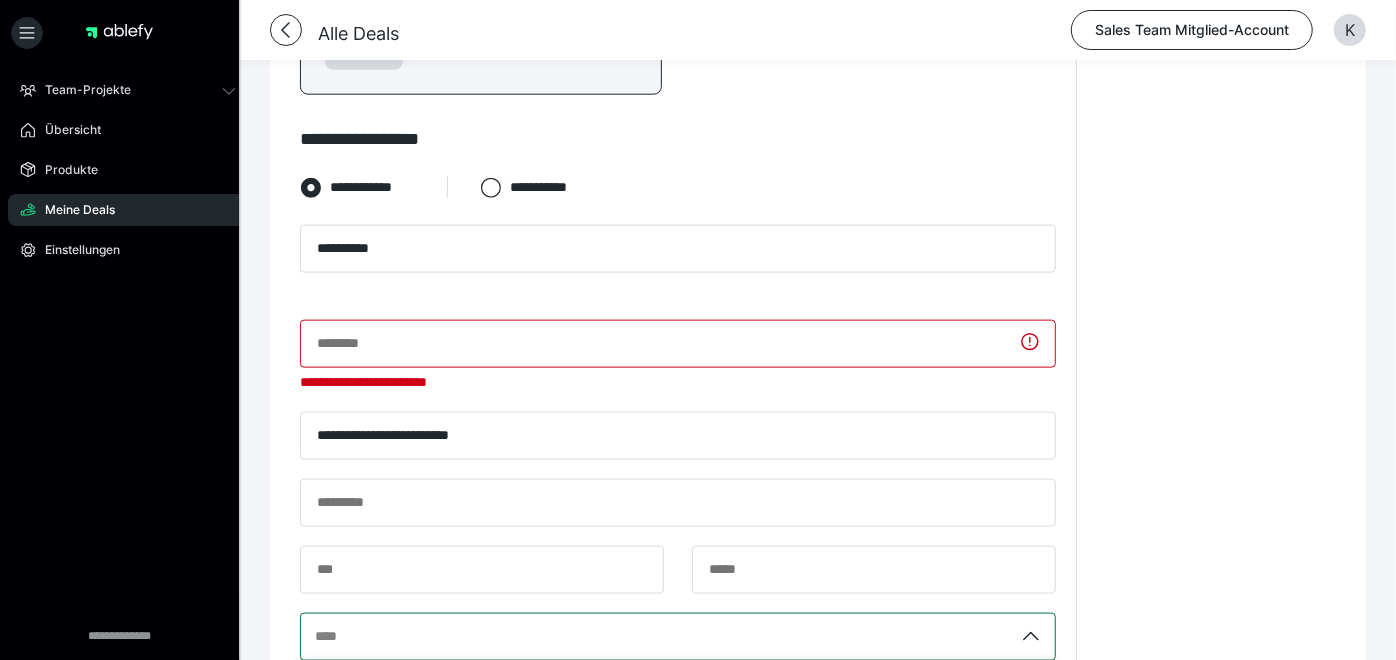 click on "**********" at bounding box center [678, 689] 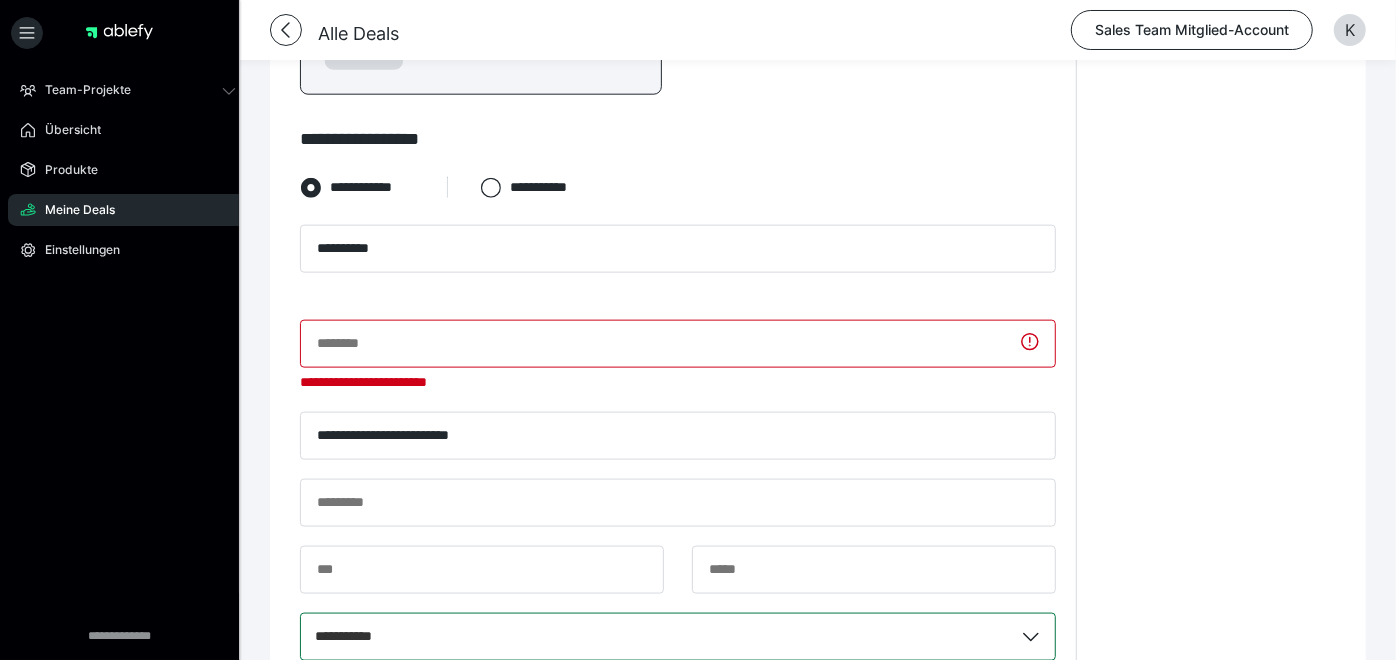 click on "******" at bounding box center (678, 822) 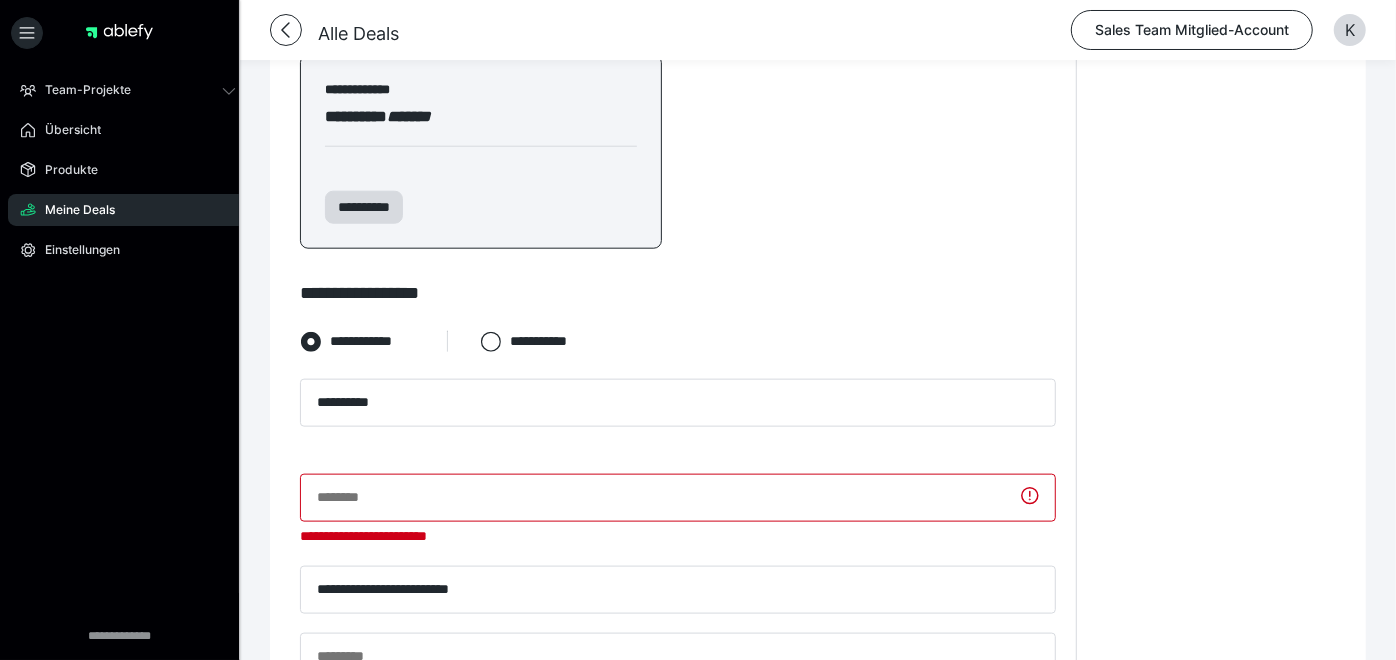 scroll, scrollTop: 1281, scrollLeft: 0, axis: vertical 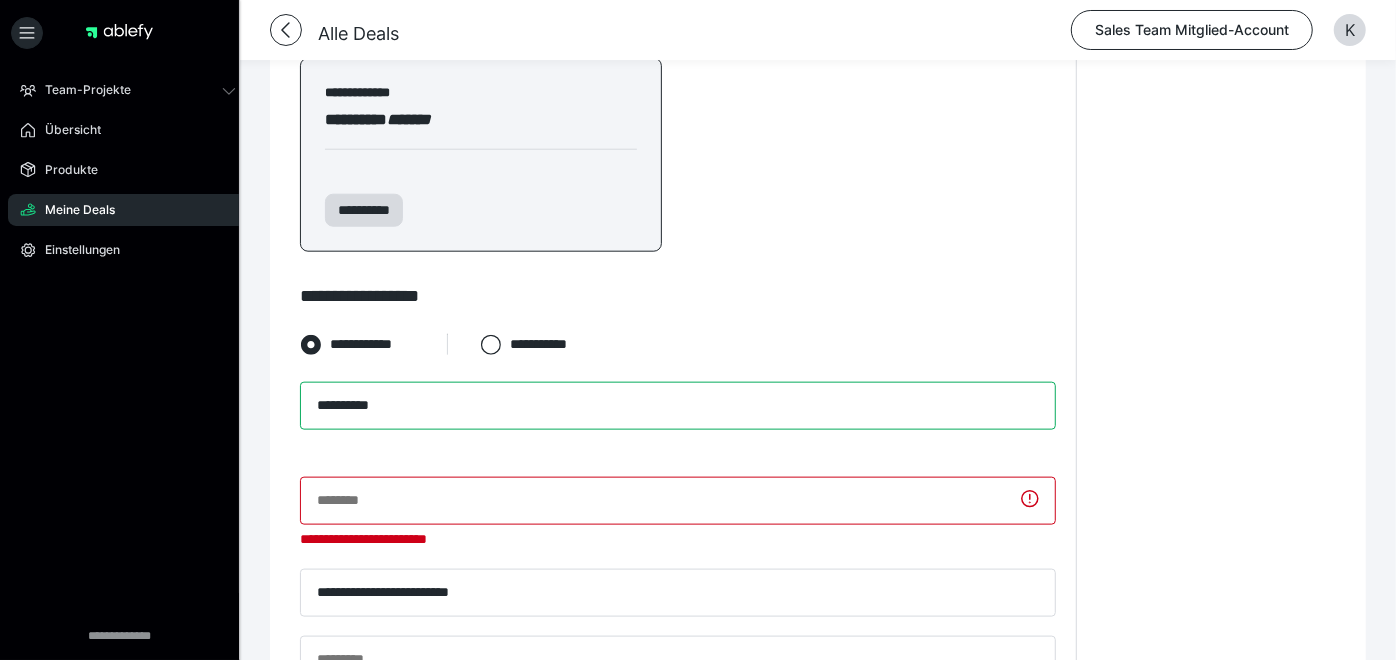 click on "**********" at bounding box center (678, 406) 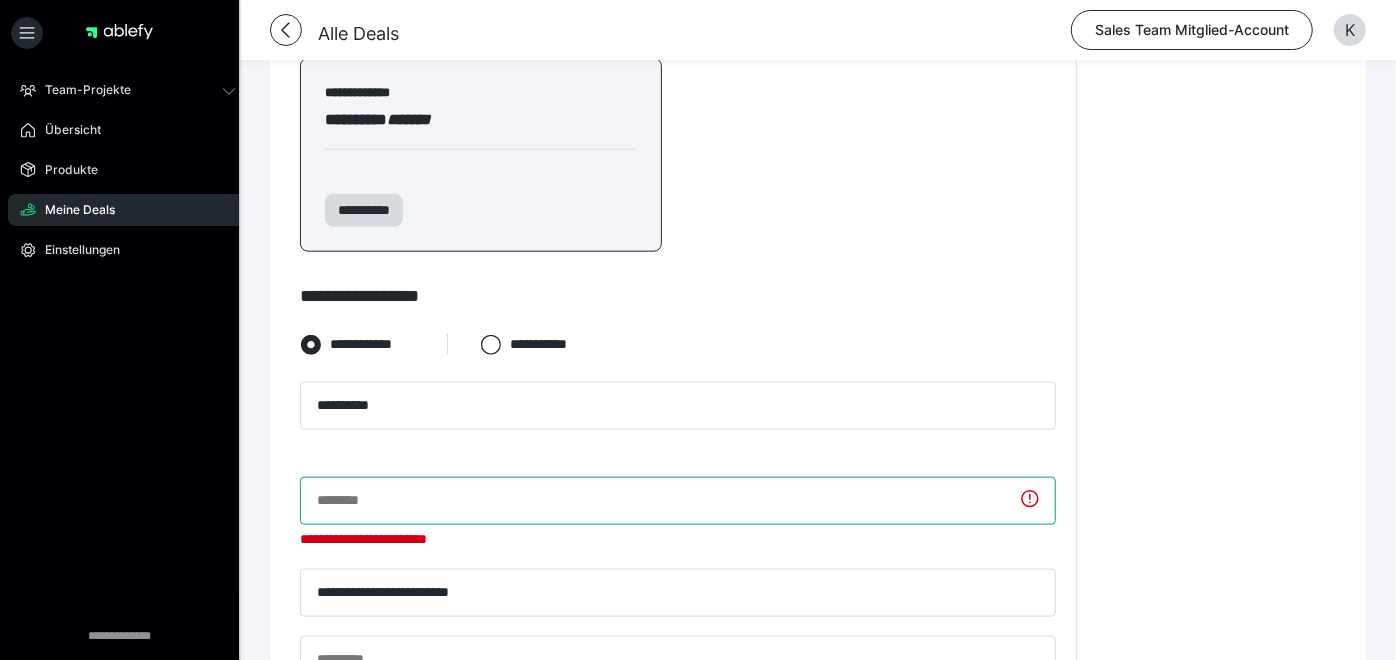 click at bounding box center (678, 501) 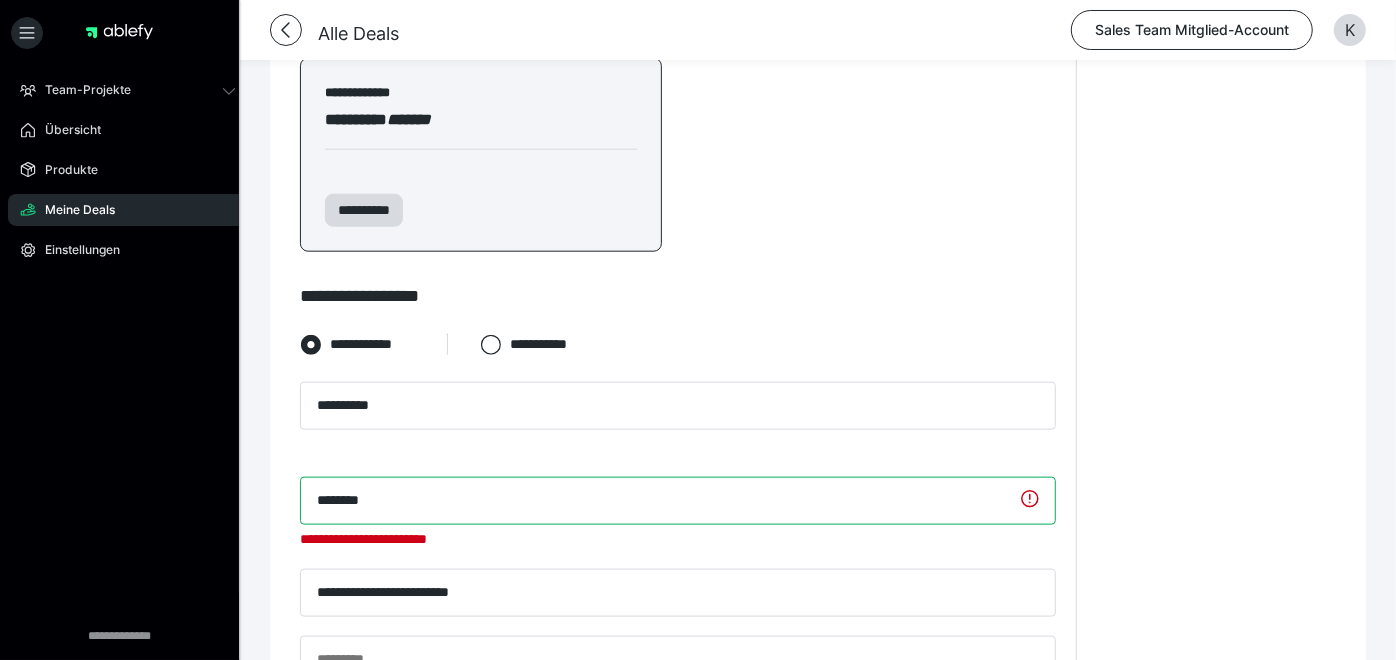 click on "********" at bounding box center [678, 501] 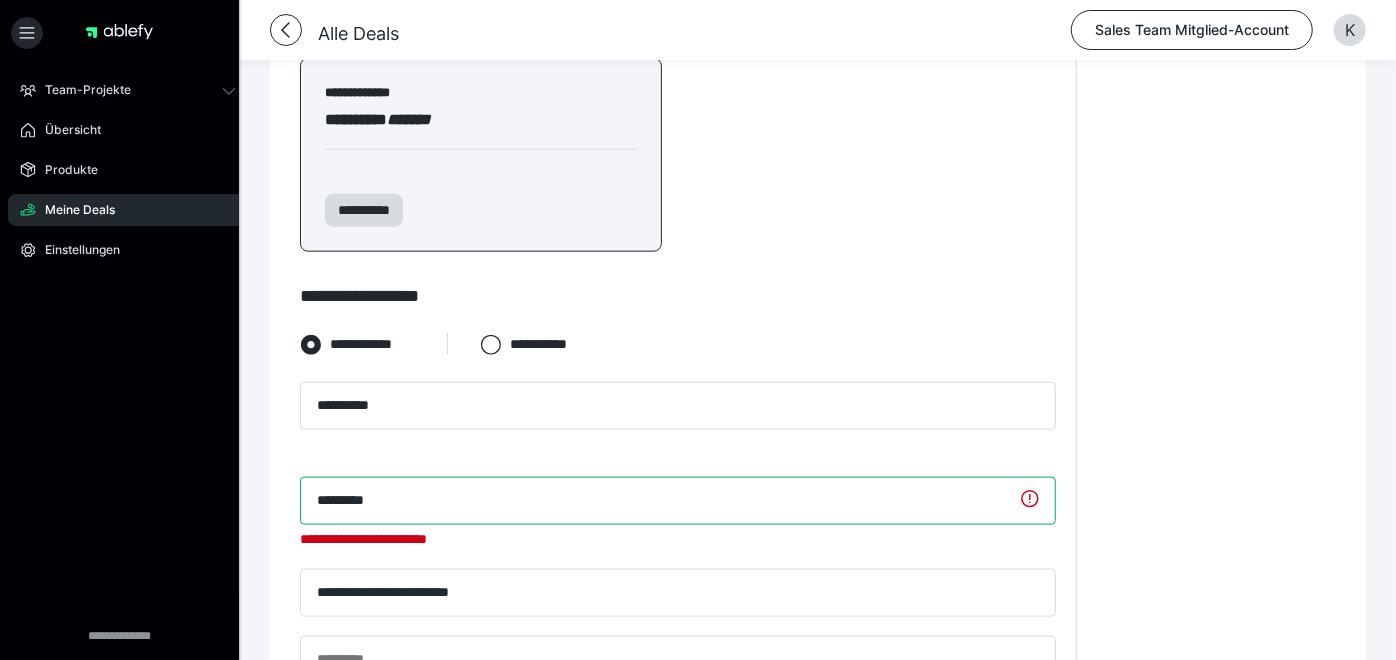type on "*********" 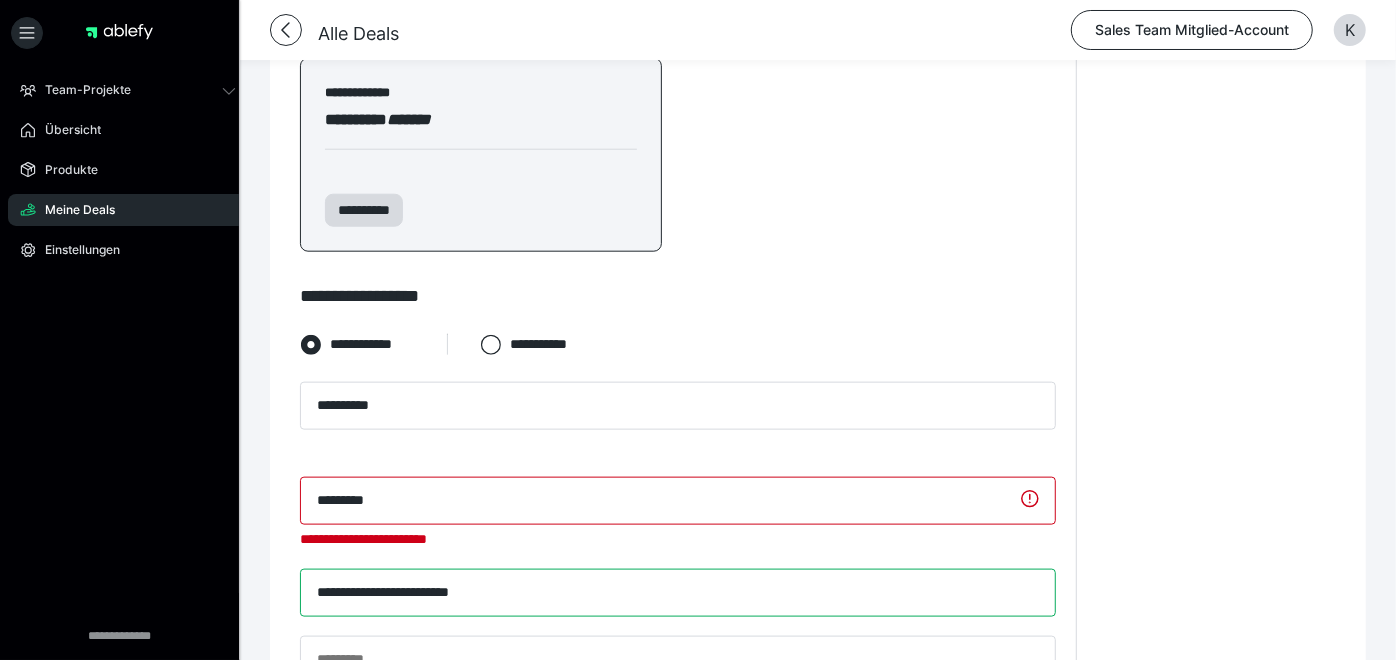 click on "**********" at bounding box center (678, 609) 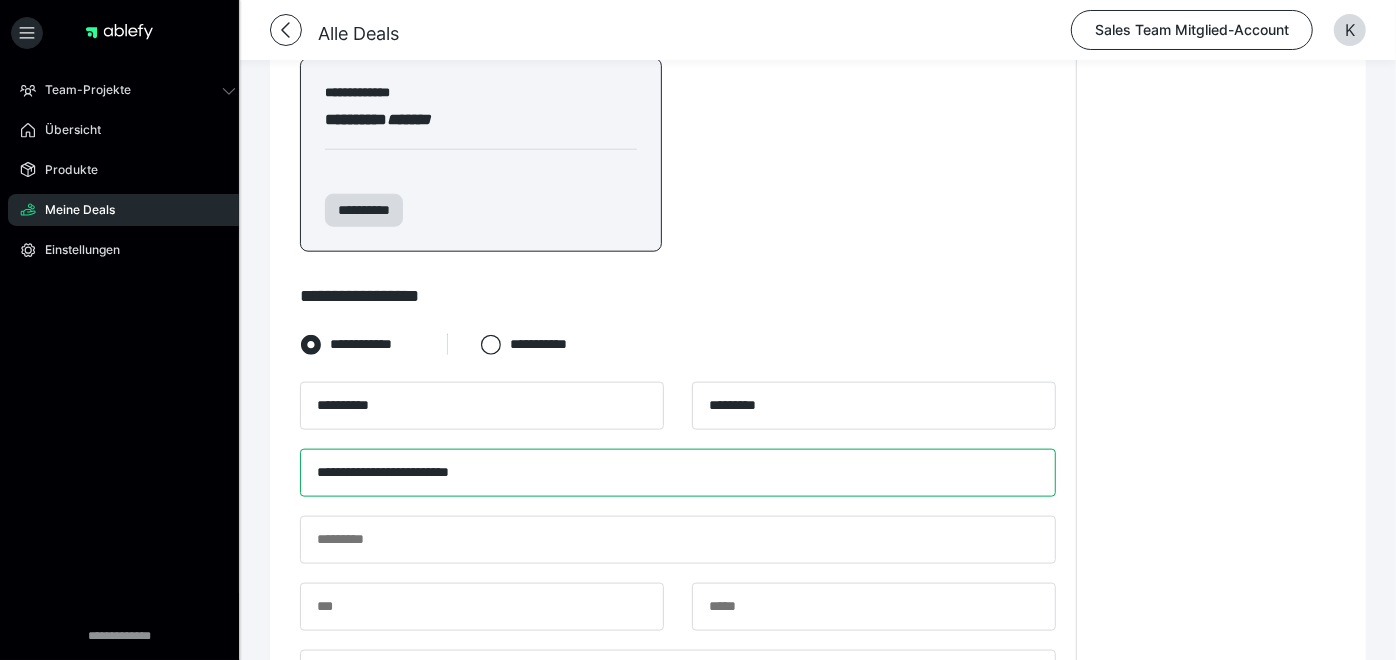 click on "**********" at bounding box center (678, 473) 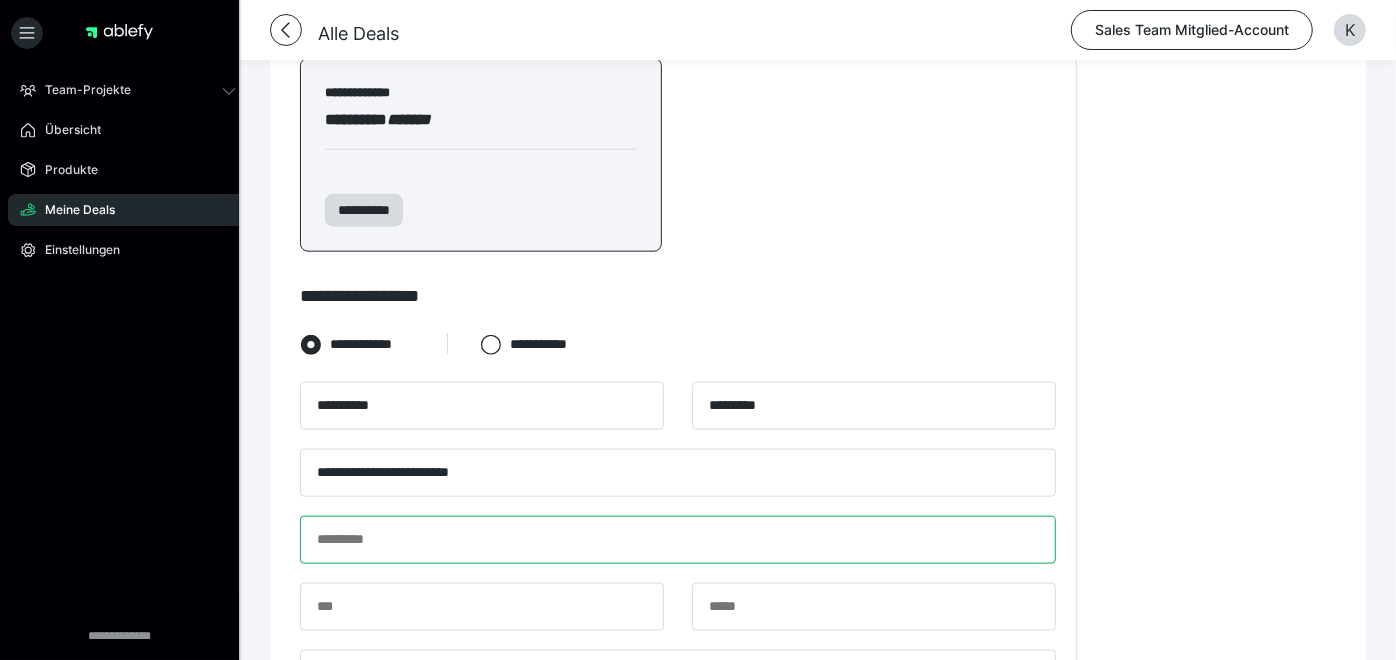 click at bounding box center (678, 540) 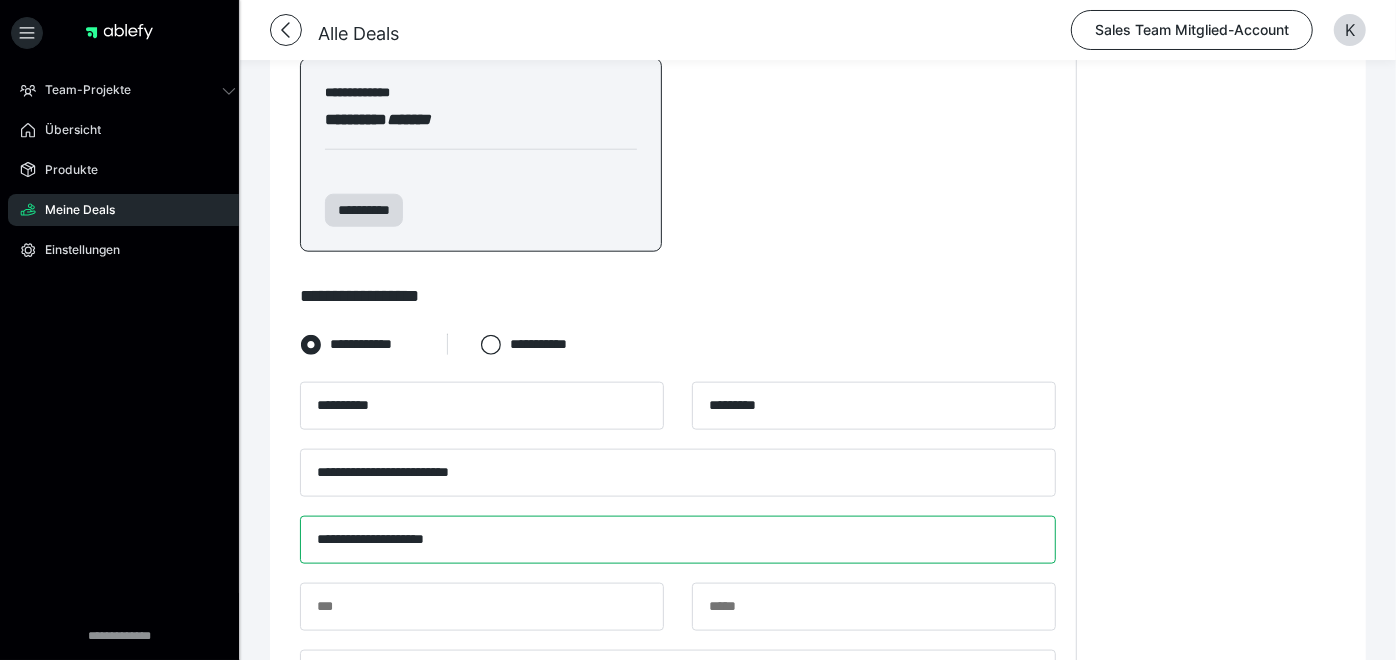 type on "**********" 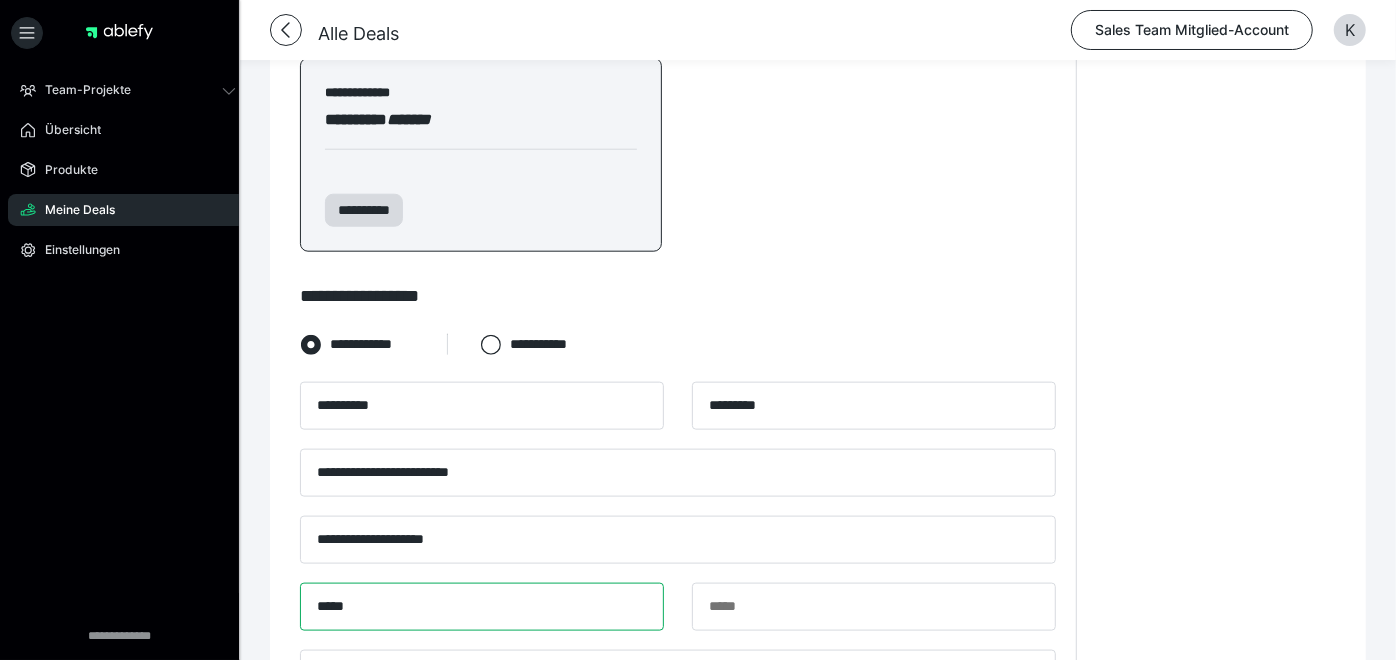 type on "*****" 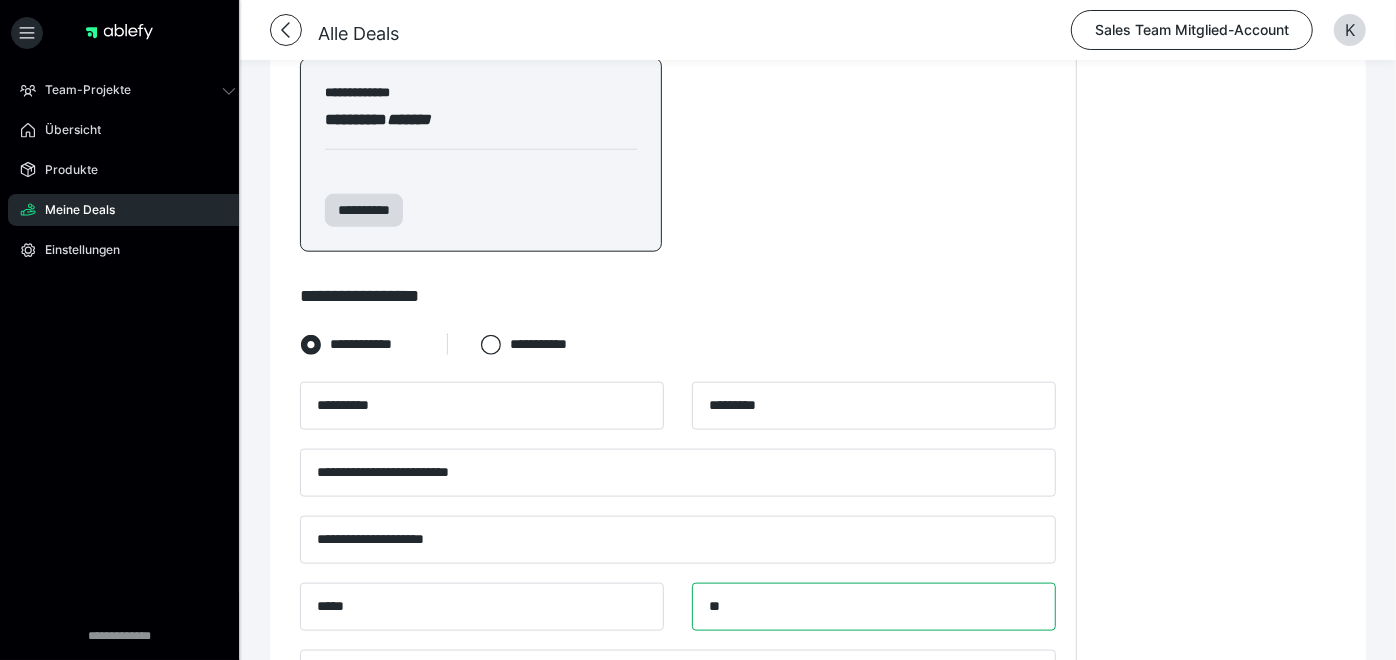 type on "*" 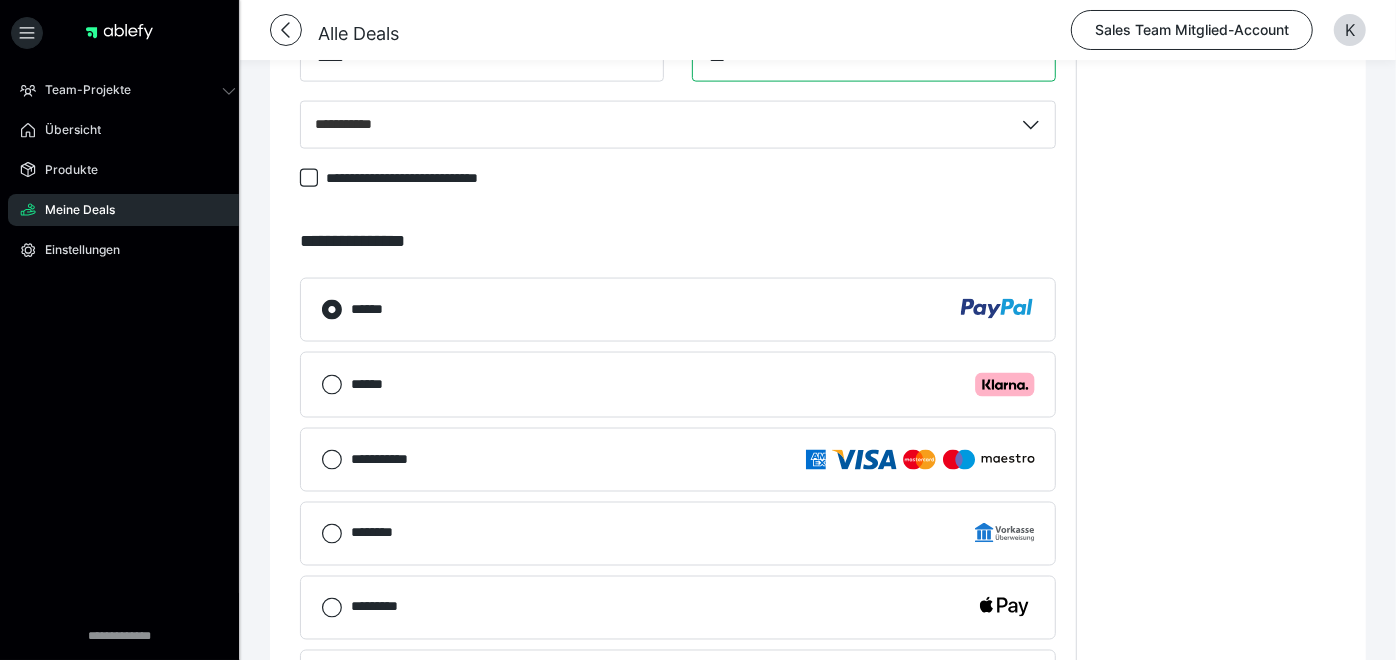 scroll, scrollTop: 1900, scrollLeft: 0, axis: vertical 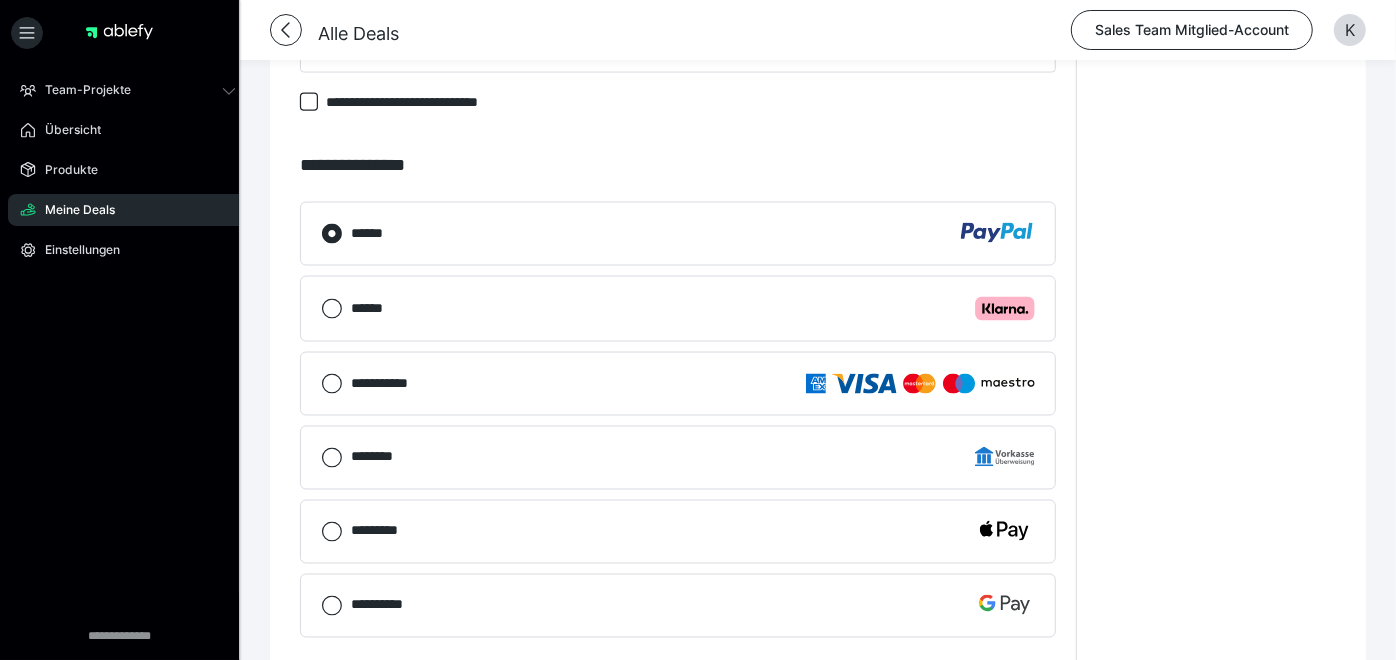 type on "***" 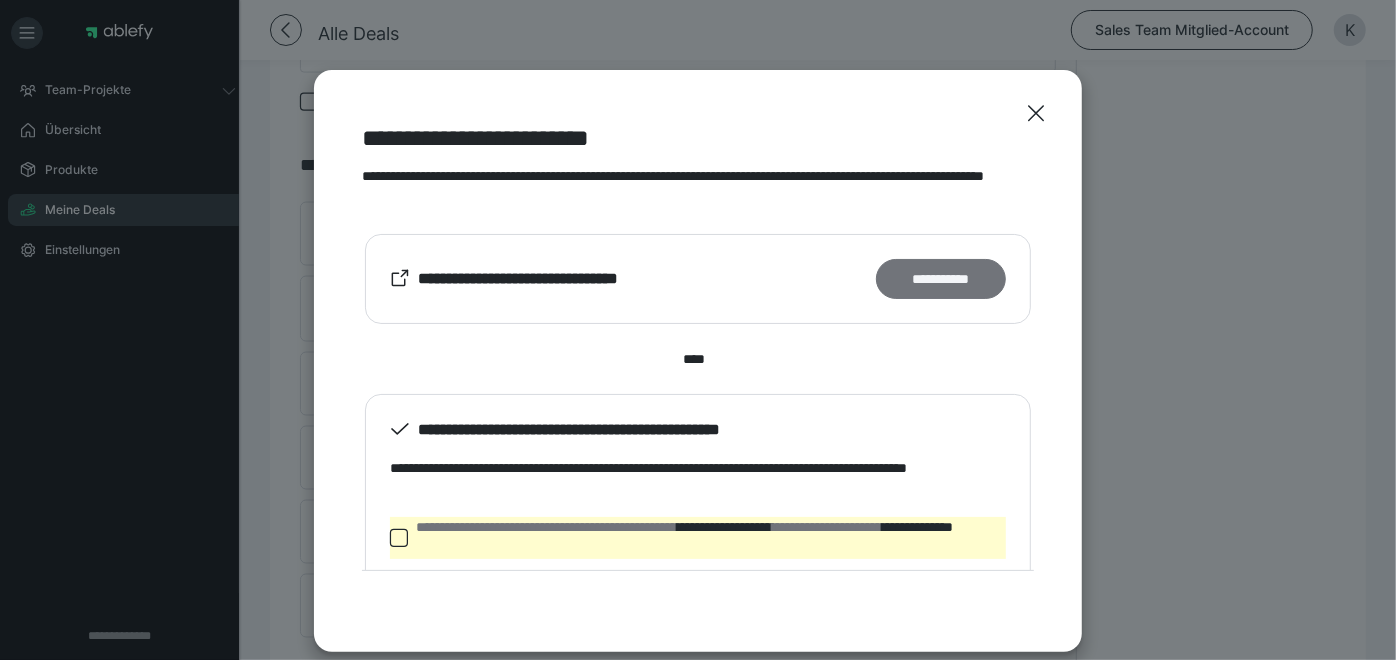 click on "**********" at bounding box center [941, 278] 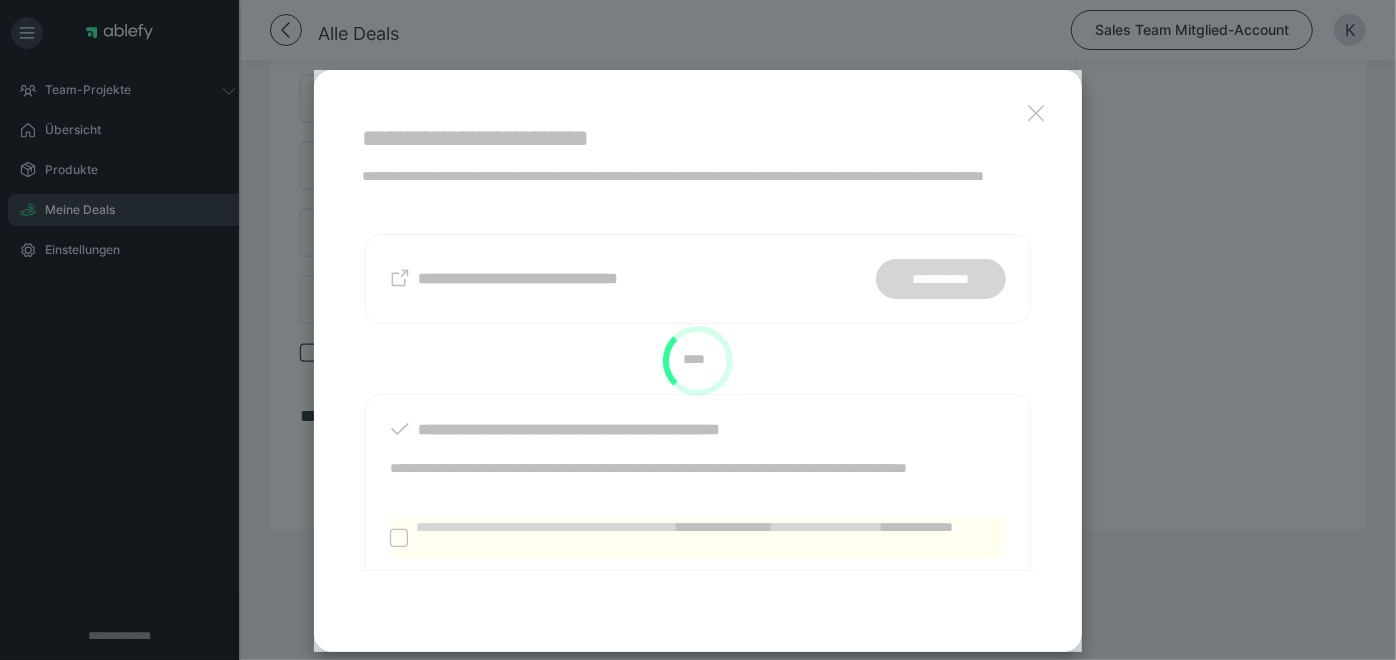scroll, scrollTop: 1436, scrollLeft: 0, axis: vertical 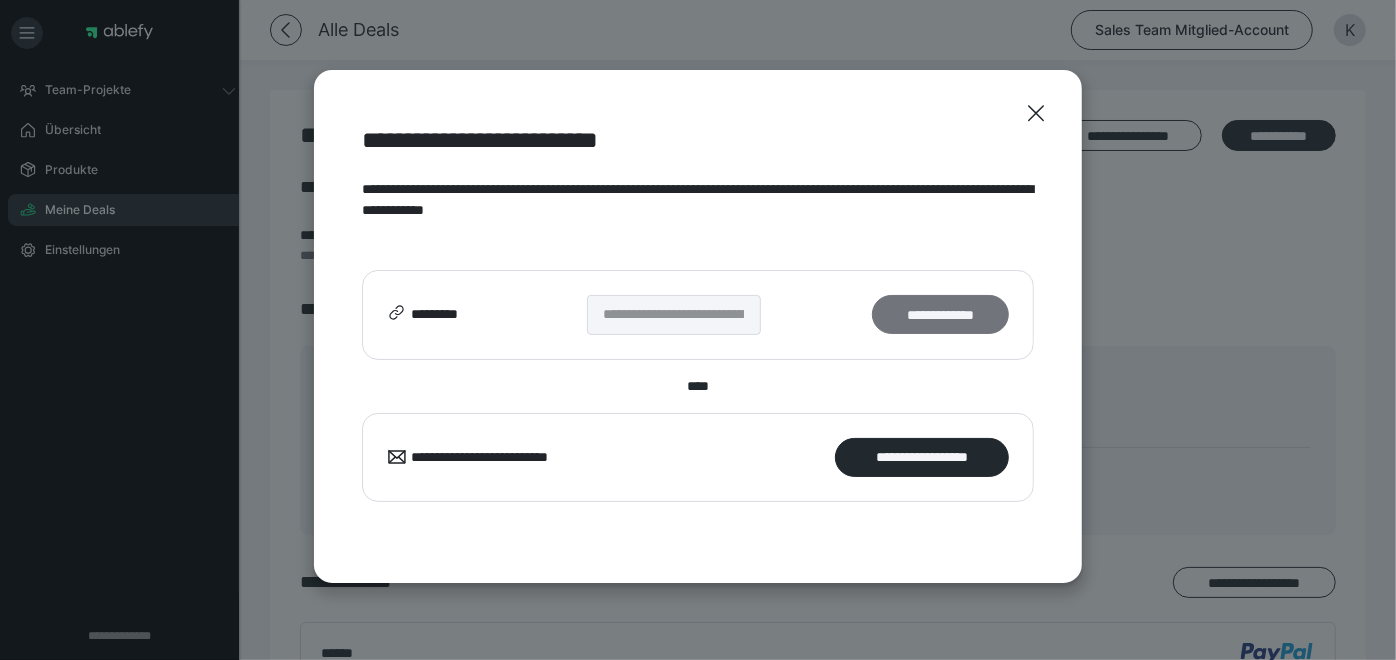 click on "**********" at bounding box center (940, 314) 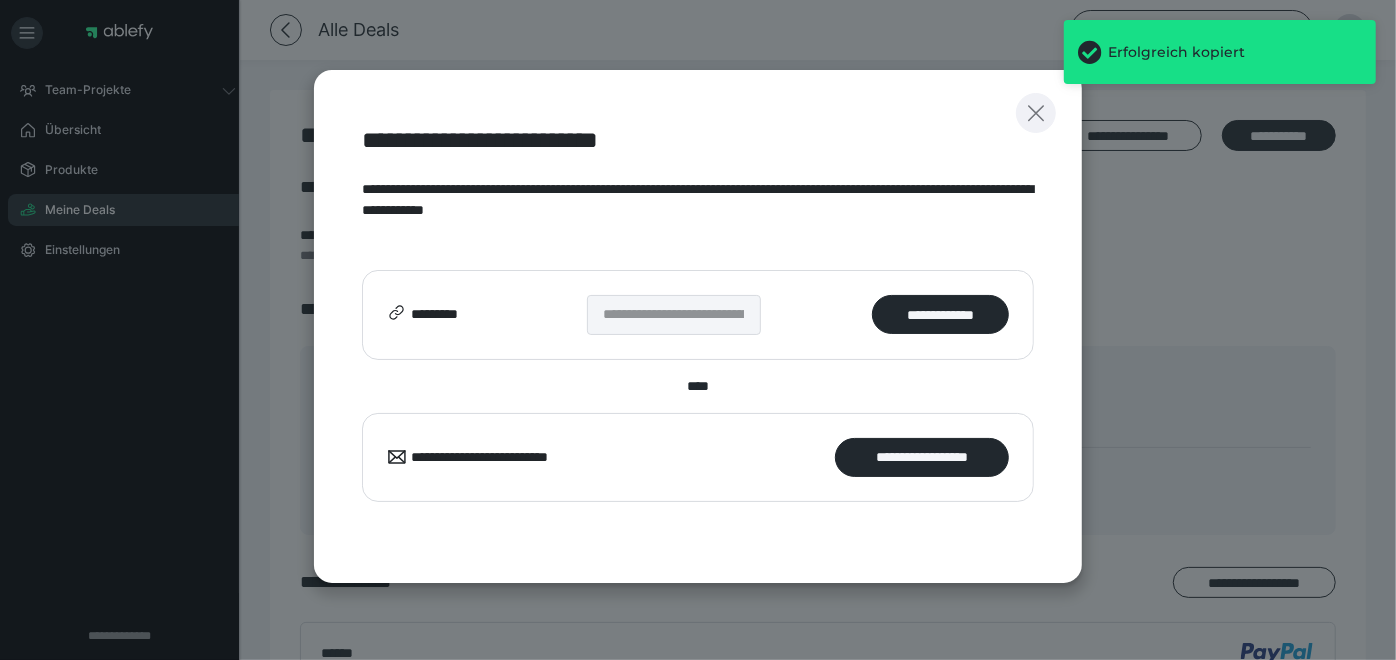 click at bounding box center (1036, 113) 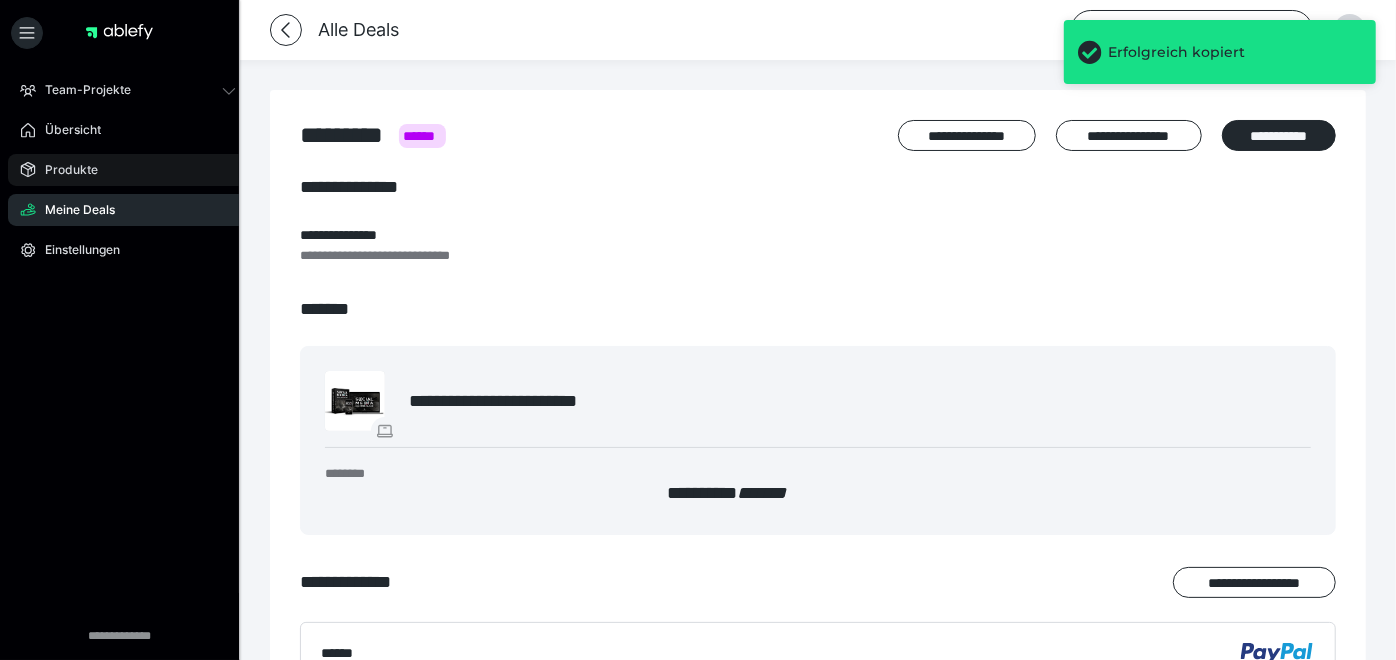 click on "Produkte" at bounding box center (64, 170) 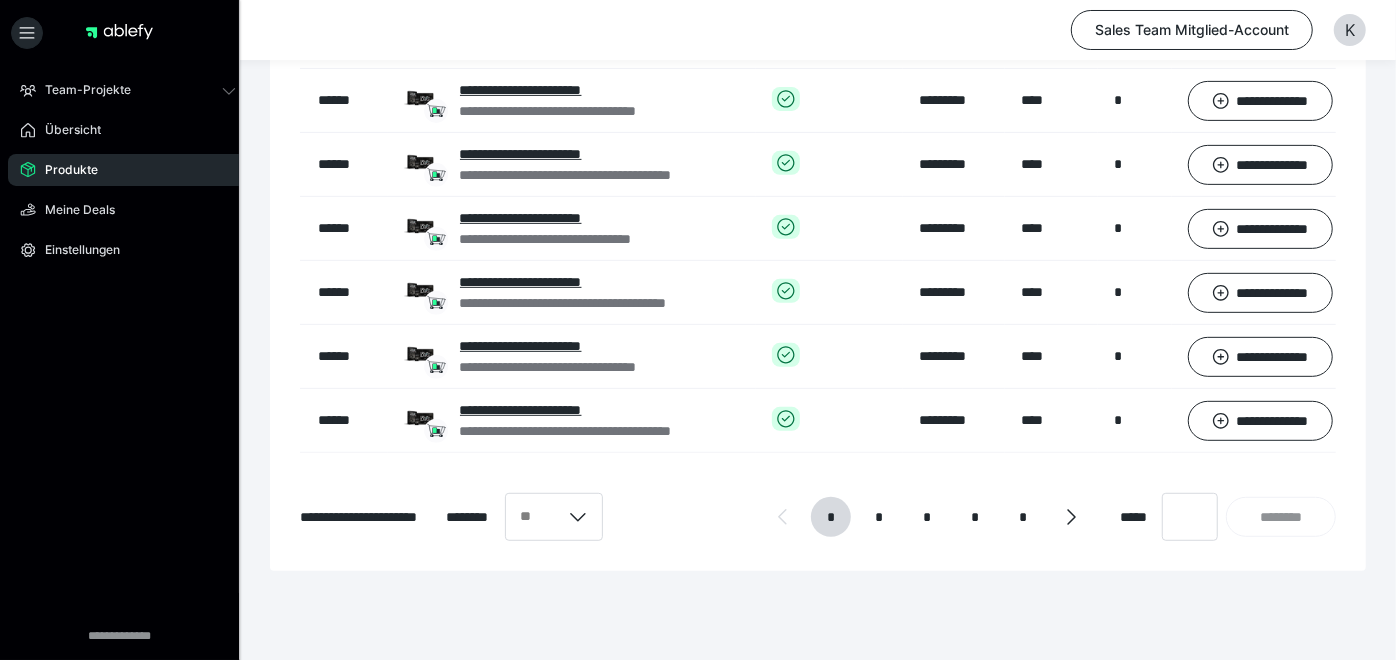 scroll, scrollTop: 474, scrollLeft: 0, axis: vertical 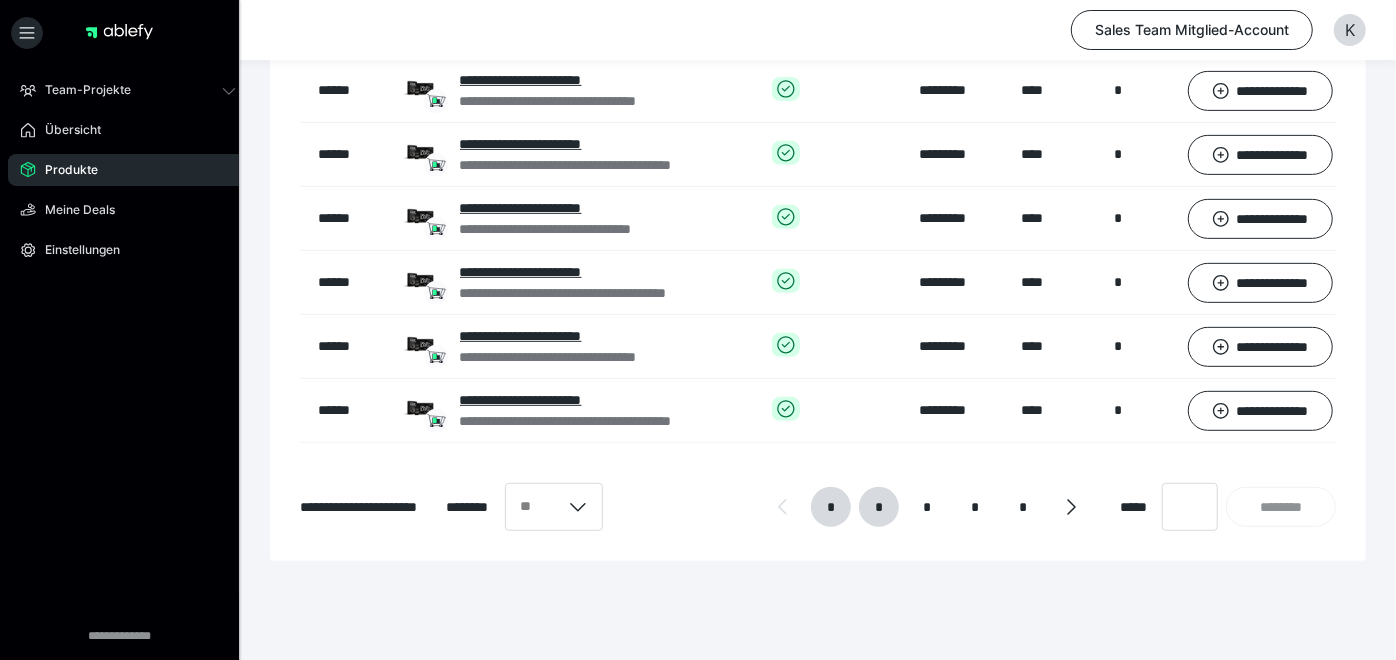 click on "*" at bounding box center [879, 507] 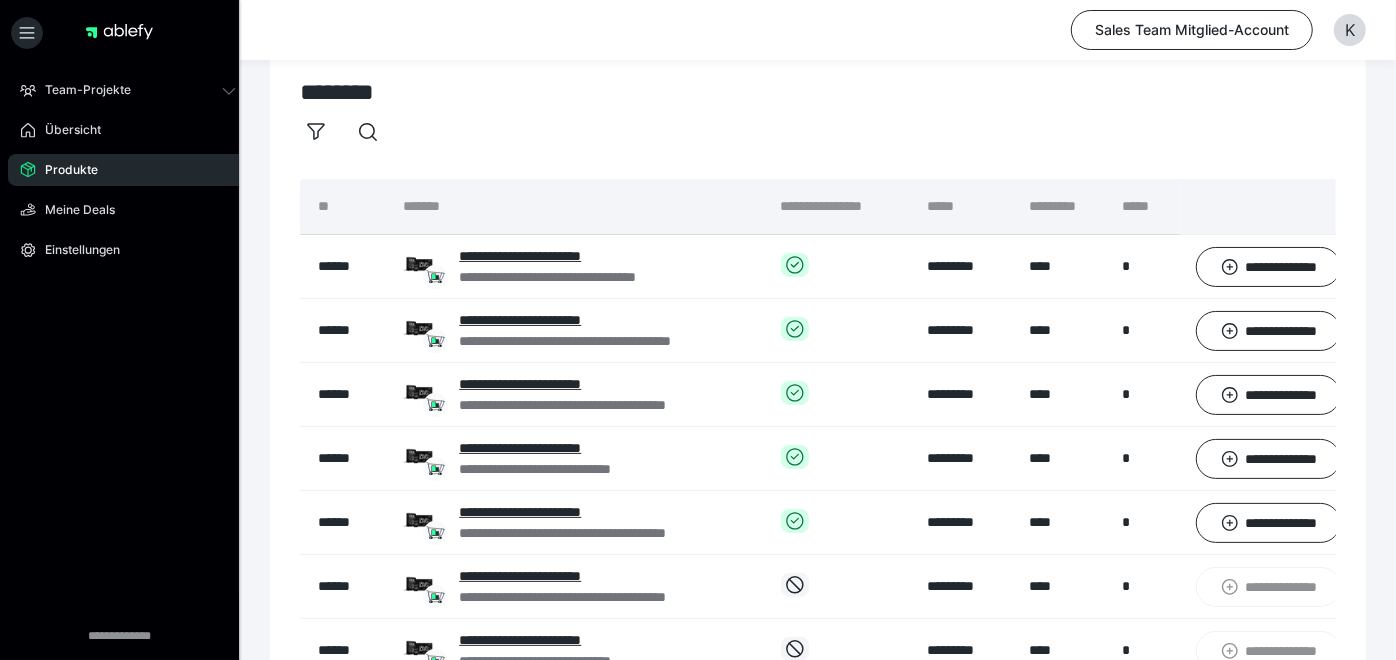 scroll, scrollTop: 47, scrollLeft: 0, axis: vertical 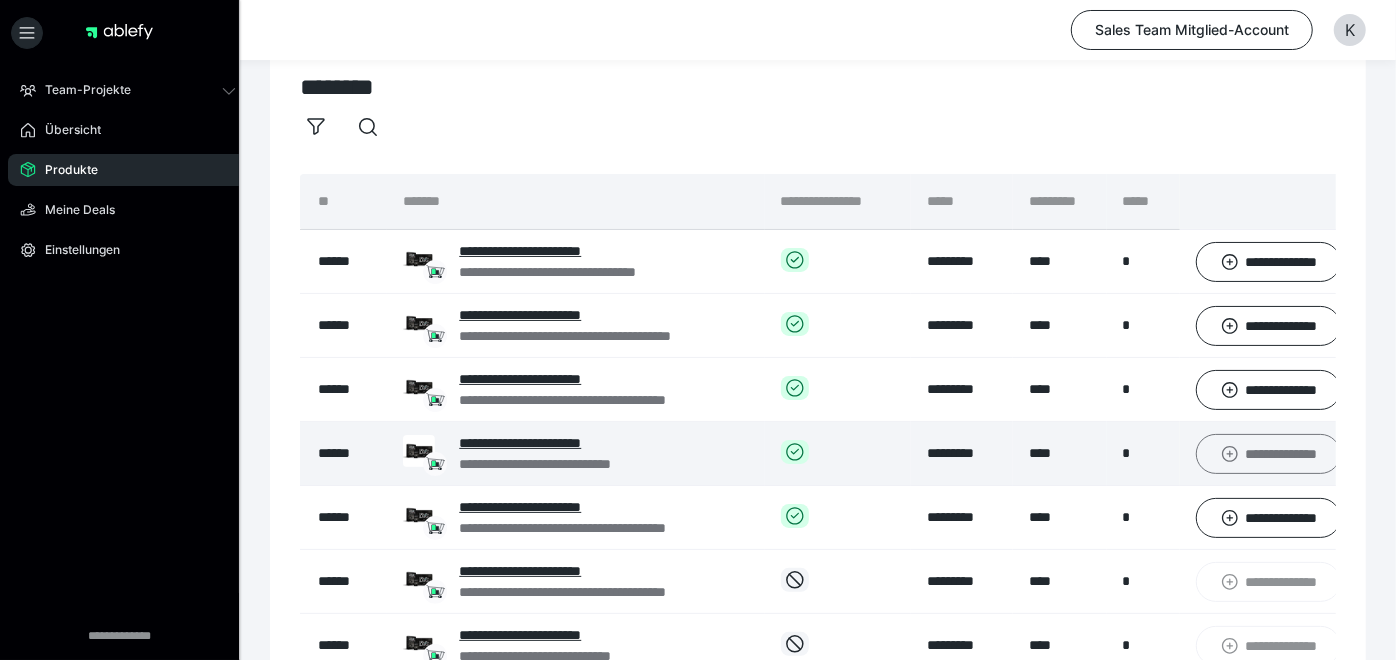 click on "**********" at bounding box center [1268, 453] 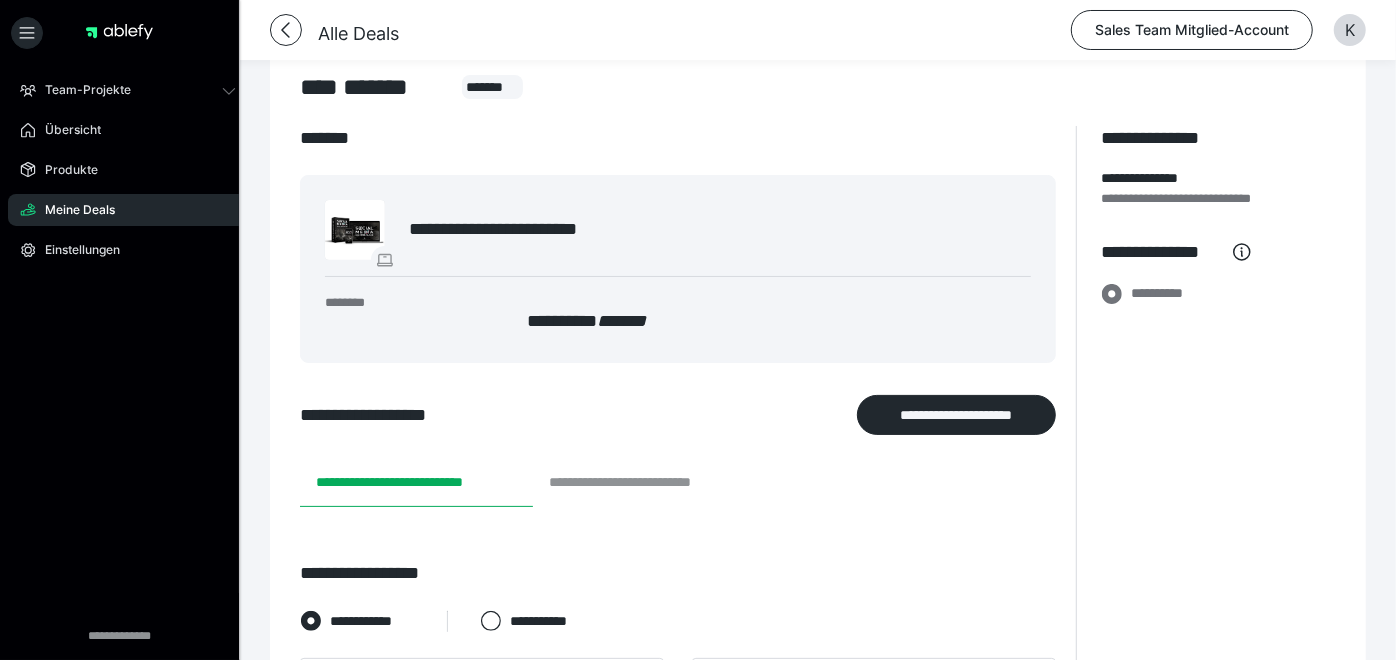 click on "**********" at bounding box center (648, 483) 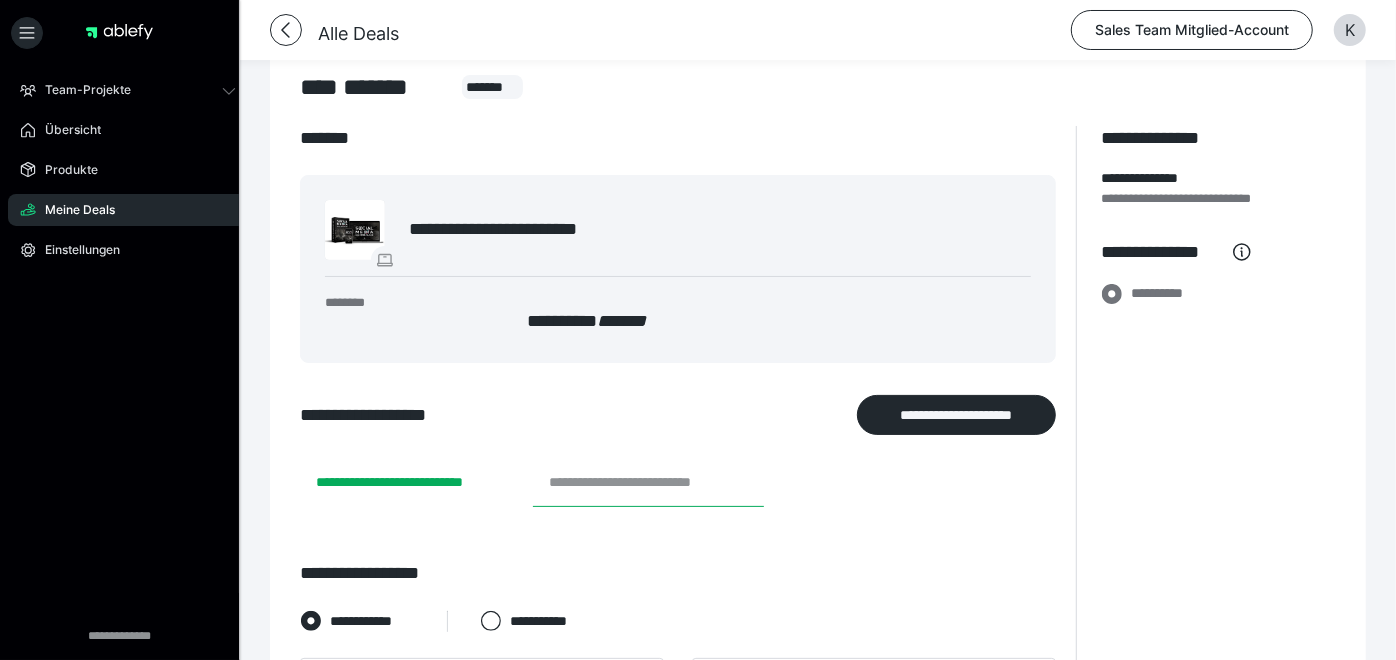 click on "**********" at bounding box center (648, 483) 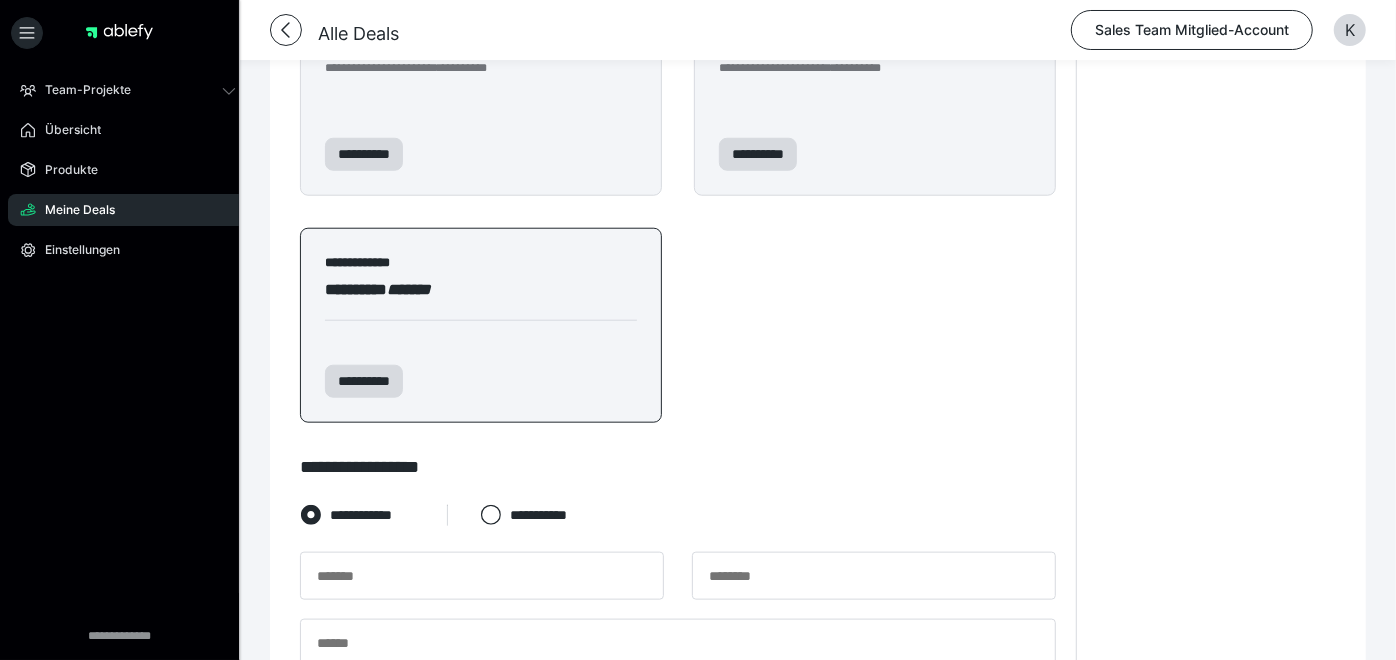 scroll, scrollTop: 1140, scrollLeft: 0, axis: vertical 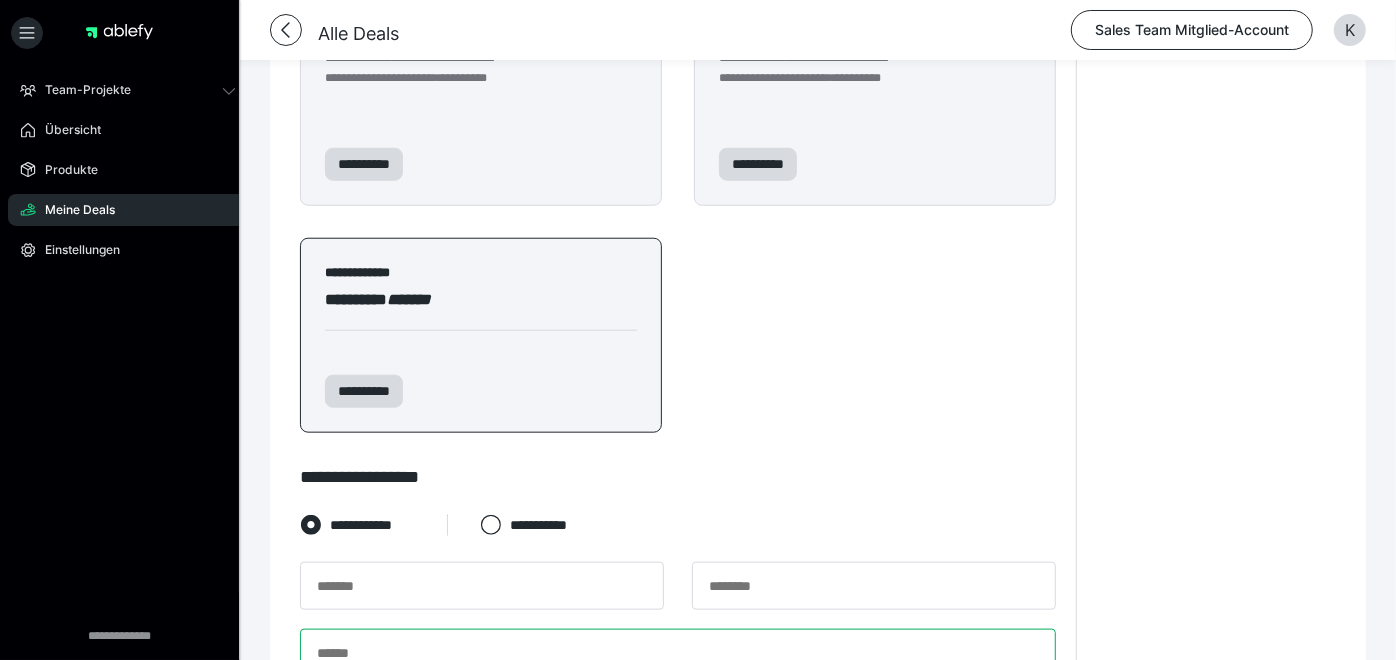 click at bounding box center [678, 653] 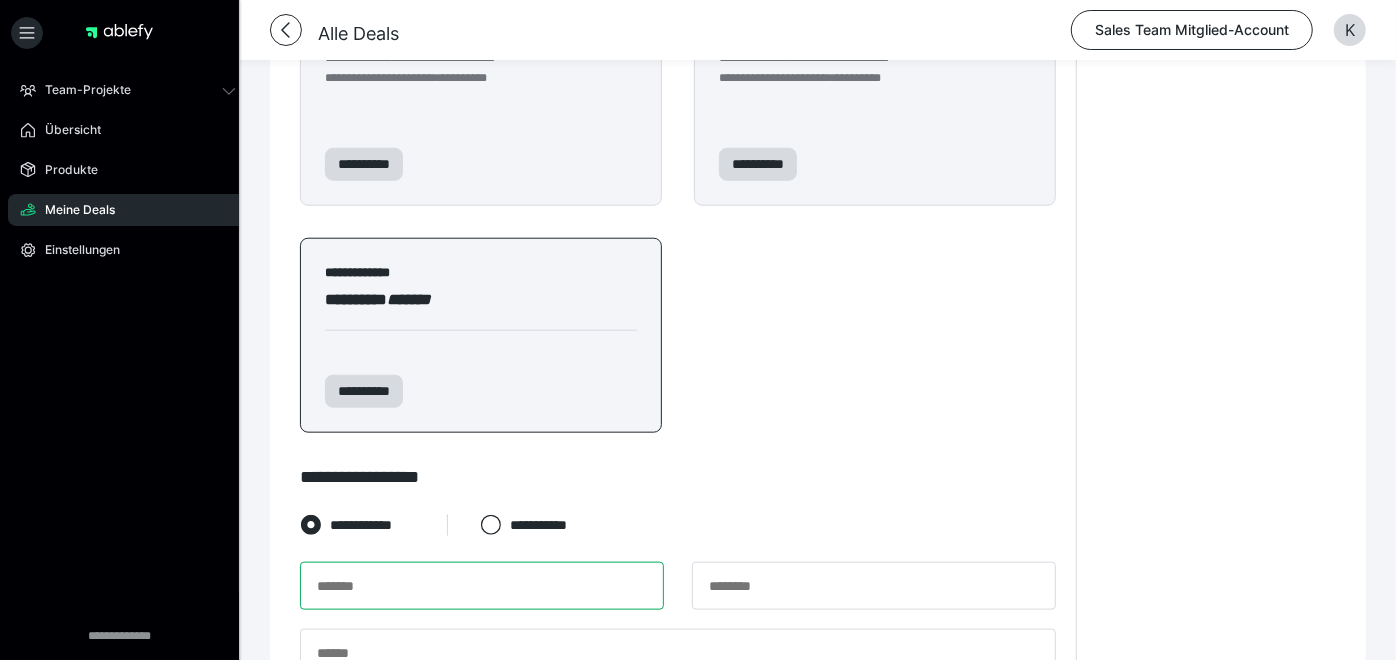 drag, startPoint x: 366, startPoint y: 413, endPoint x: 354, endPoint y: 351, distance: 63.15061 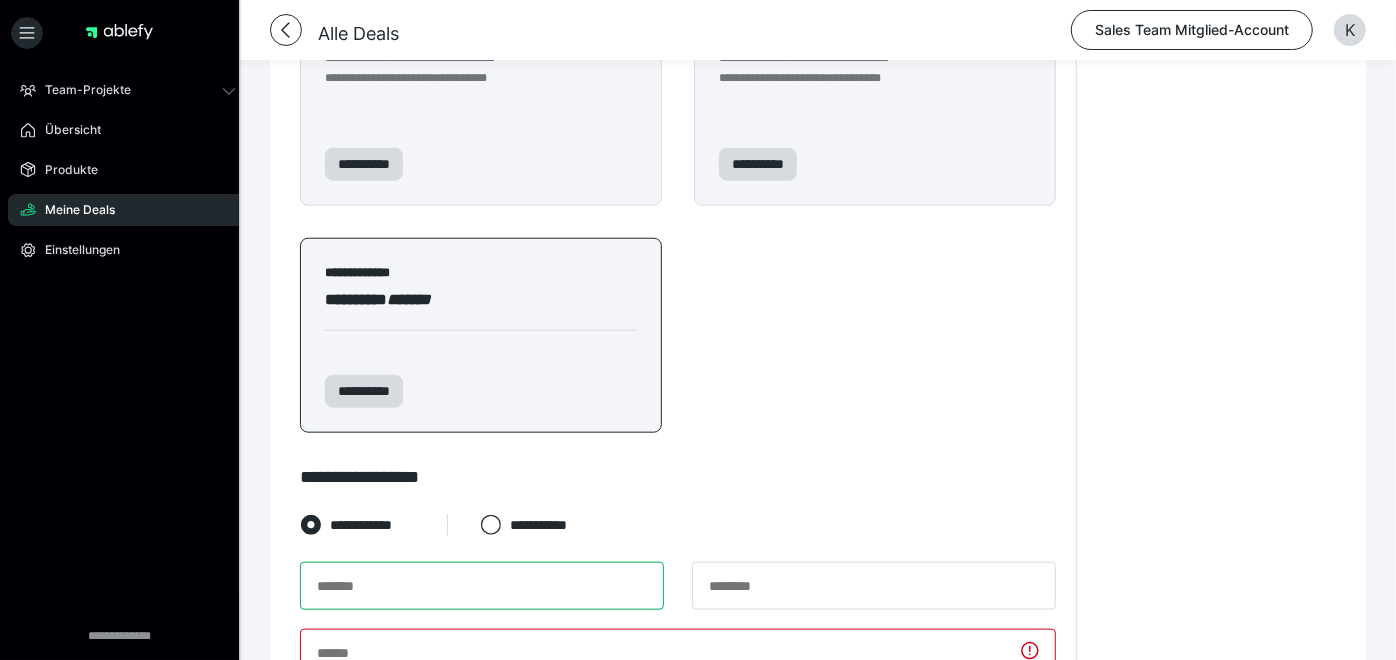 type on "**********" 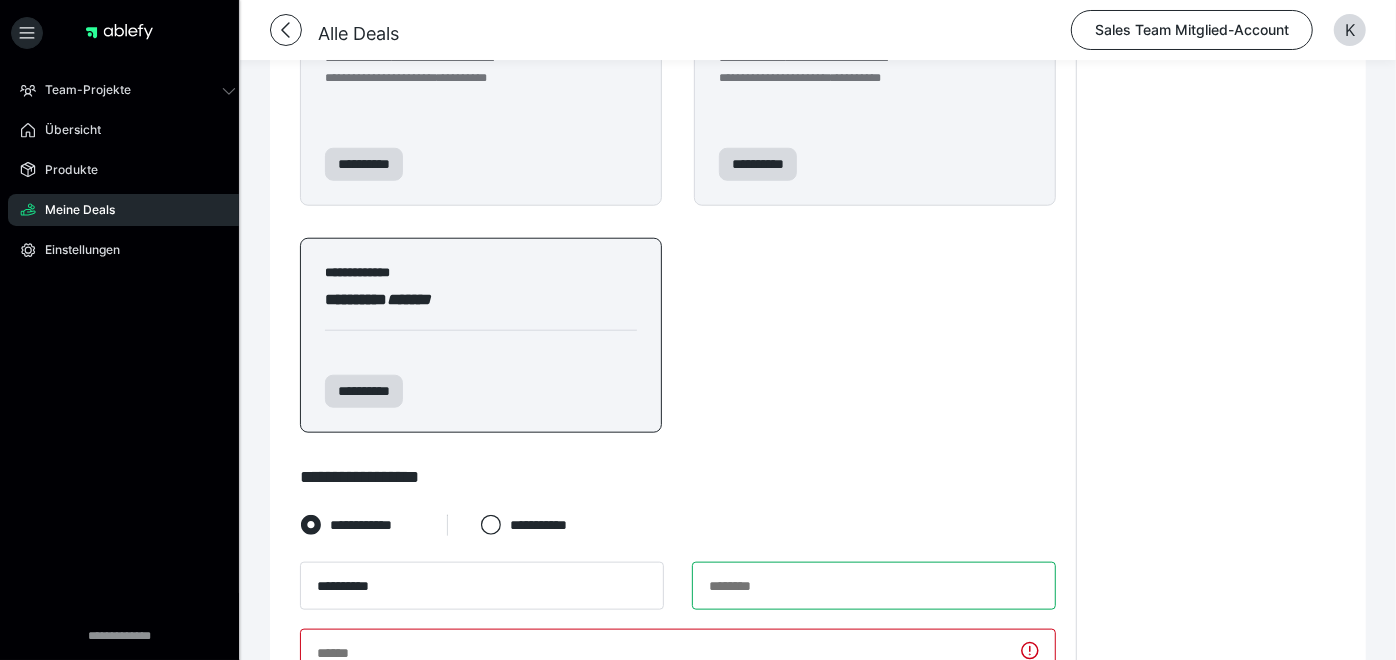 type on "*********" 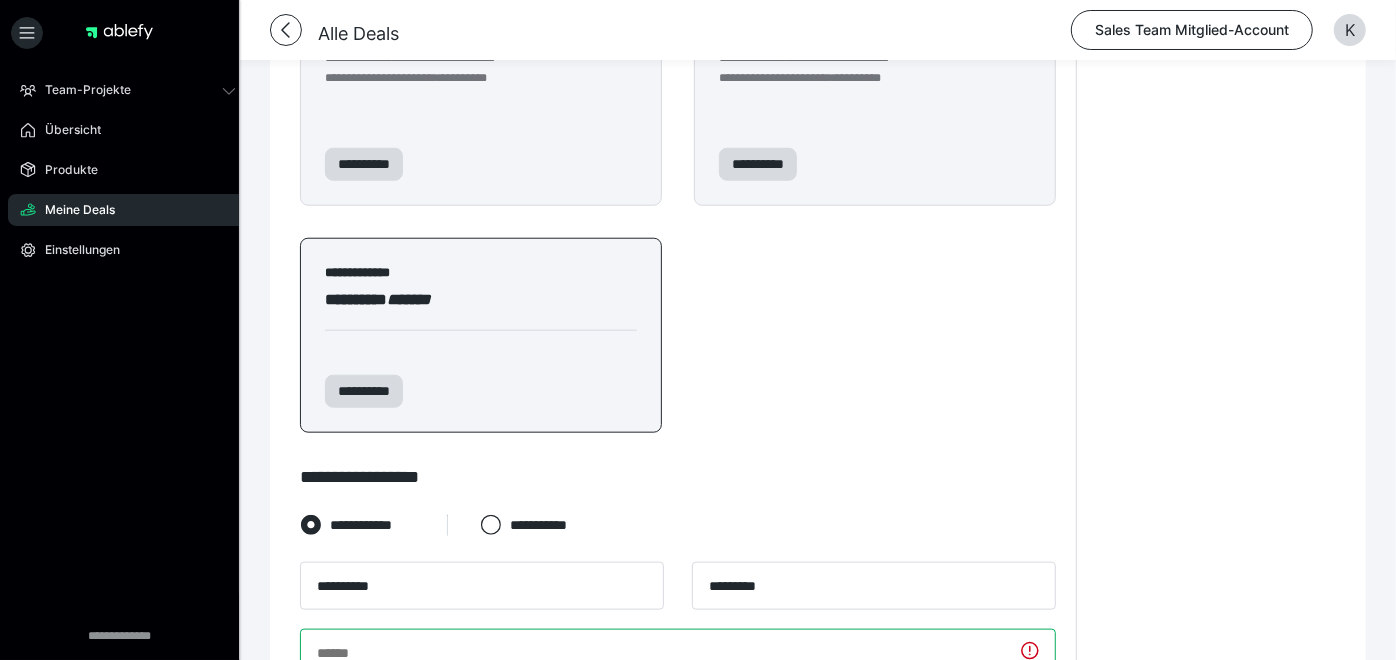 type on "**********" 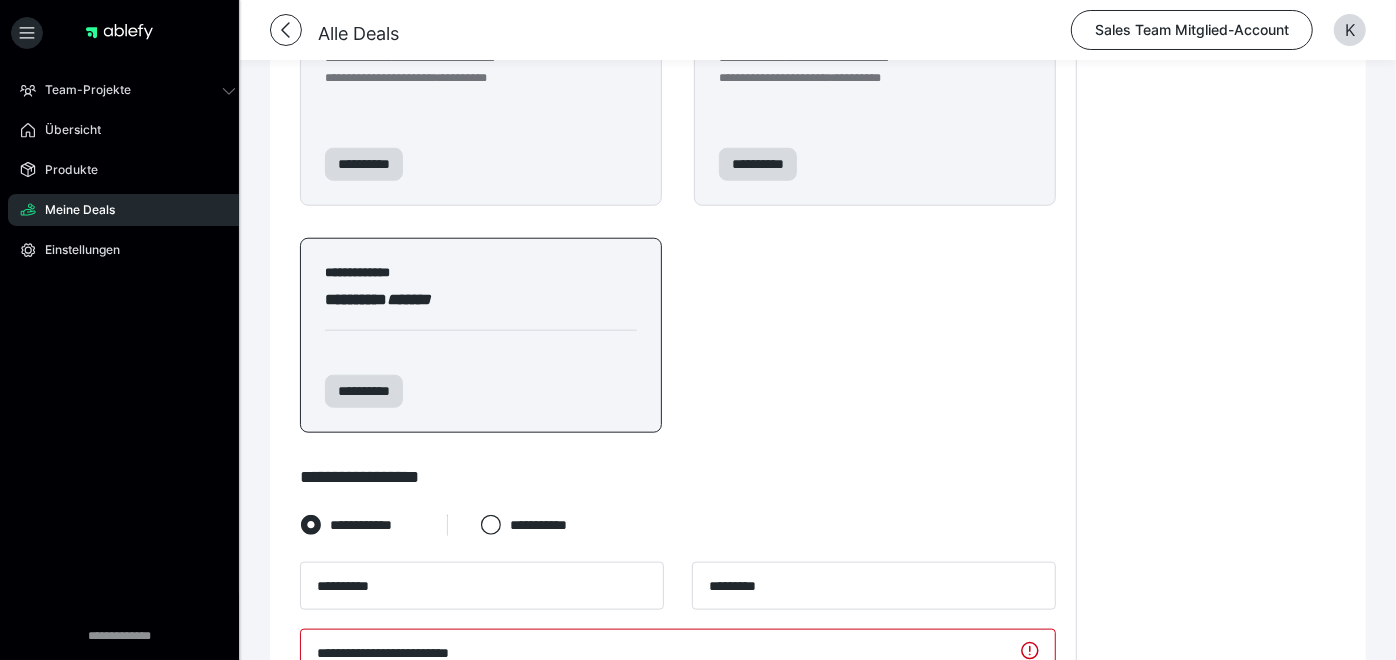 type on "**********" 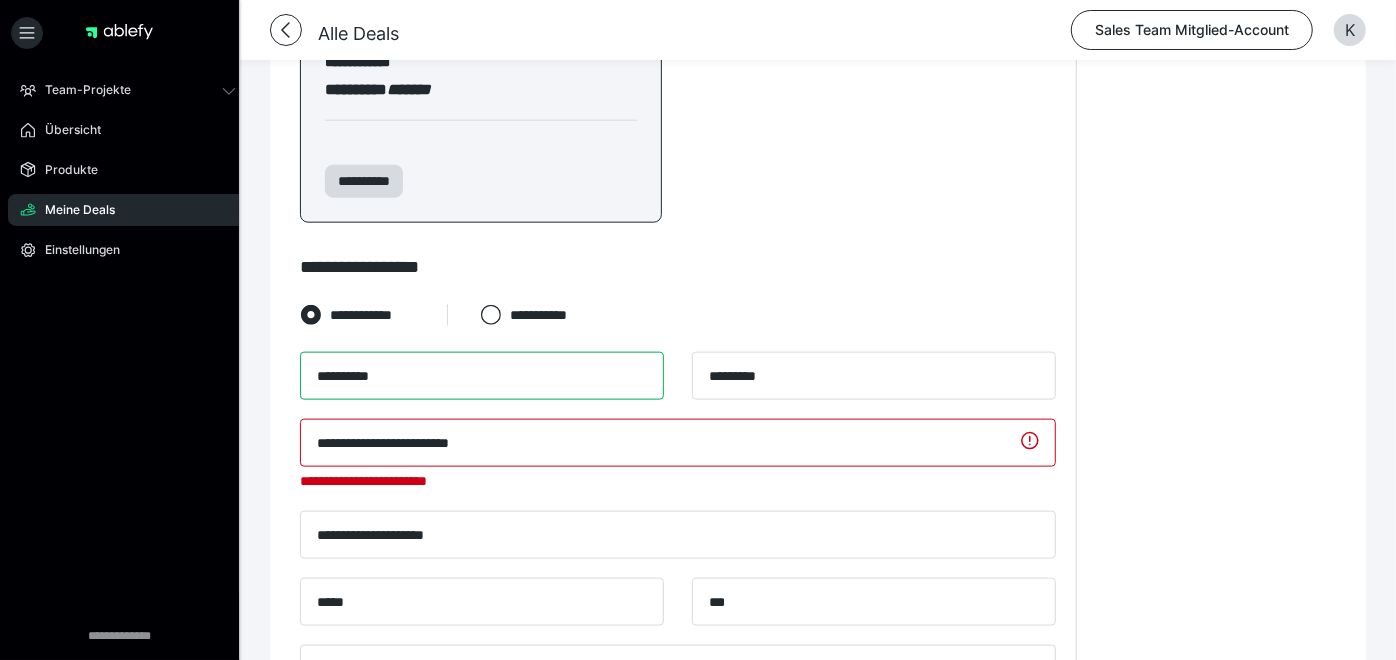 scroll, scrollTop: 1452, scrollLeft: 0, axis: vertical 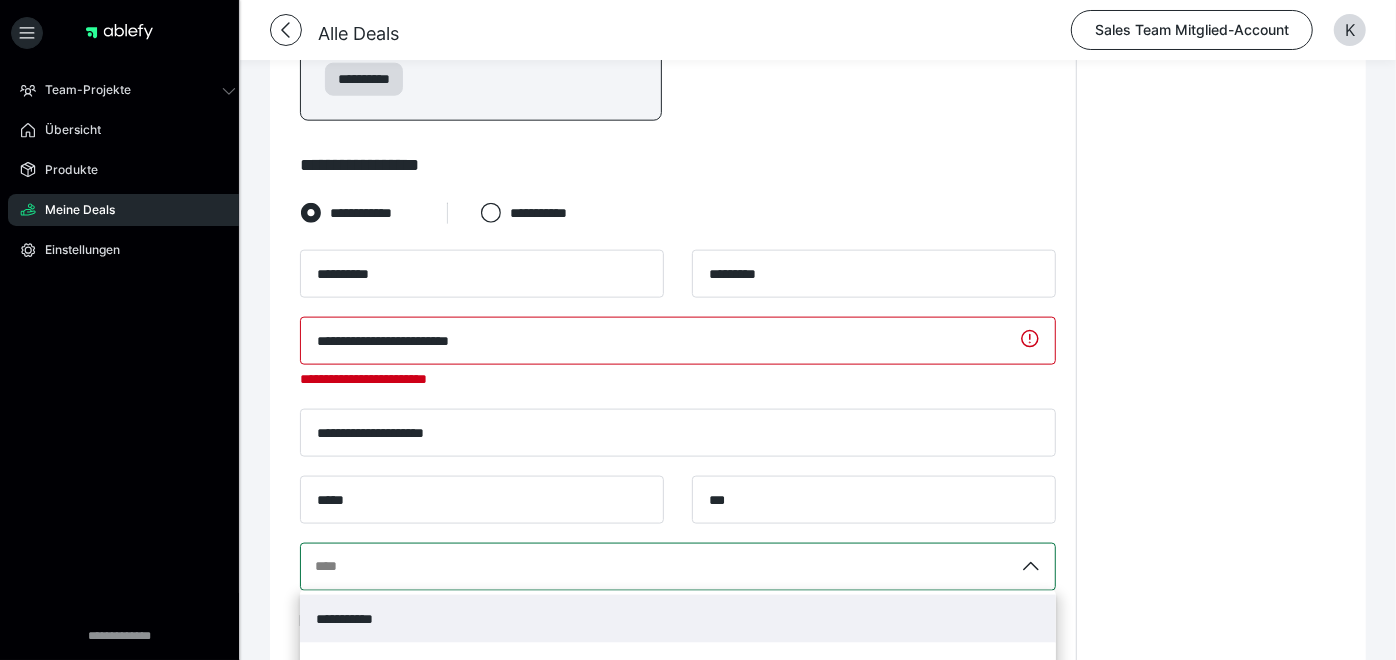 click on "****" at bounding box center [657, 567] 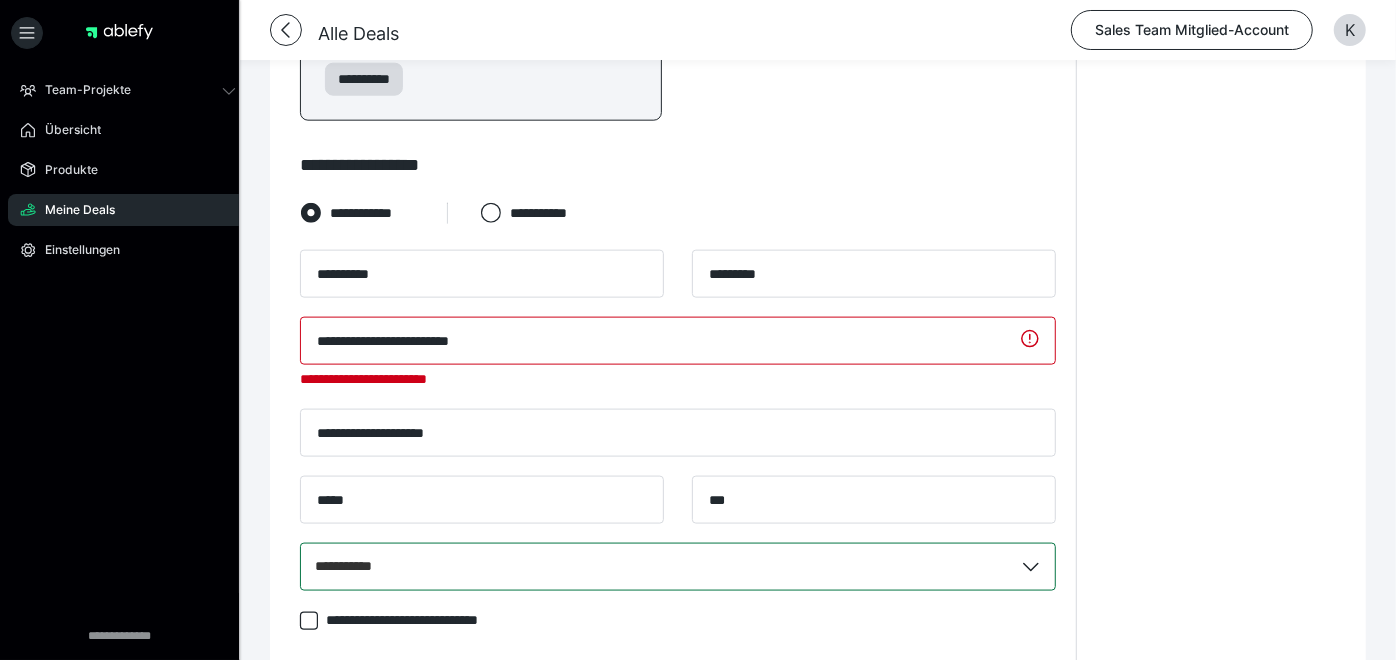 click on "******" at bounding box center (678, 752) 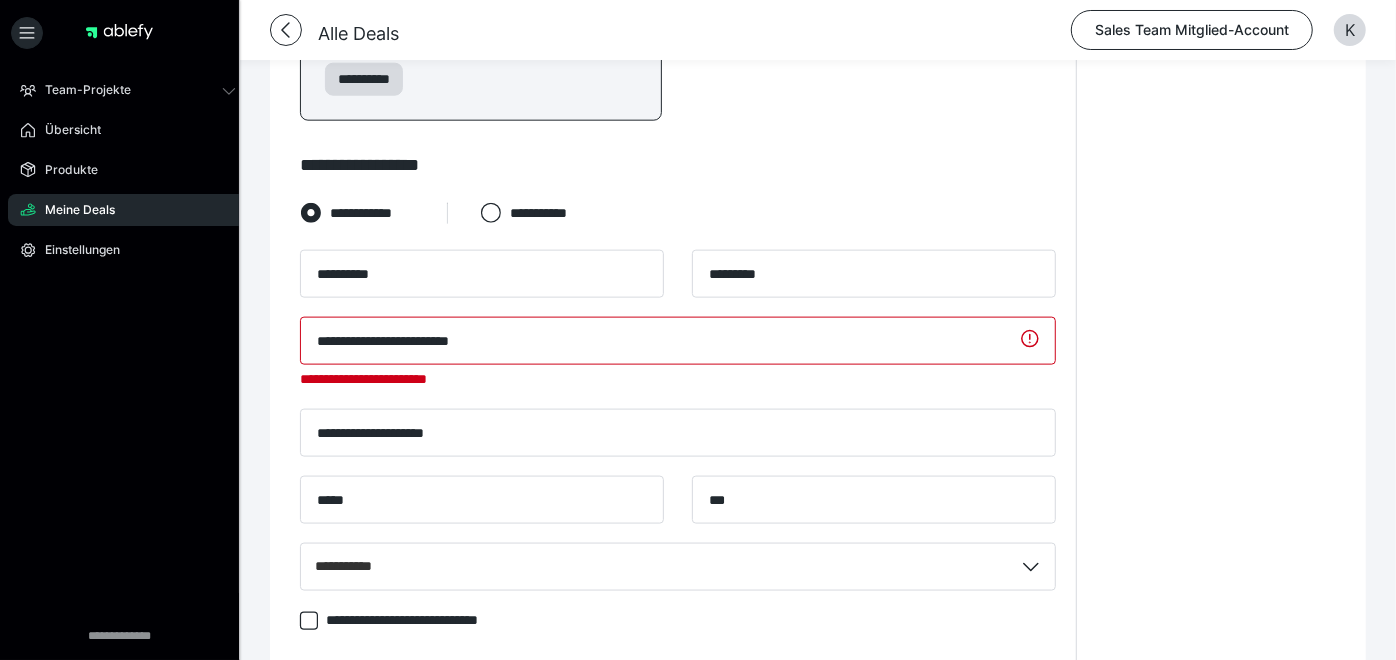 click on "****** .cls-1 {fill: #ffb3c7;}" at bounding box center [693, 827] 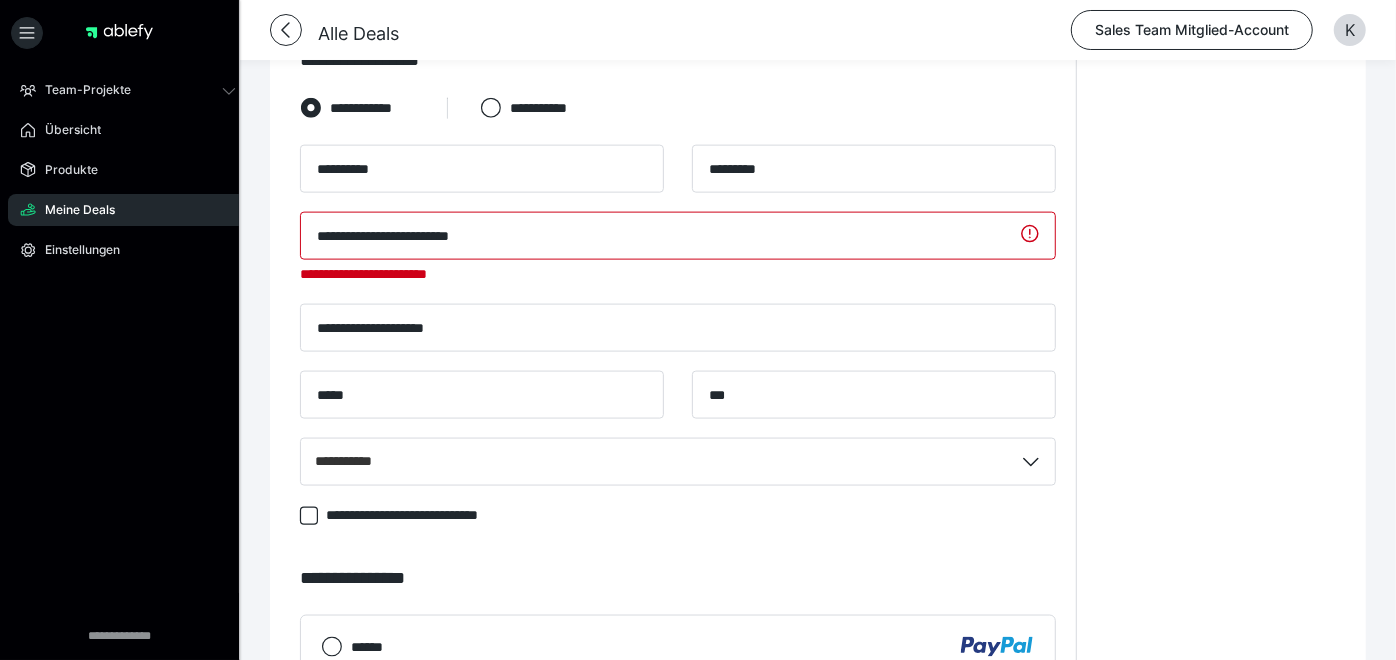 scroll, scrollTop: 1627, scrollLeft: 0, axis: vertical 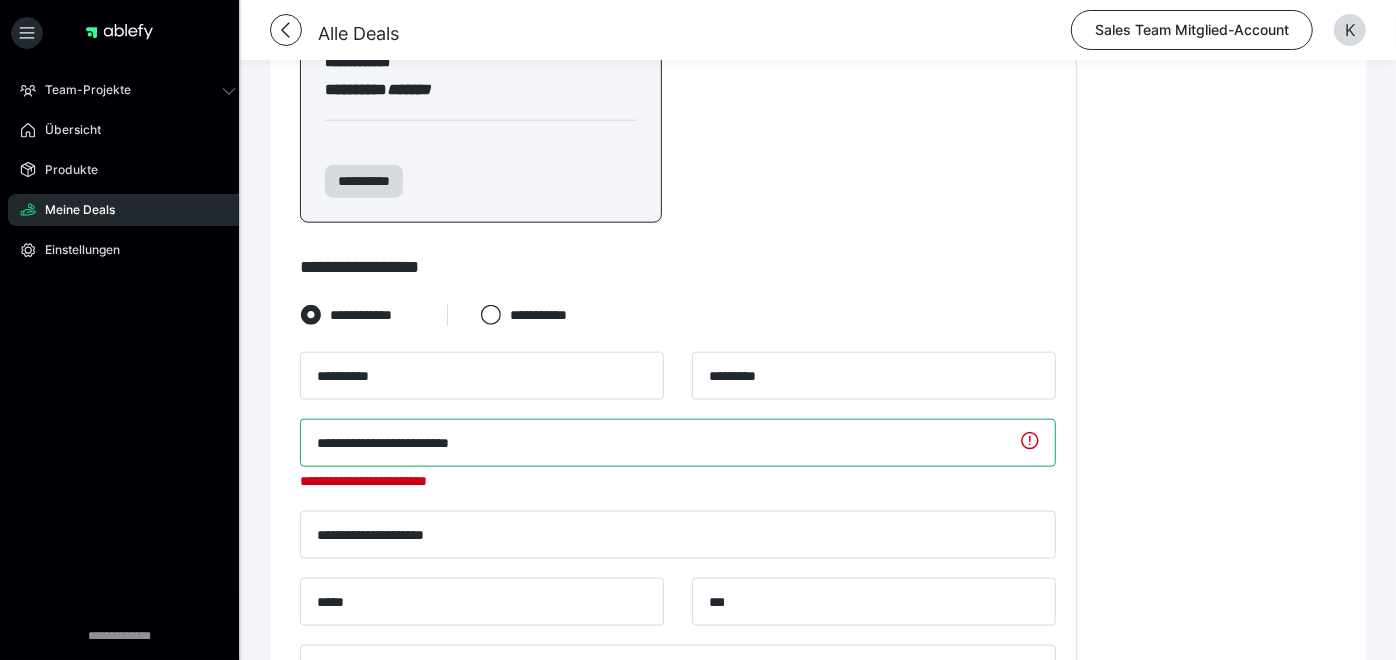 click on "**********" at bounding box center [678, 443] 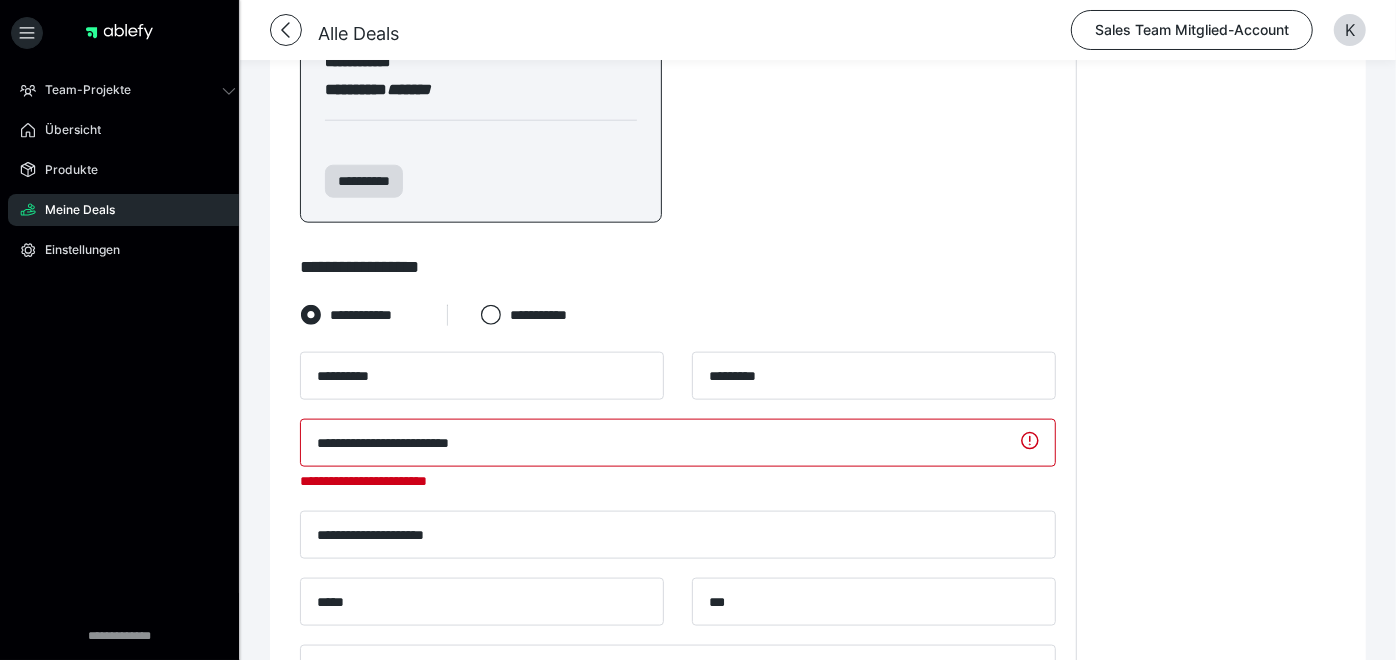 click on "**********" at bounding box center (1216, 70) 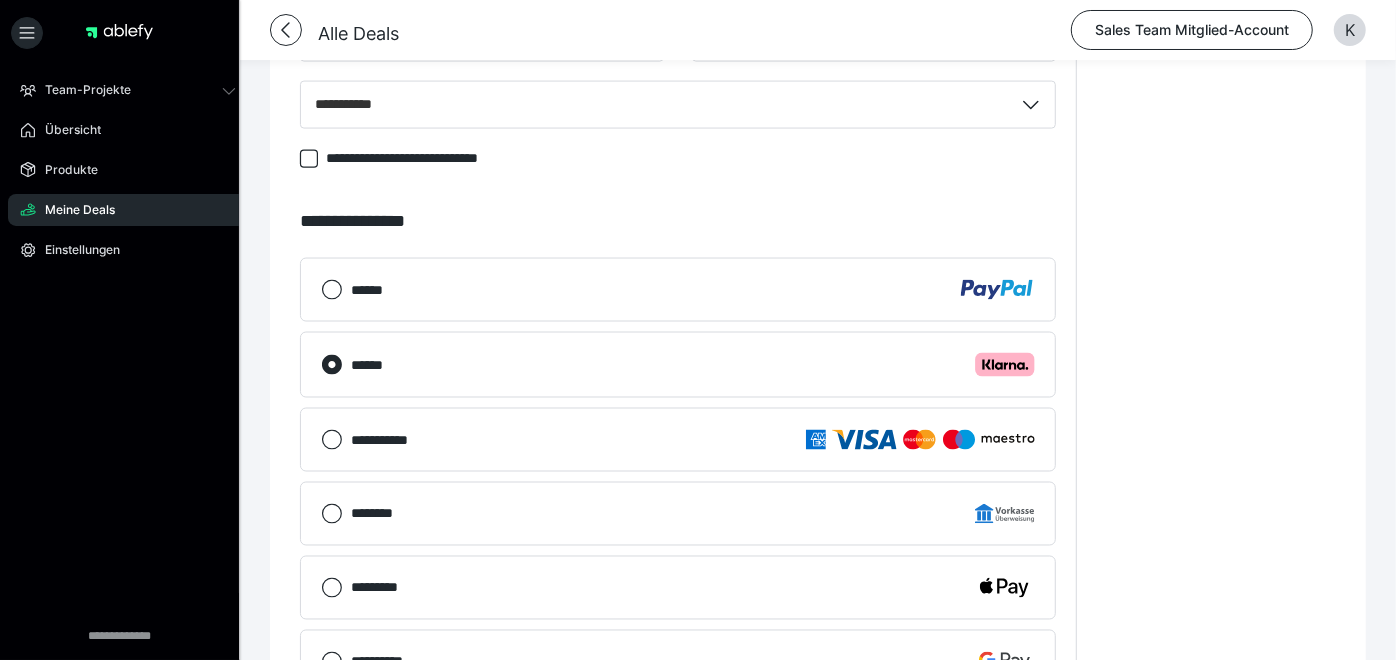 scroll, scrollTop: 1905, scrollLeft: 0, axis: vertical 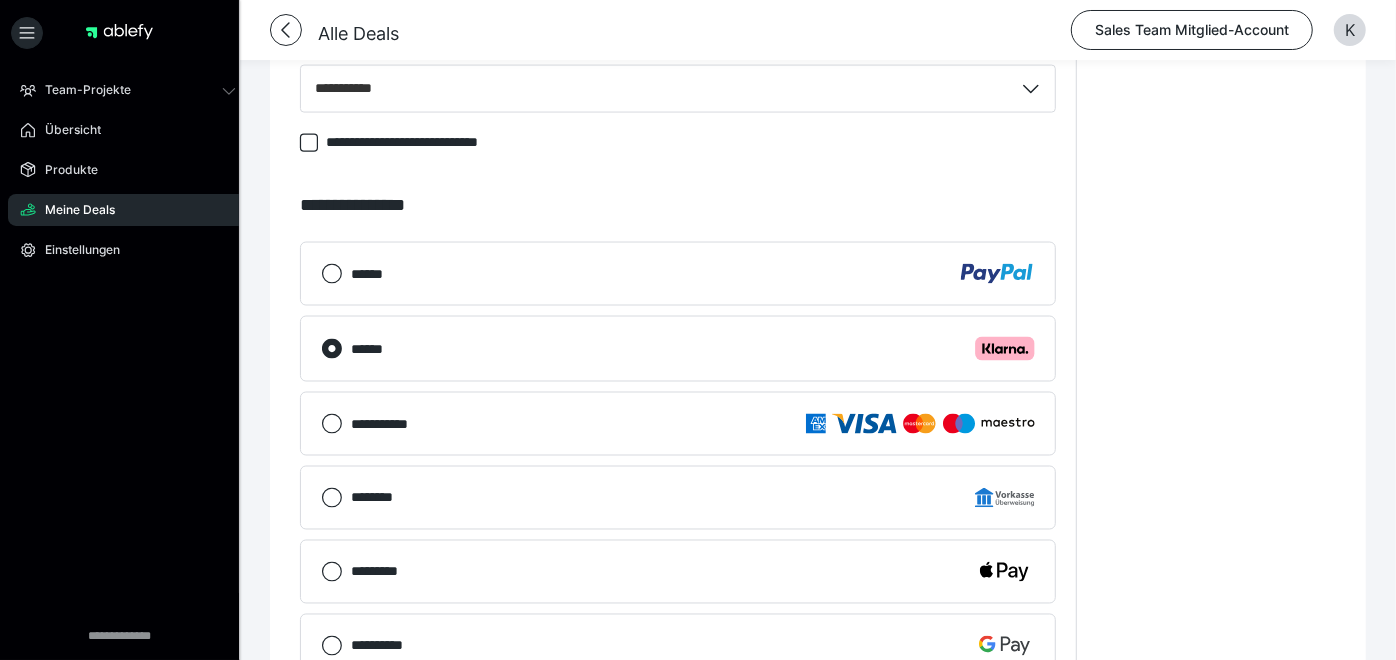 click on "**********" at bounding box center [975, 737] 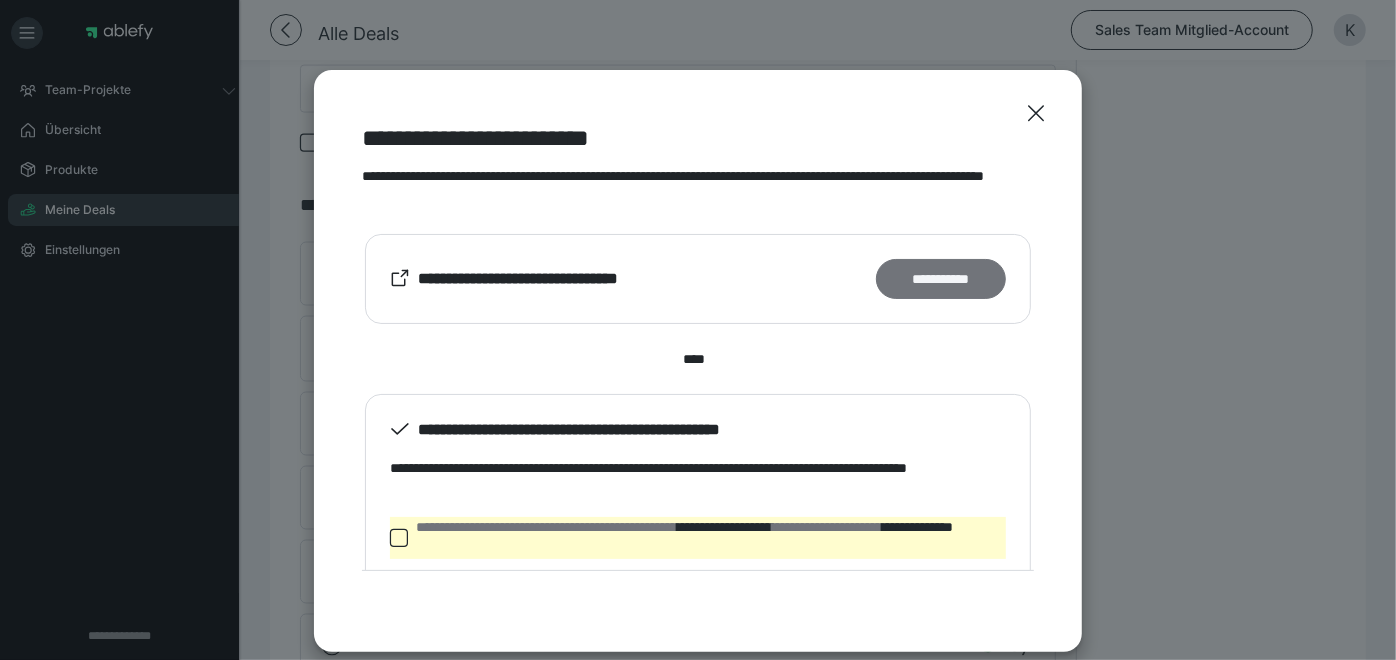 click on "**********" at bounding box center [941, 278] 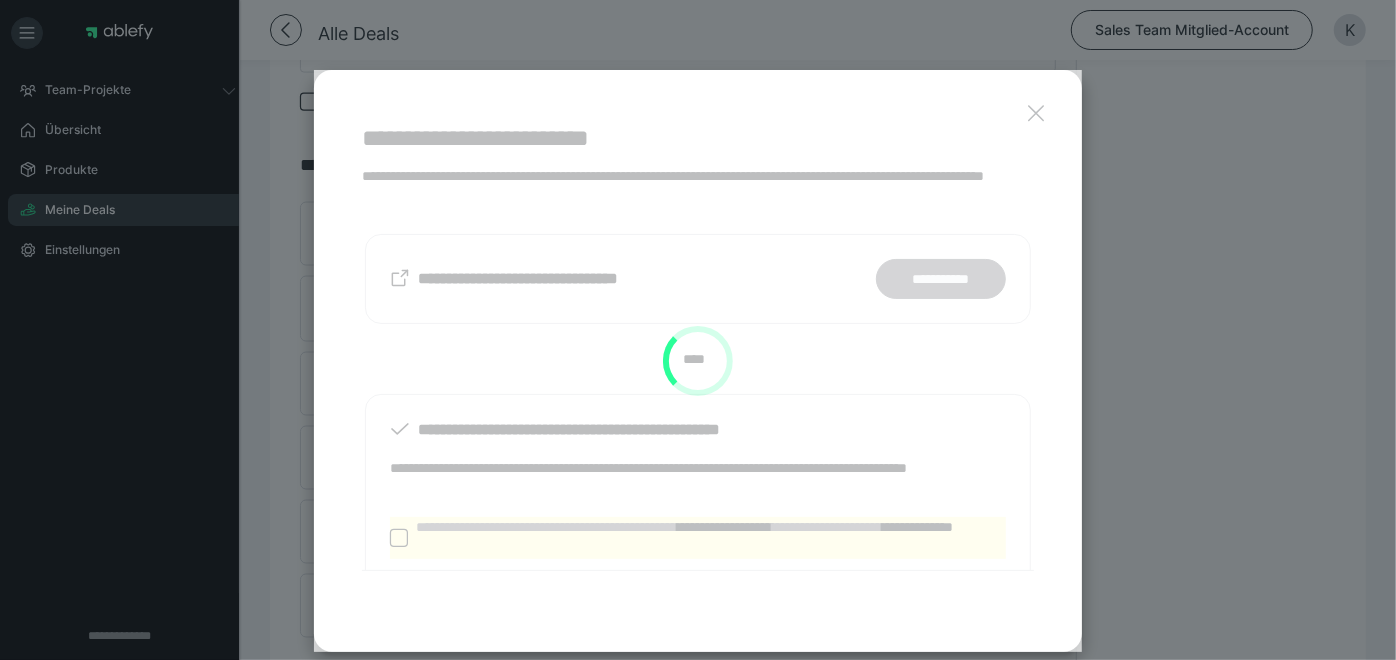scroll, scrollTop: 1436, scrollLeft: 0, axis: vertical 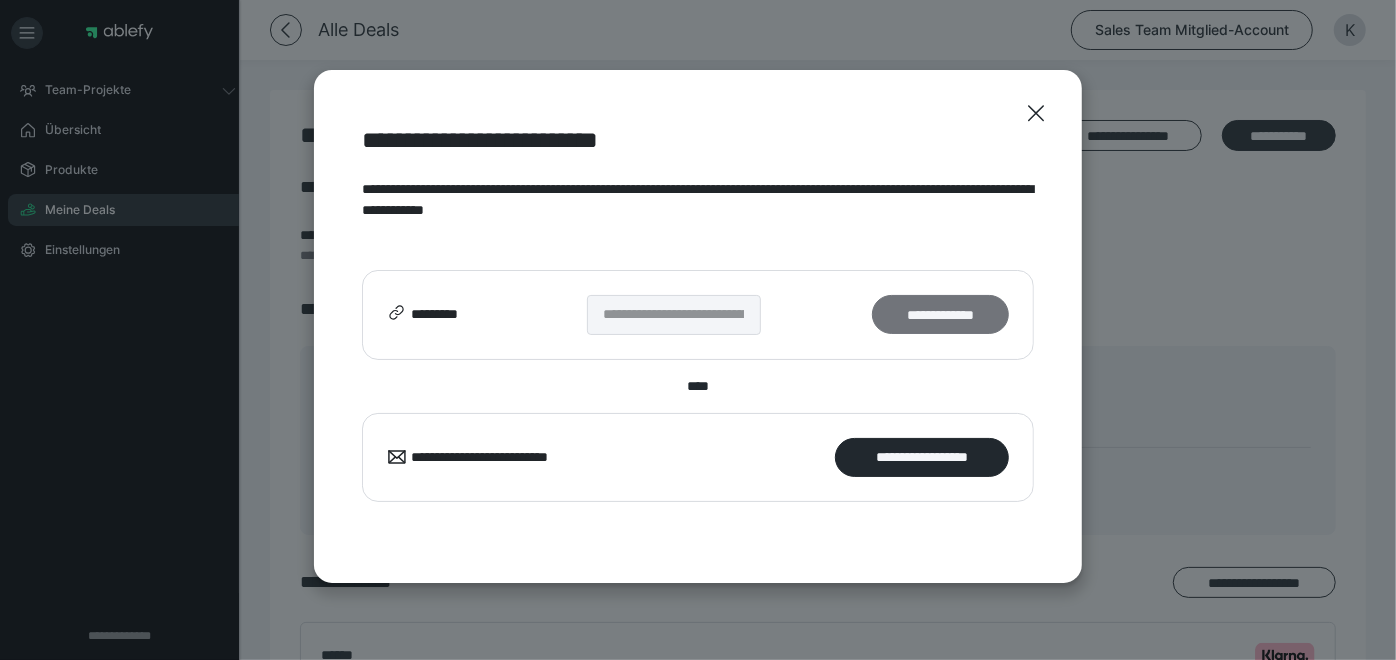 click on "**********" at bounding box center (940, 314) 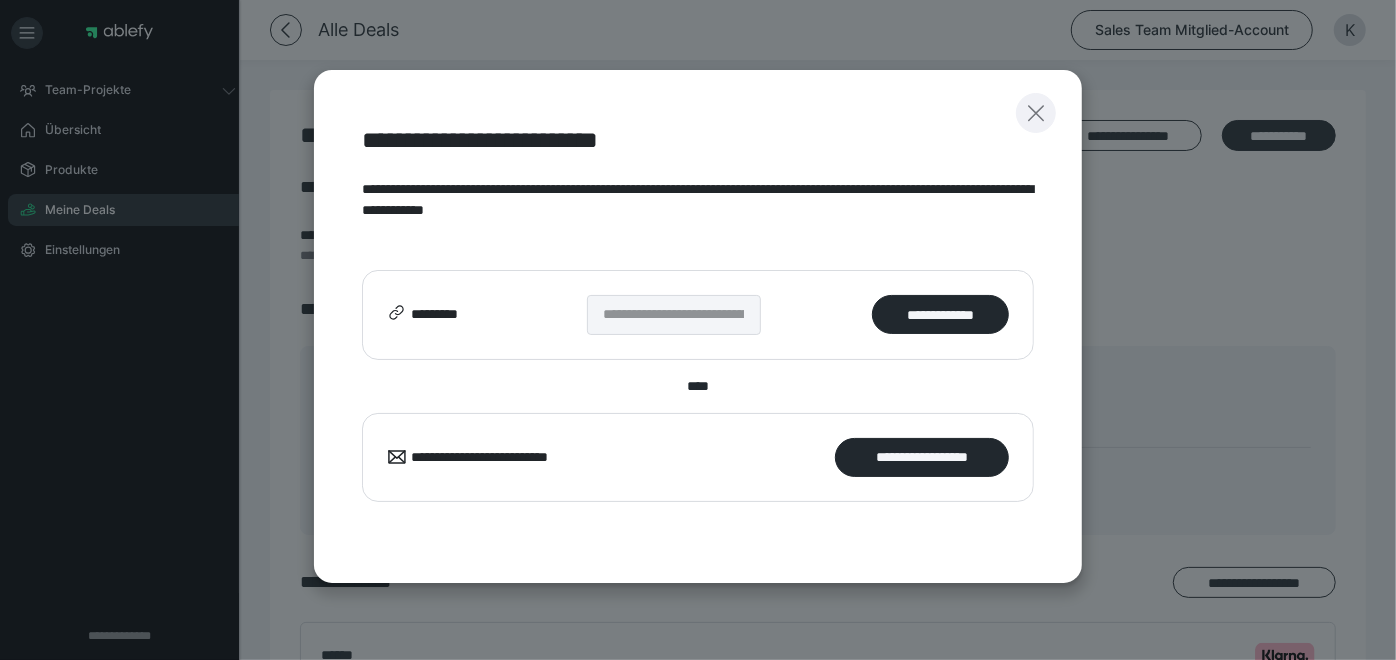 click 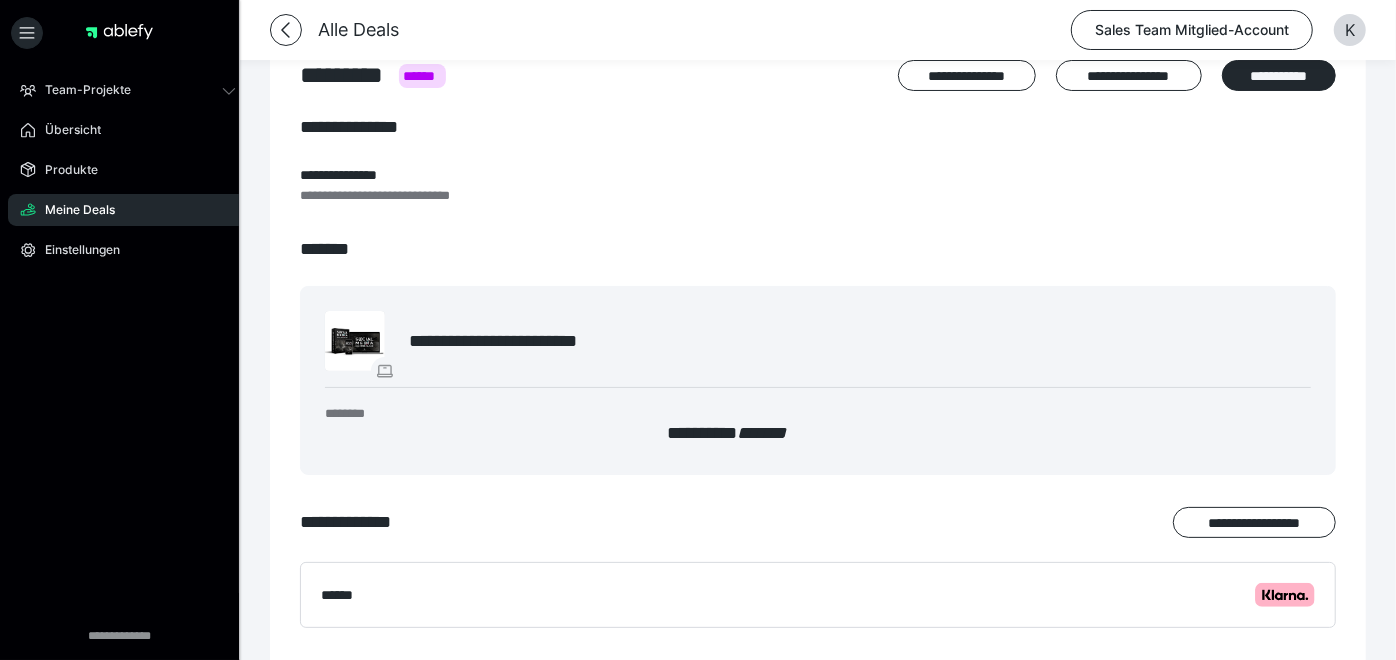 scroll, scrollTop: 0, scrollLeft: 0, axis: both 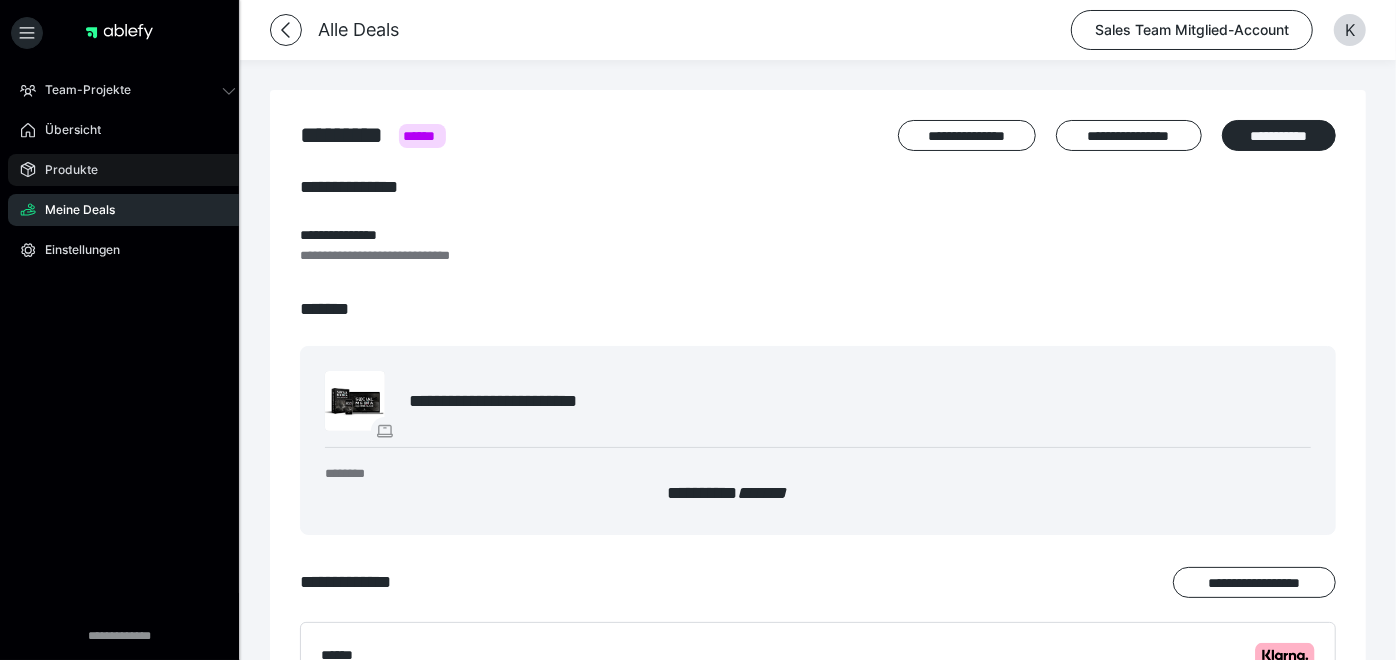 click on "Produkte" at bounding box center (64, 170) 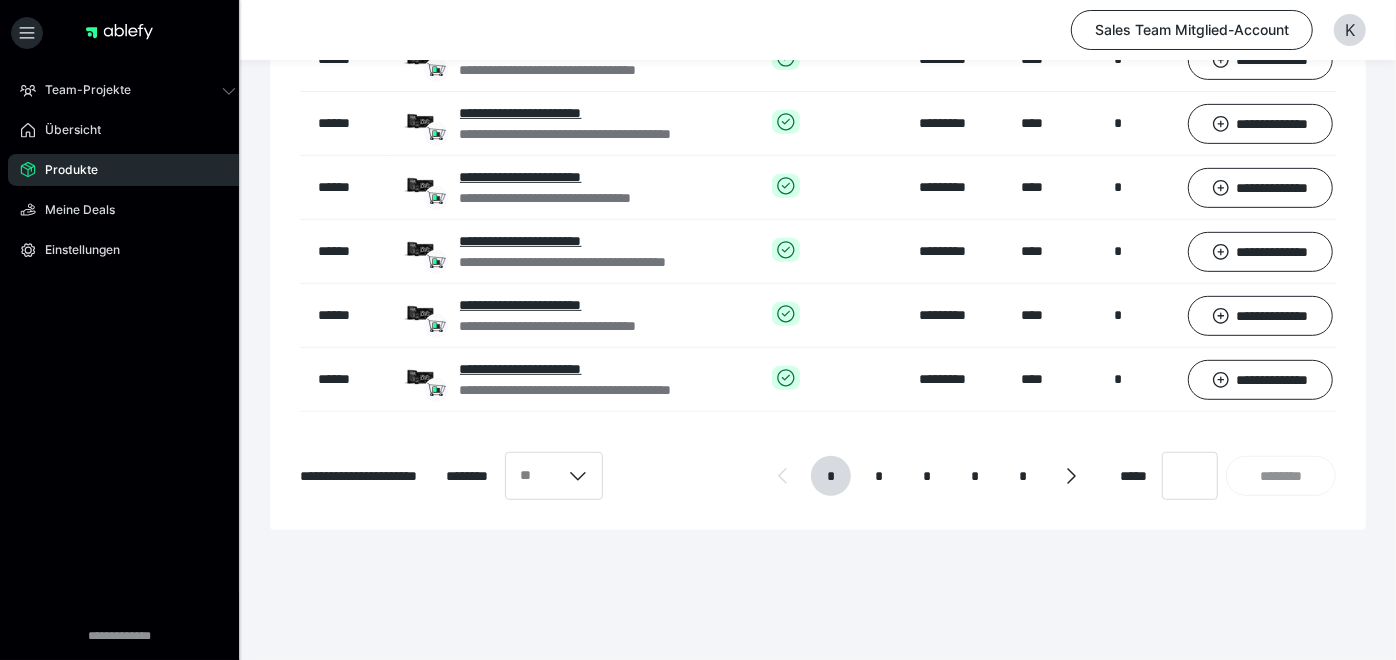 scroll, scrollTop: 522, scrollLeft: 0, axis: vertical 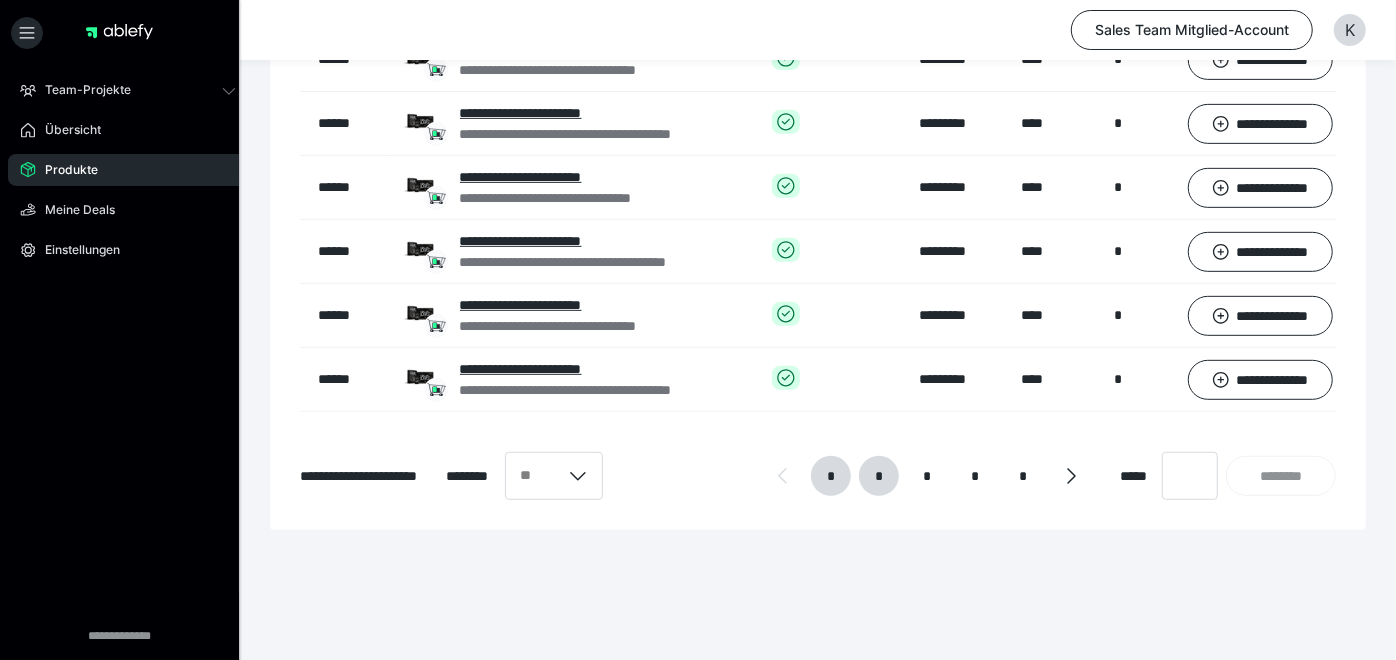 click on "* * * * *" at bounding box center (927, 476) 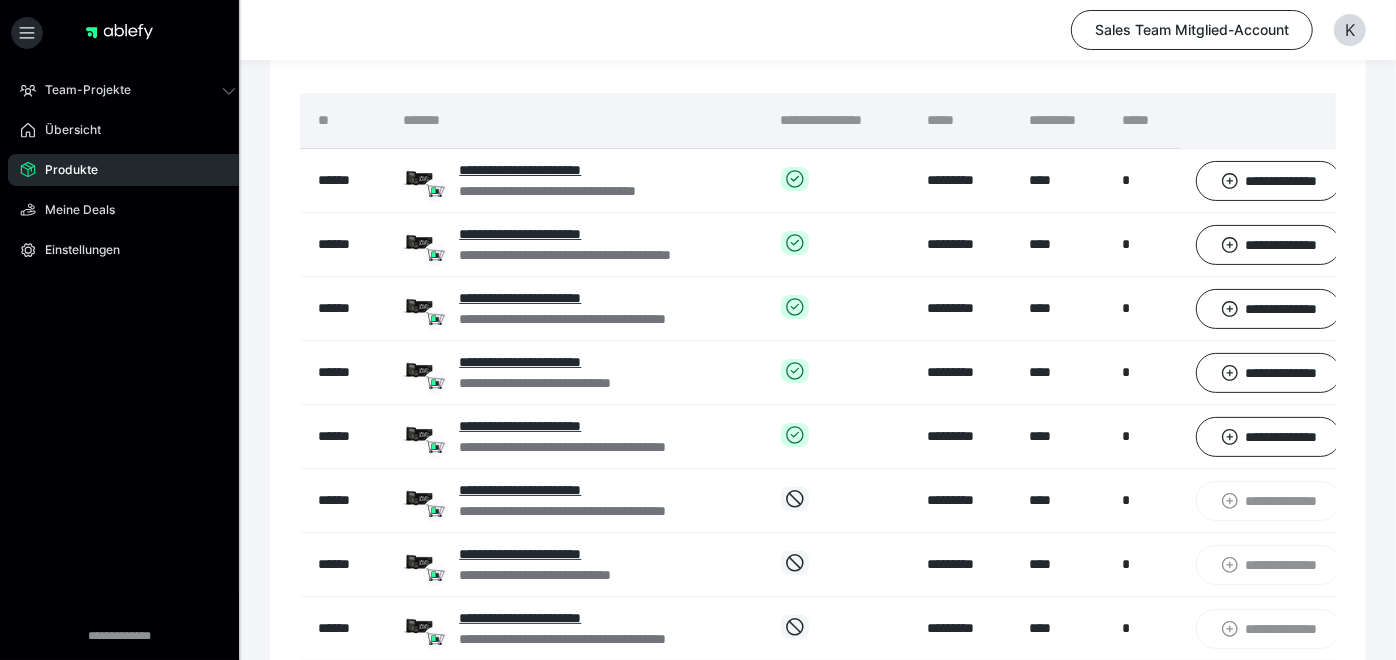 scroll, scrollTop: 135, scrollLeft: 0, axis: vertical 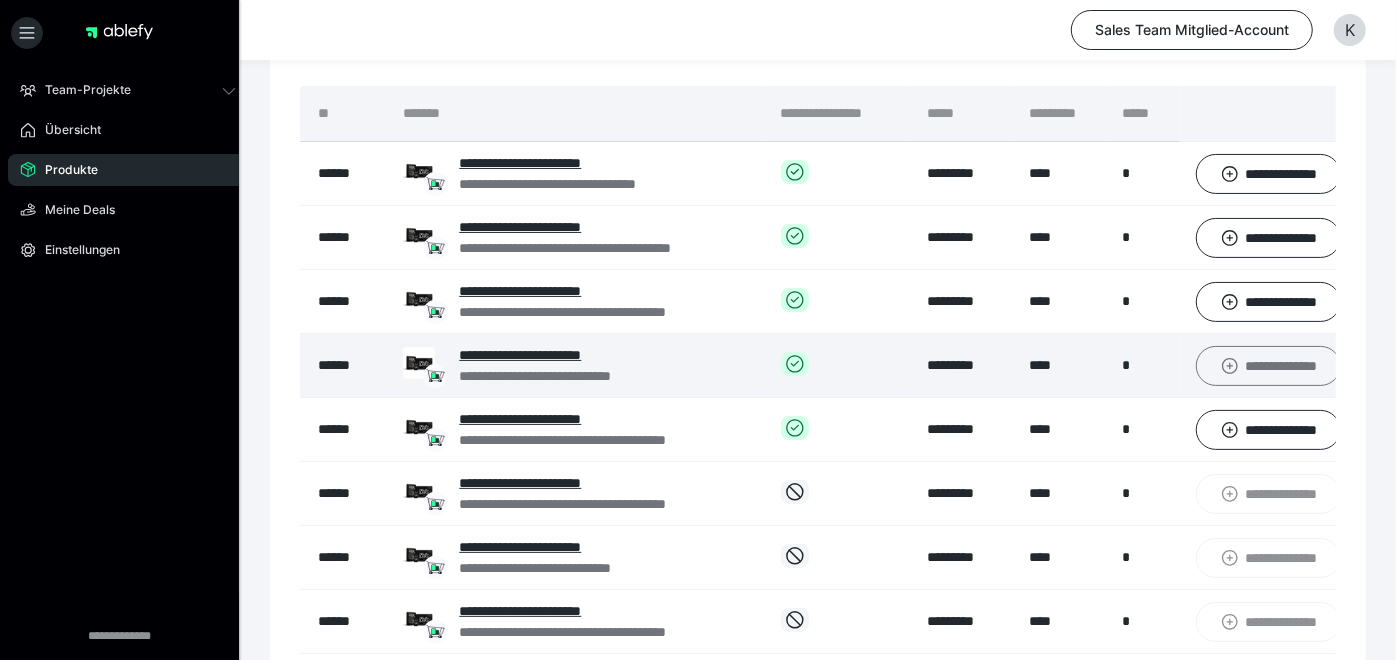 click on "**********" at bounding box center (1268, 365) 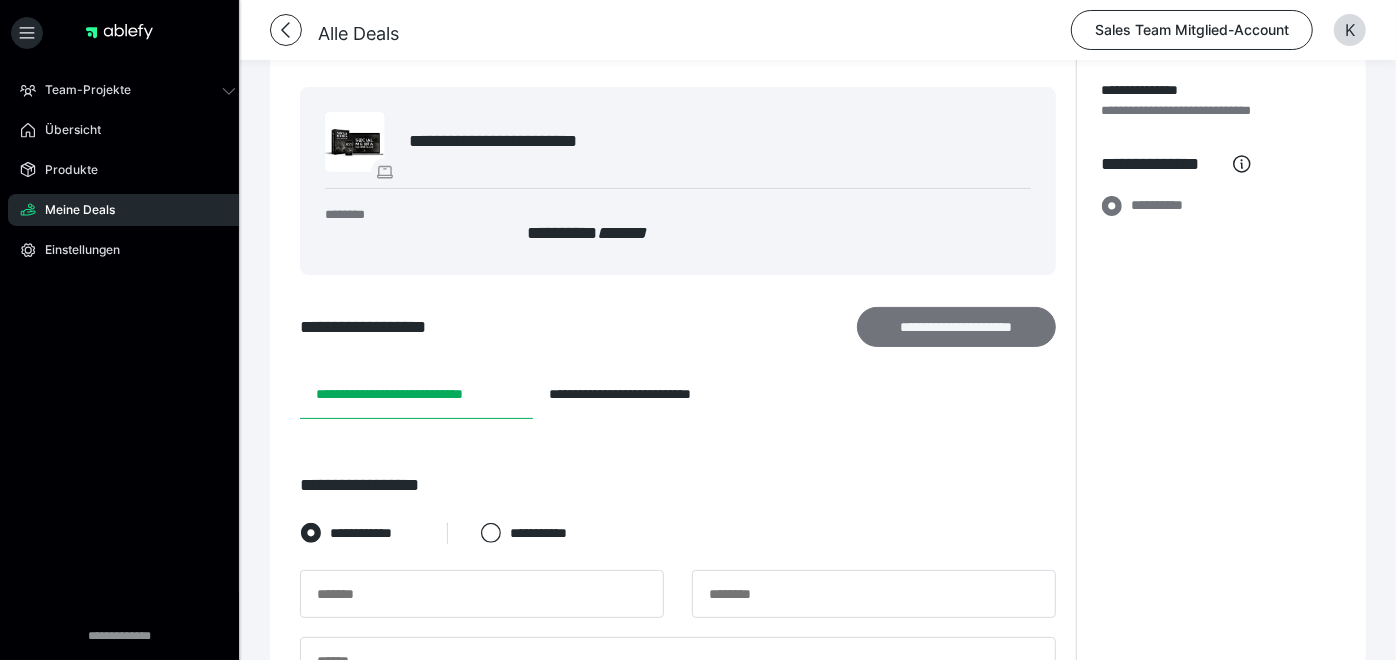 click on "**********" at bounding box center (956, 326) 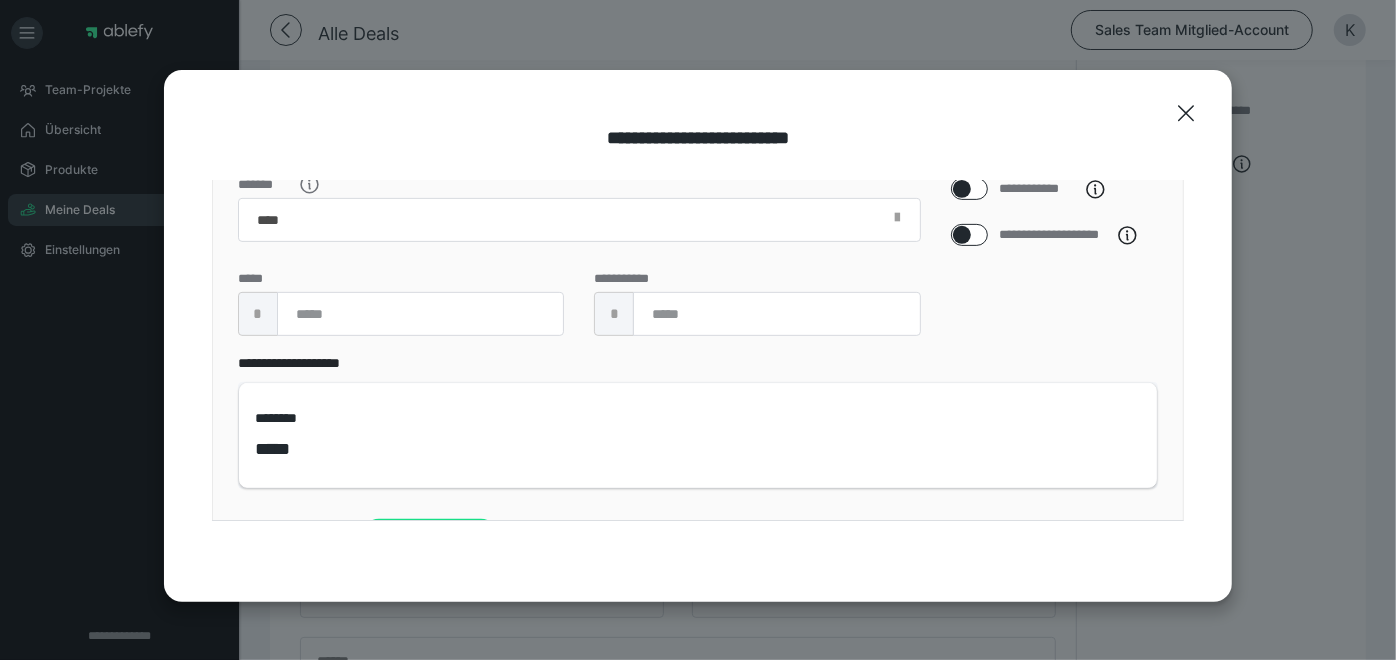 scroll, scrollTop: 576, scrollLeft: 0, axis: vertical 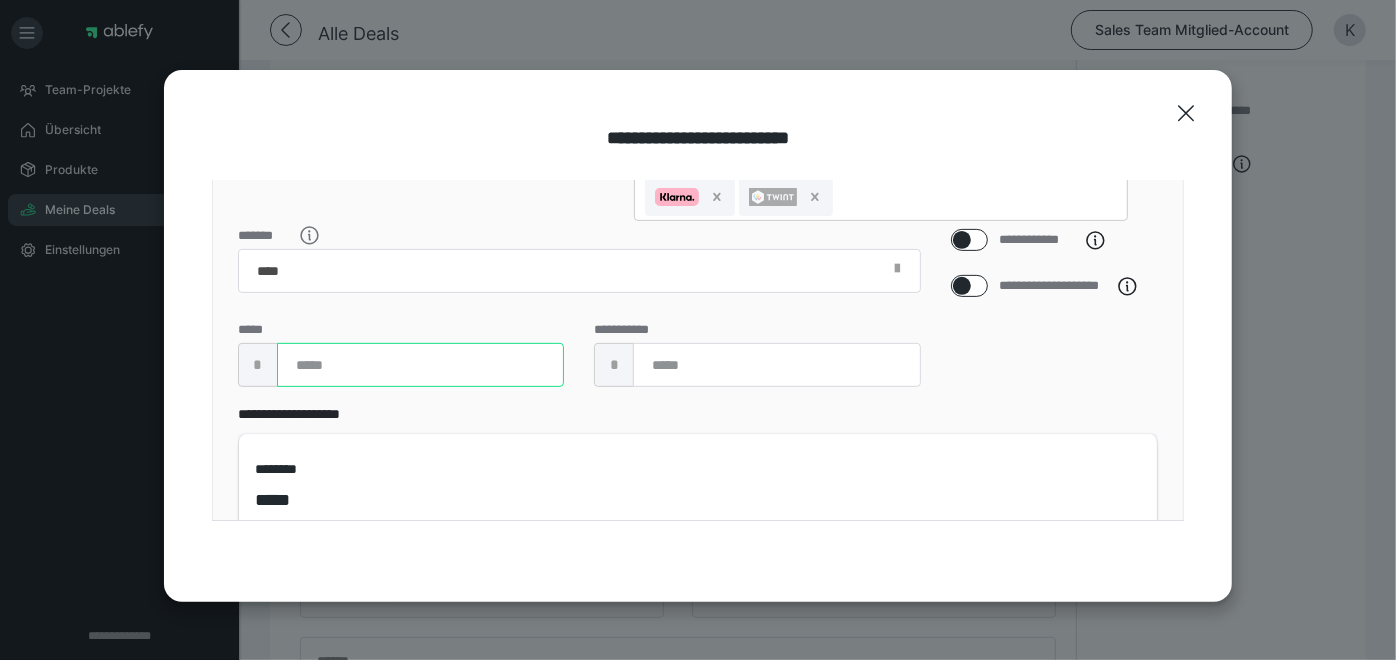 click at bounding box center (420, 365) 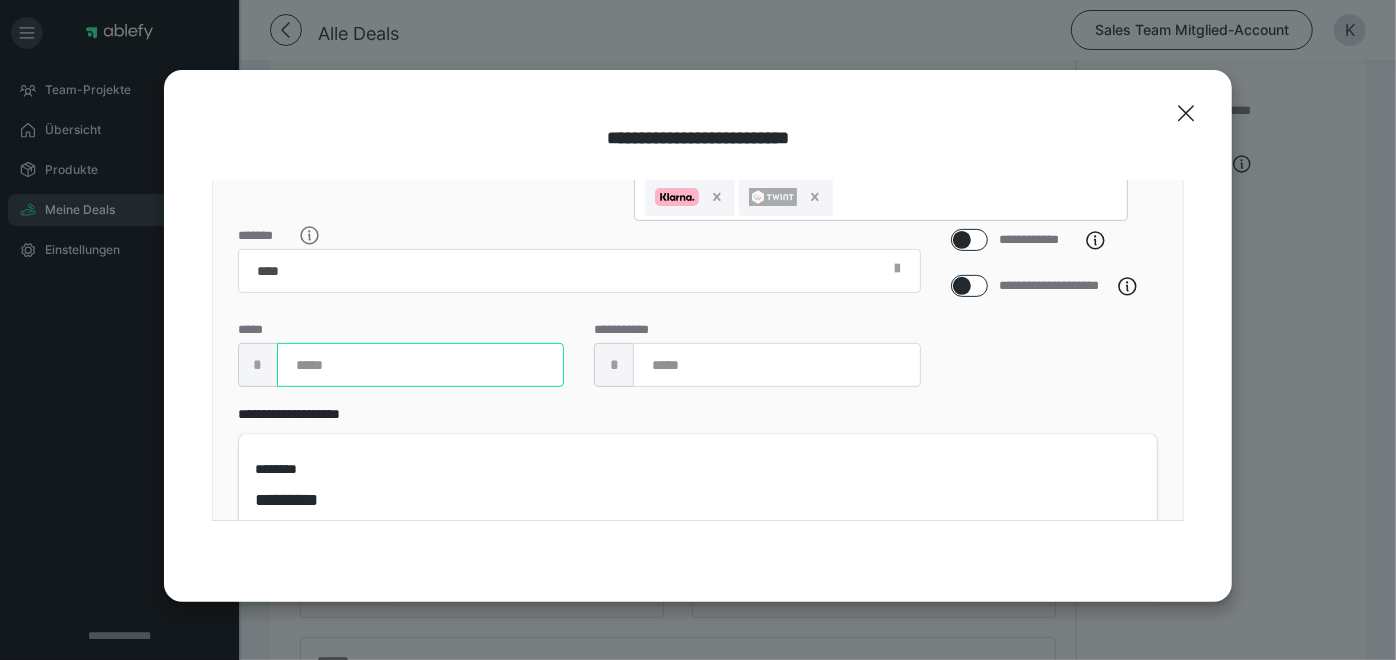 type on "****" 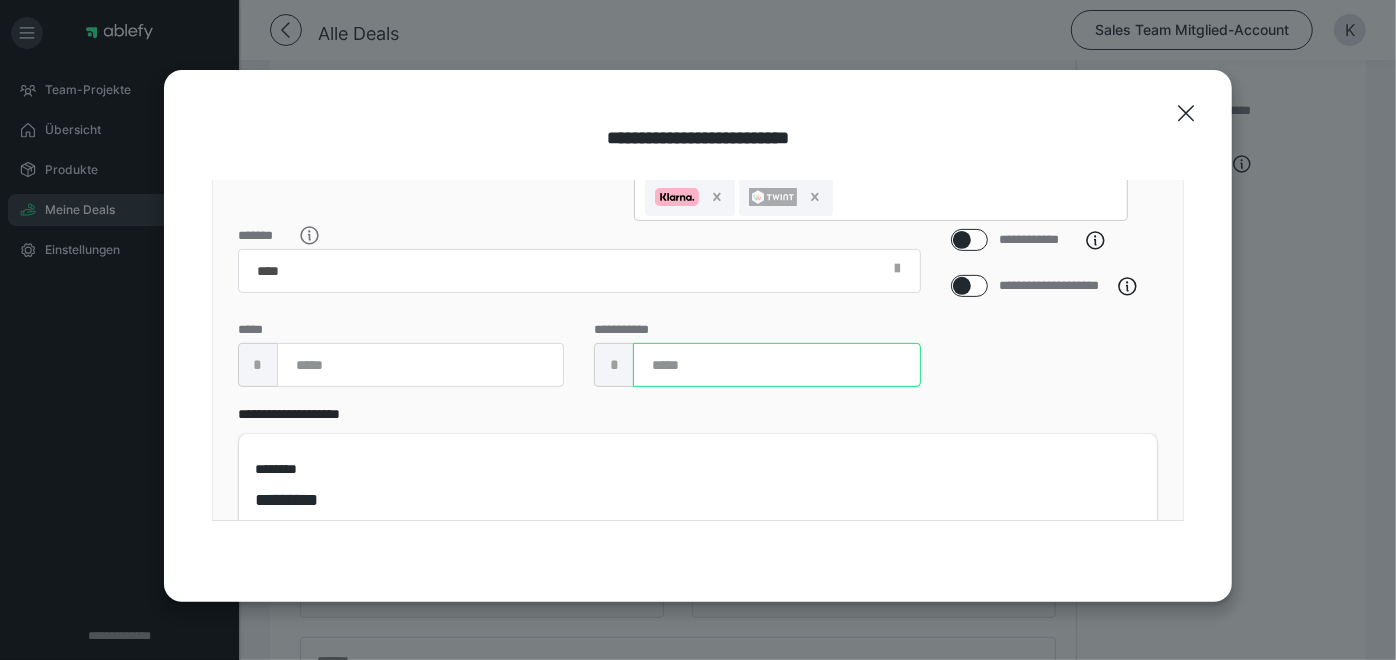 click at bounding box center (776, 365) 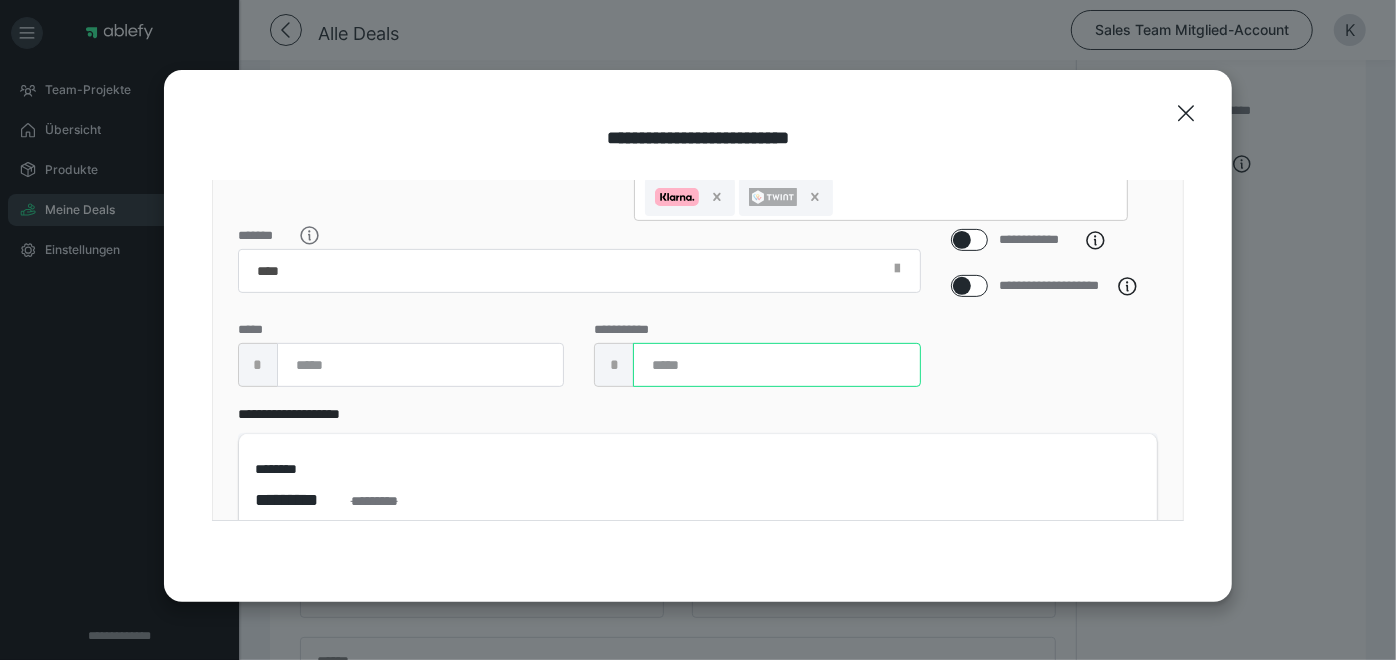 type on "****" 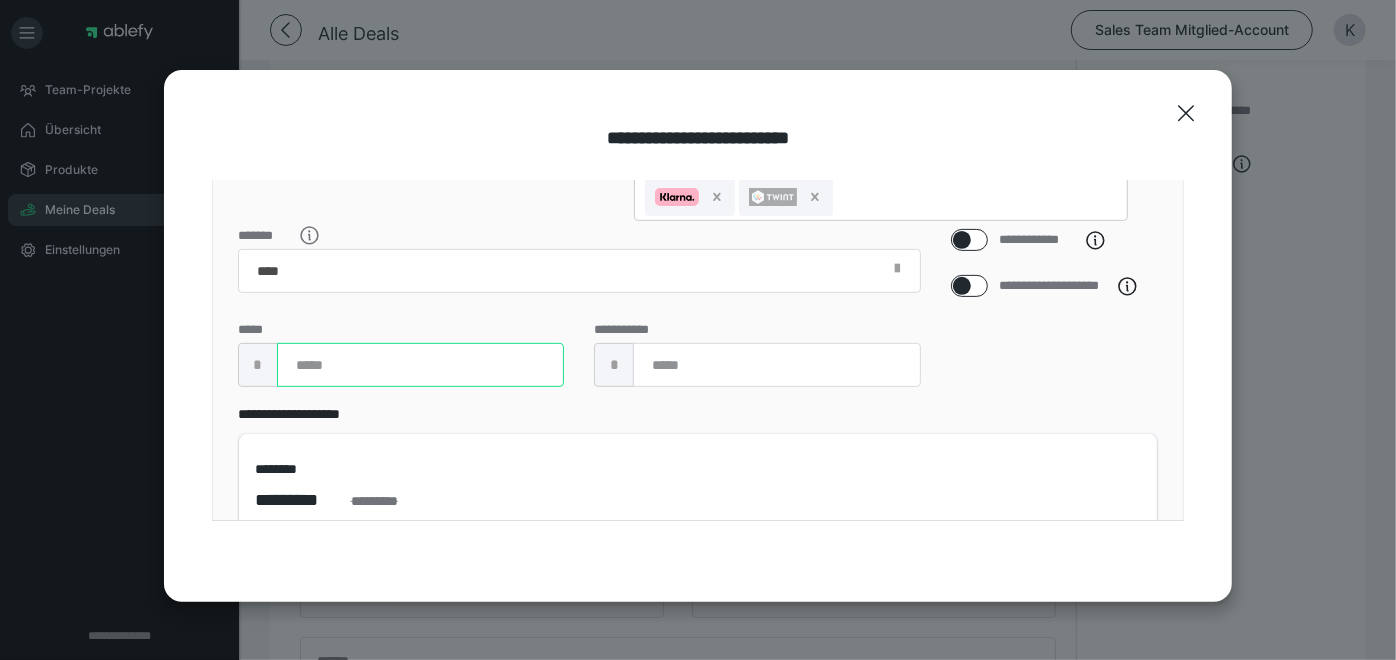 click on "****" at bounding box center [420, 365] 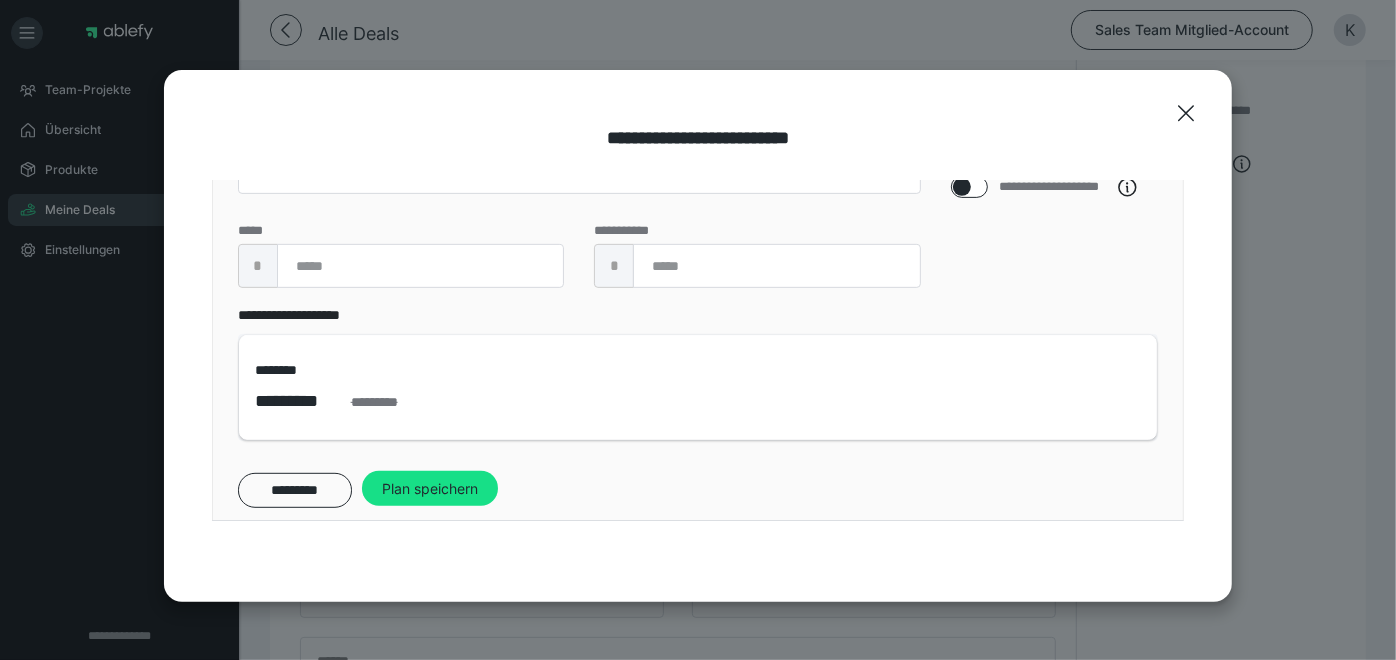 scroll, scrollTop: 629, scrollLeft: 0, axis: vertical 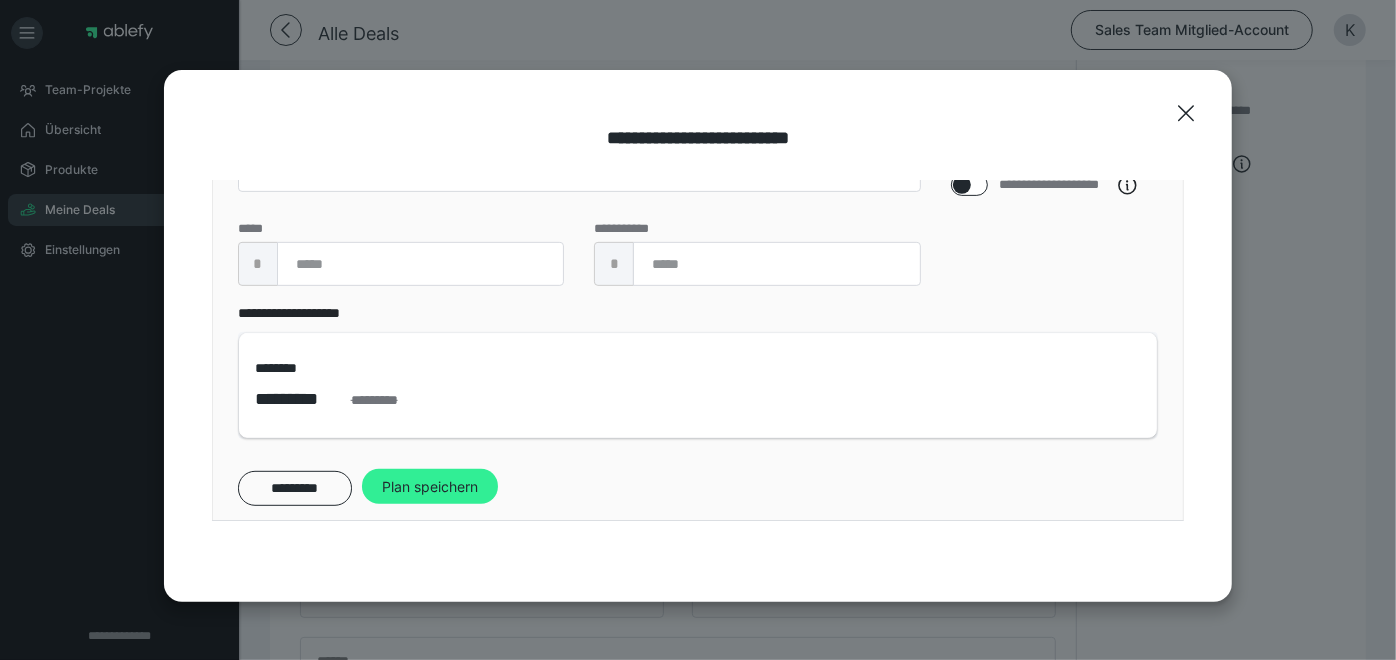 click on "Plan speichern" at bounding box center (430, 487) 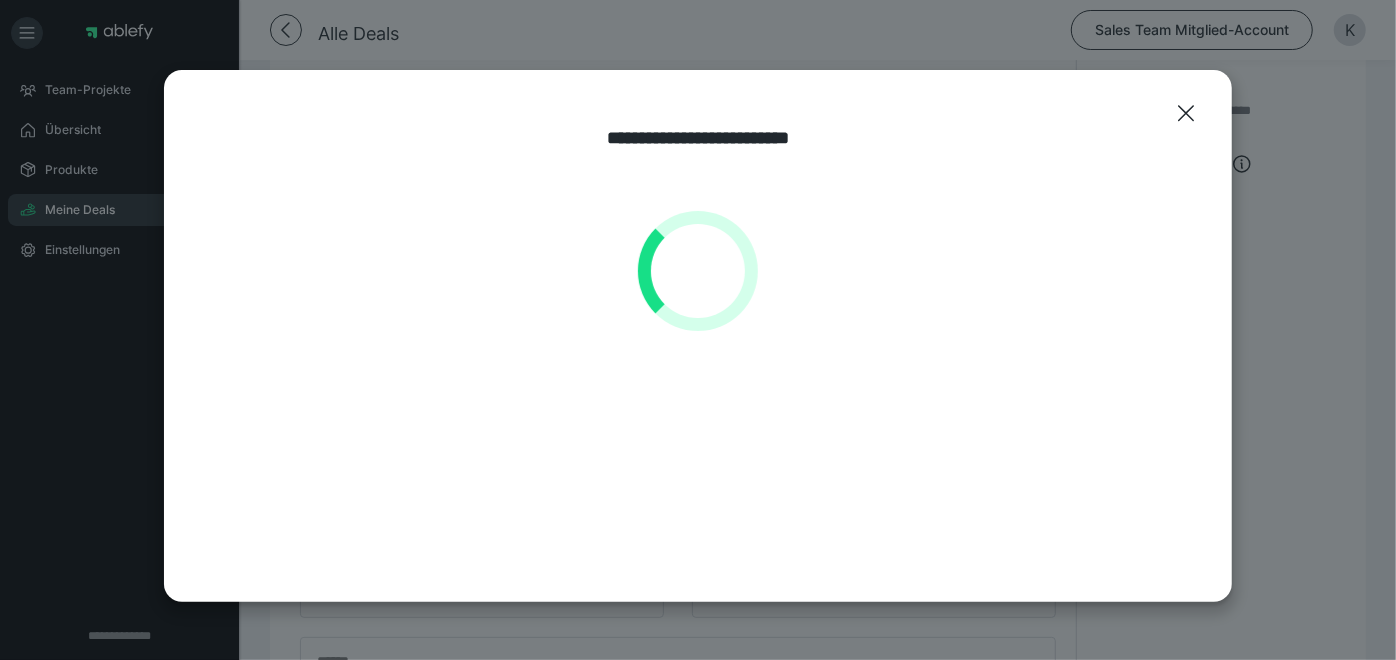 scroll, scrollTop: 0, scrollLeft: 0, axis: both 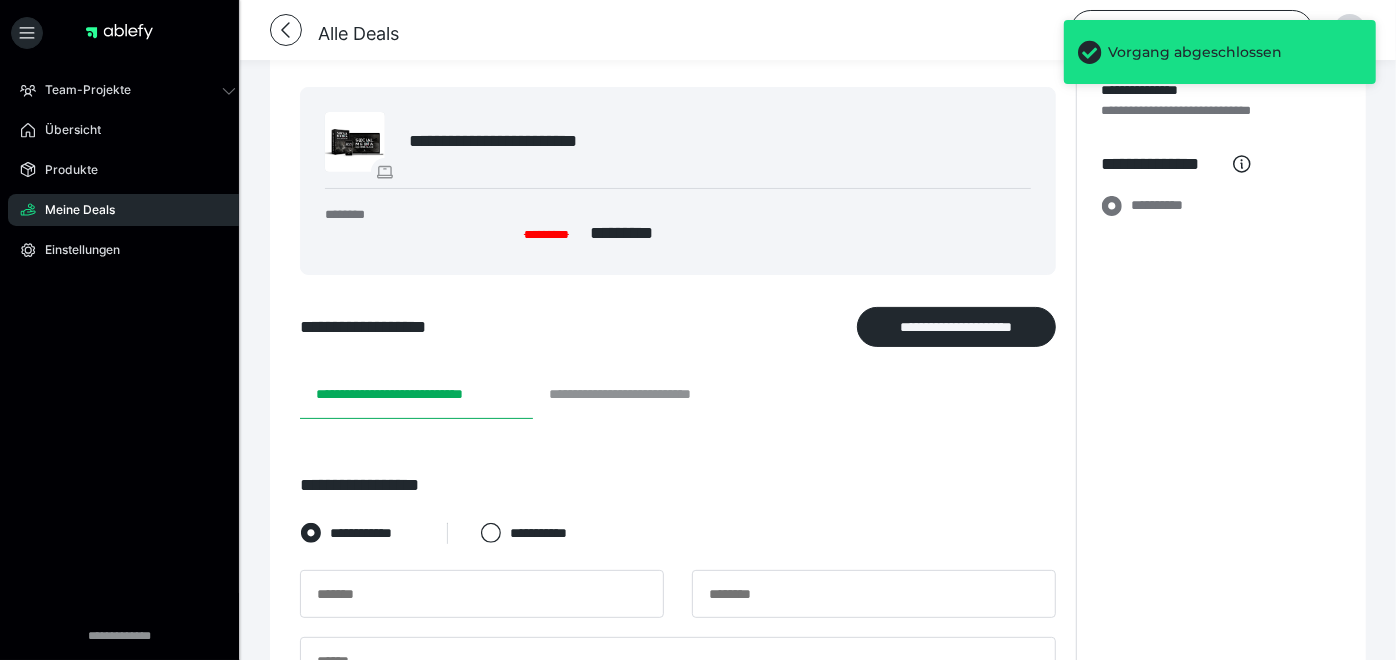 click on "**********" at bounding box center [648, 395] 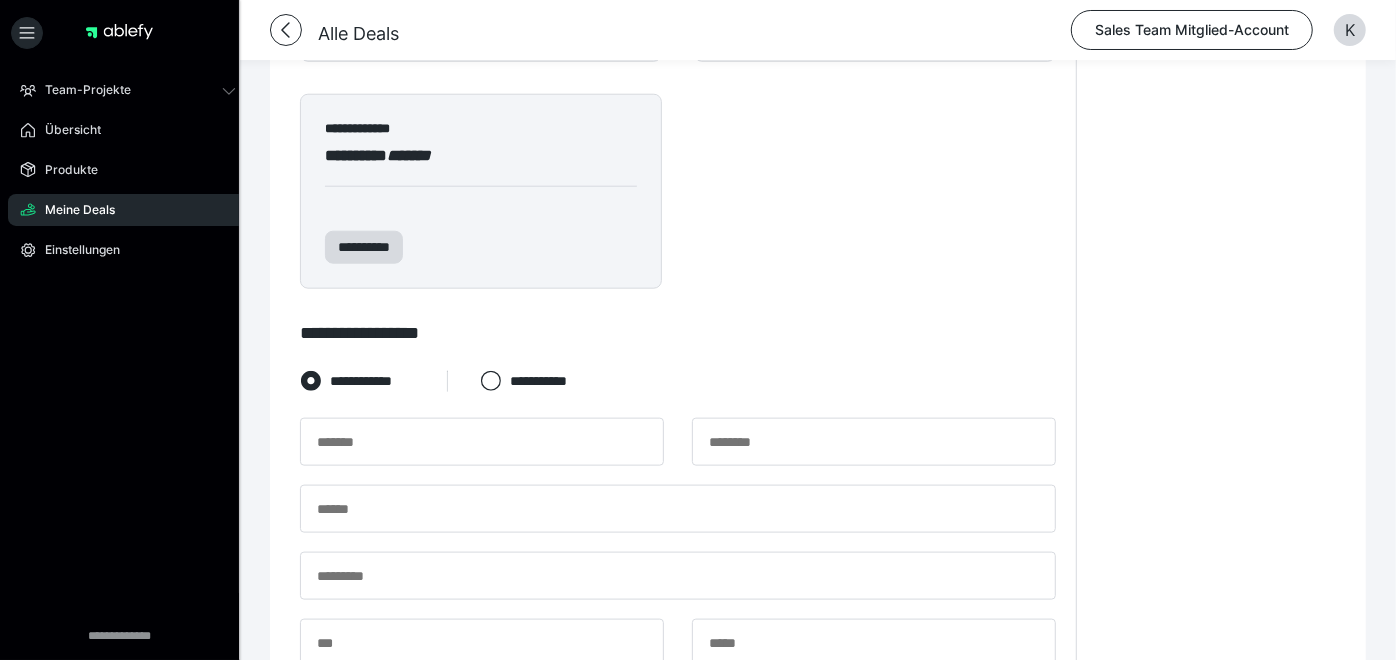 scroll, scrollTop: 1291, scrollLeft: 0, axis: vertical 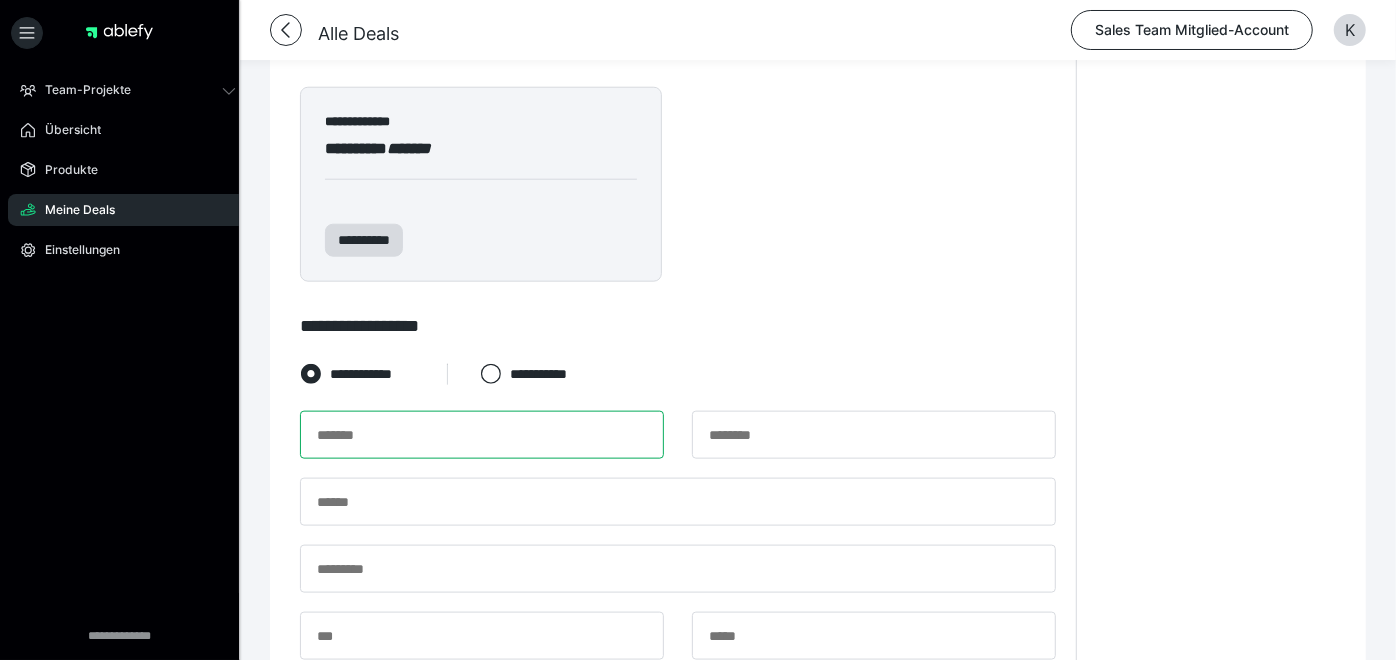 click at bounding box center [482, 435] 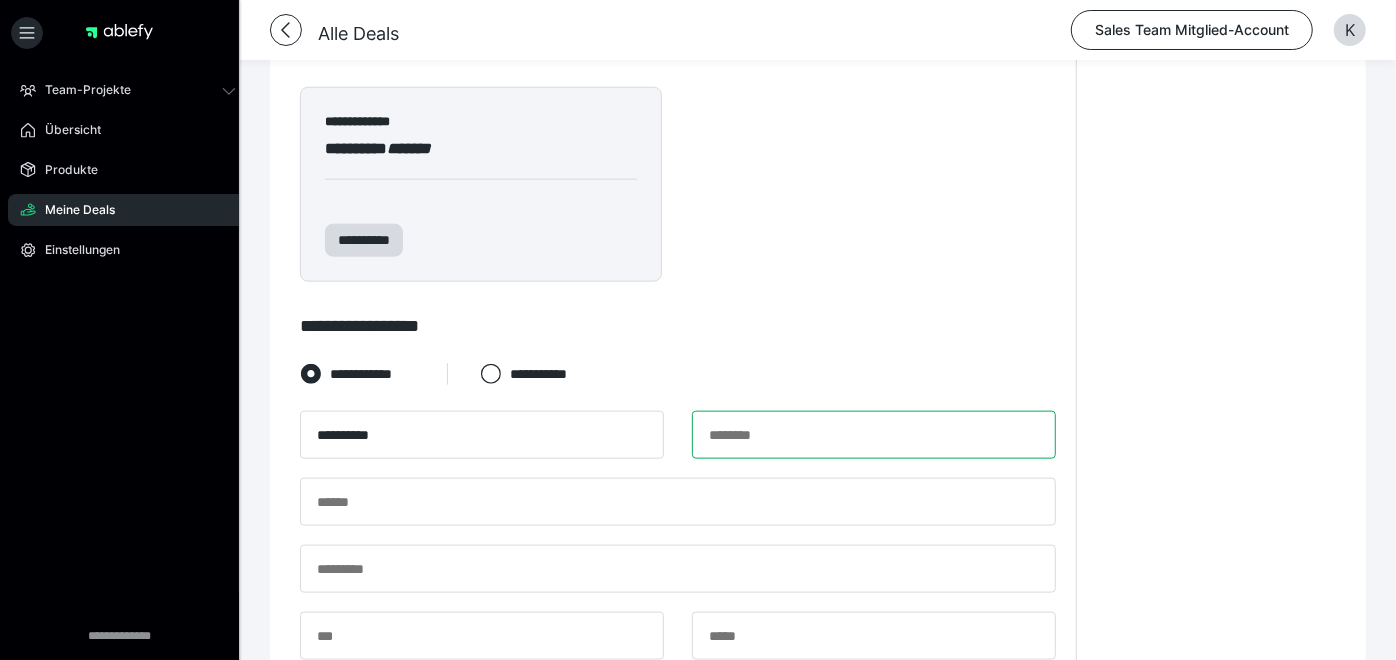 type on "*********" 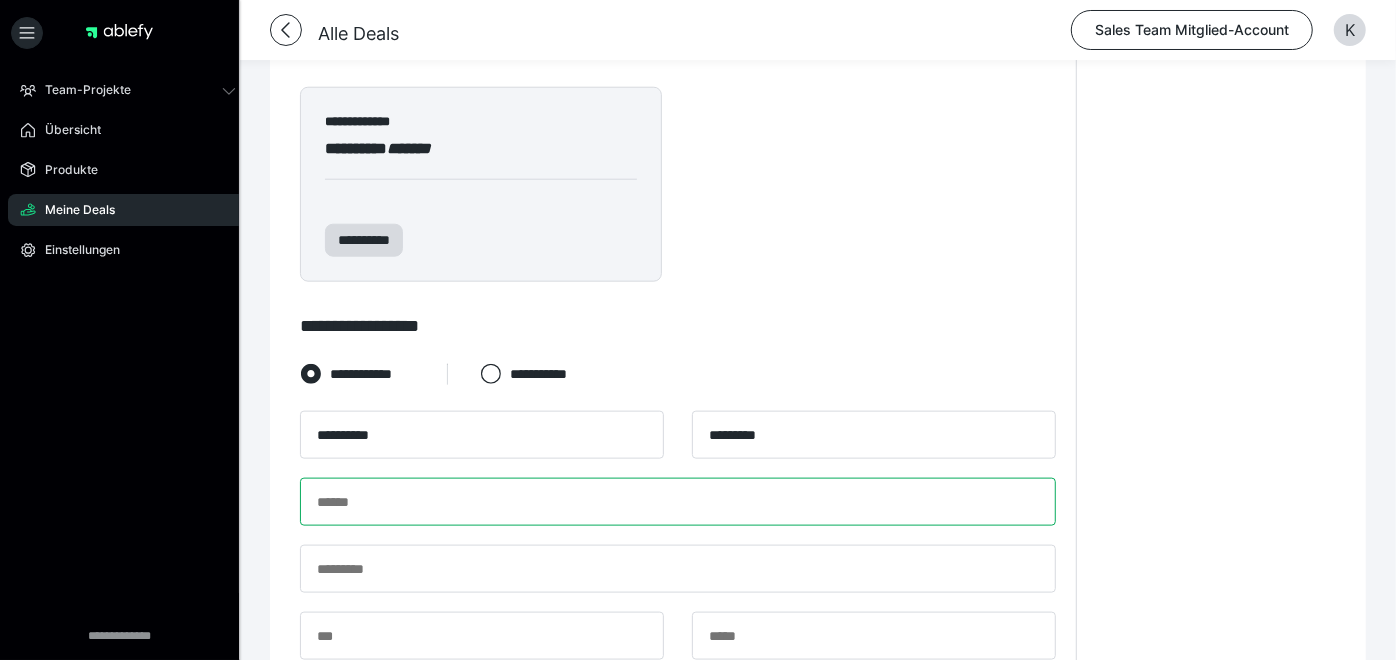 type on "**********" 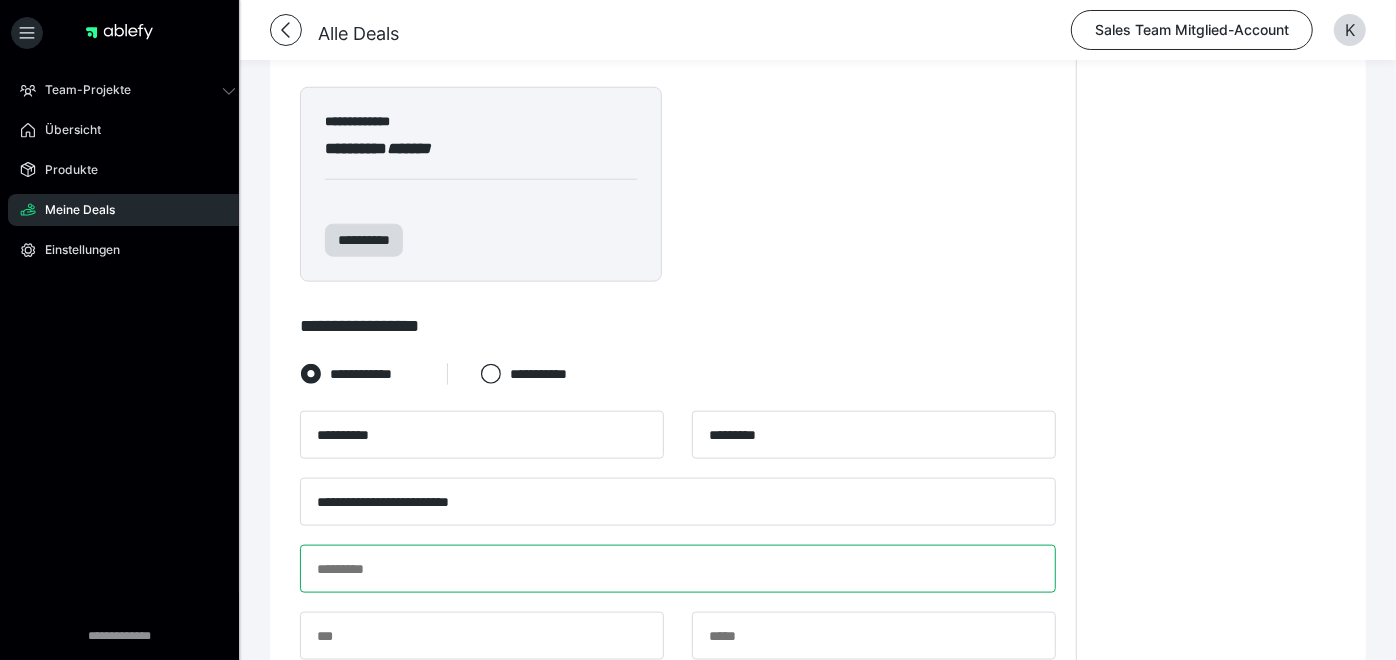 type on "**********" 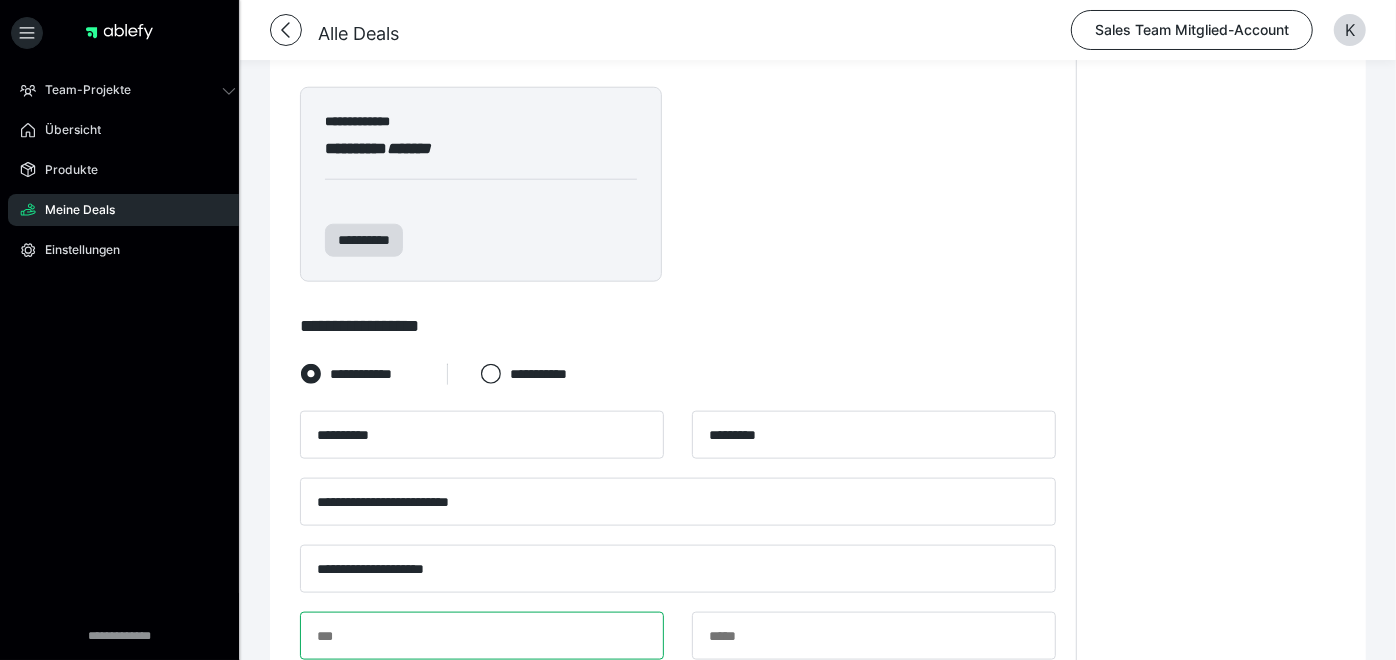 type on "*****" 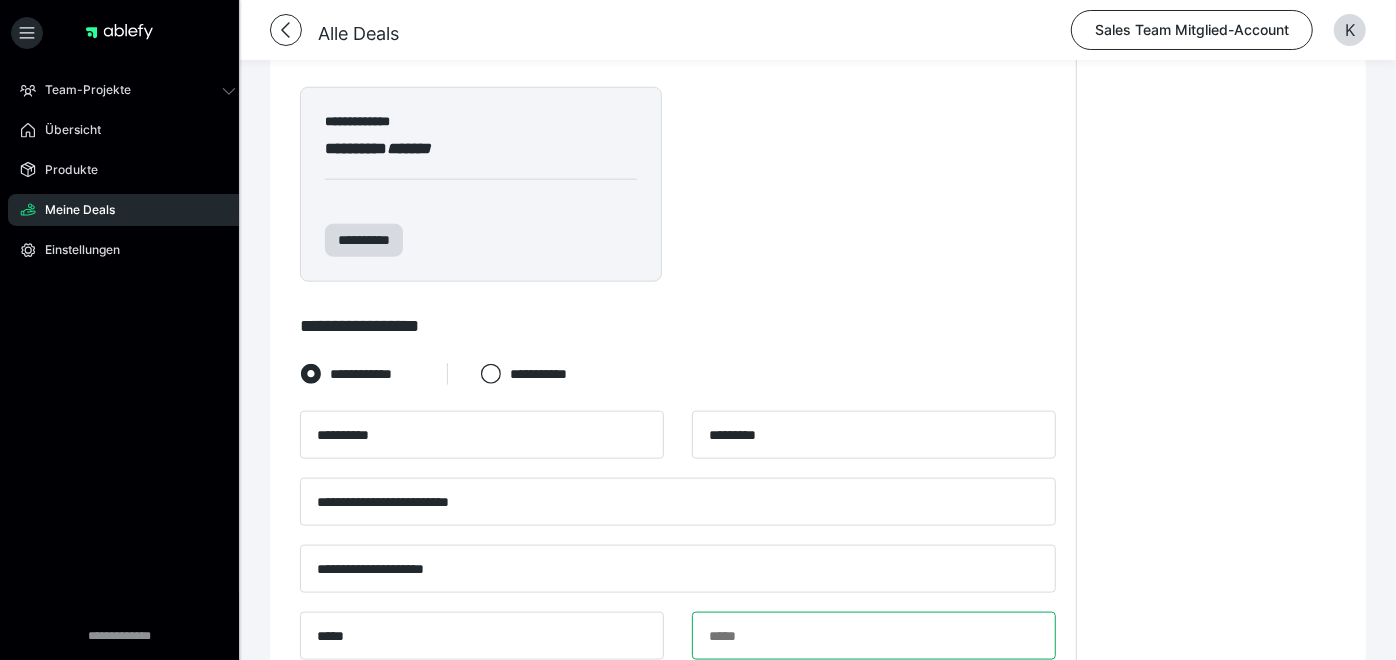 type on "***" 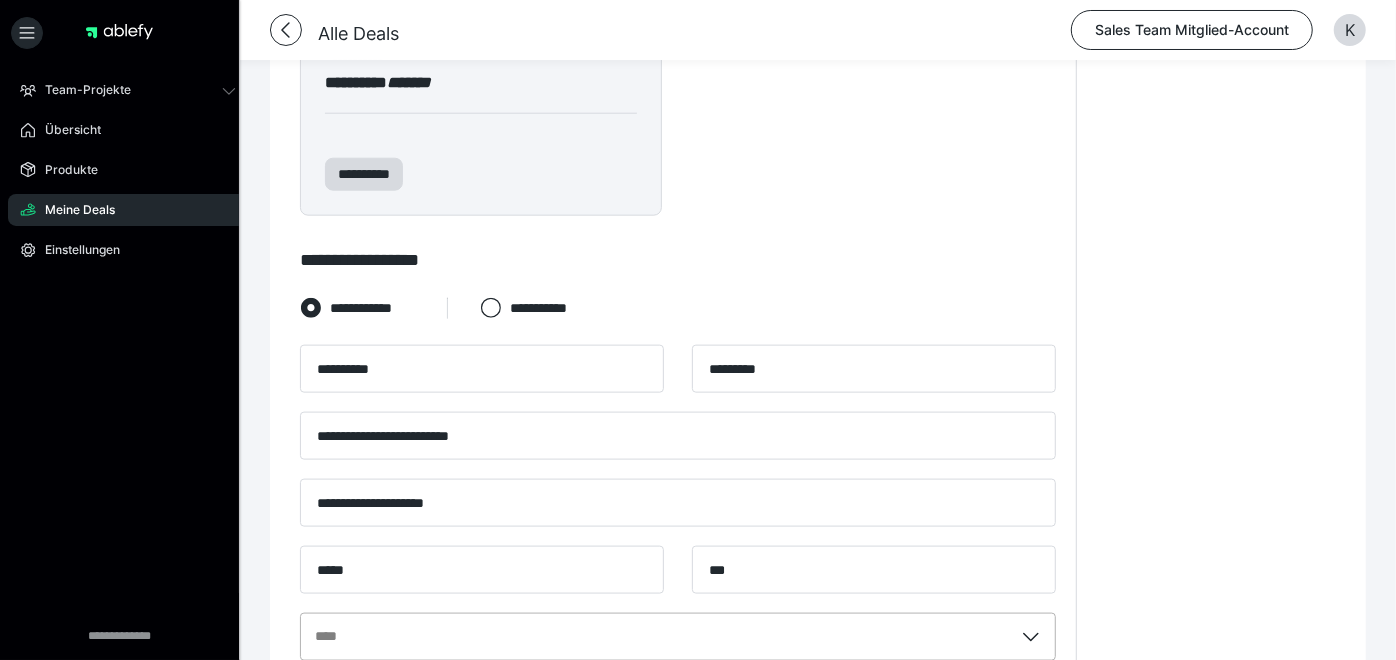 click on "****" at bounding box center [678, 637] 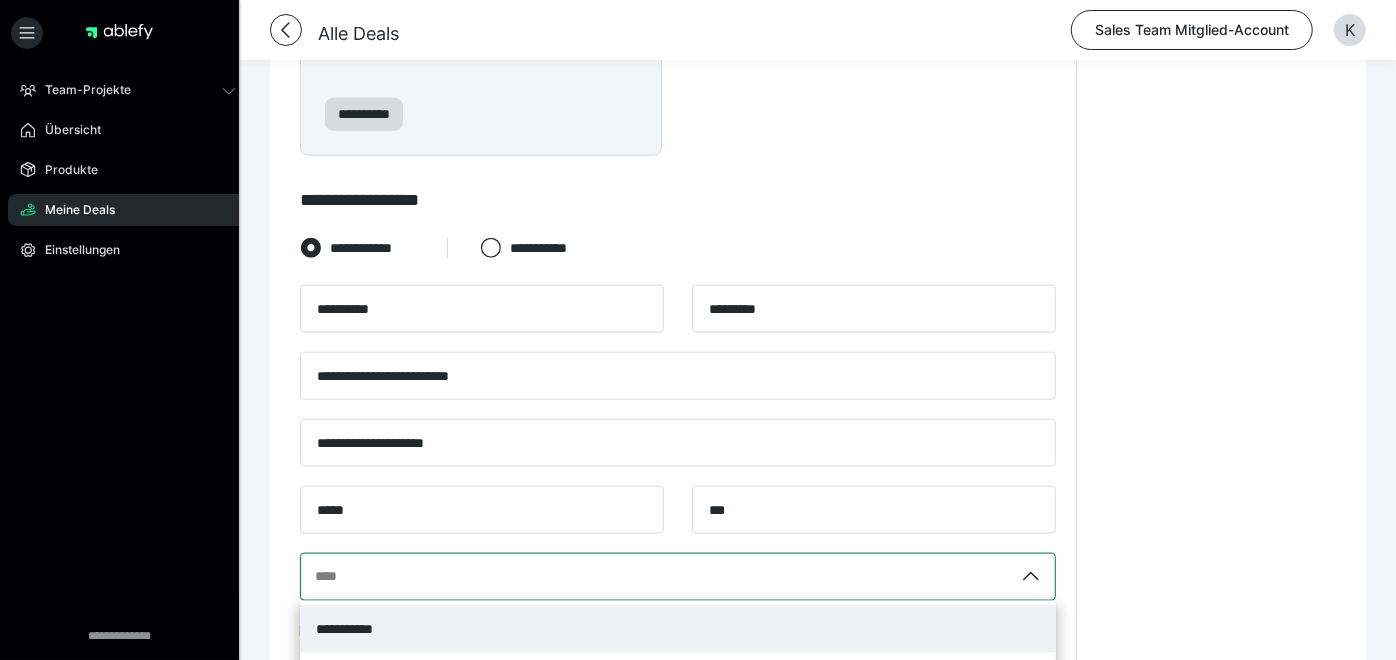 scroll, scrollTop: 1434, scrollLeft: 0, axis: vertical 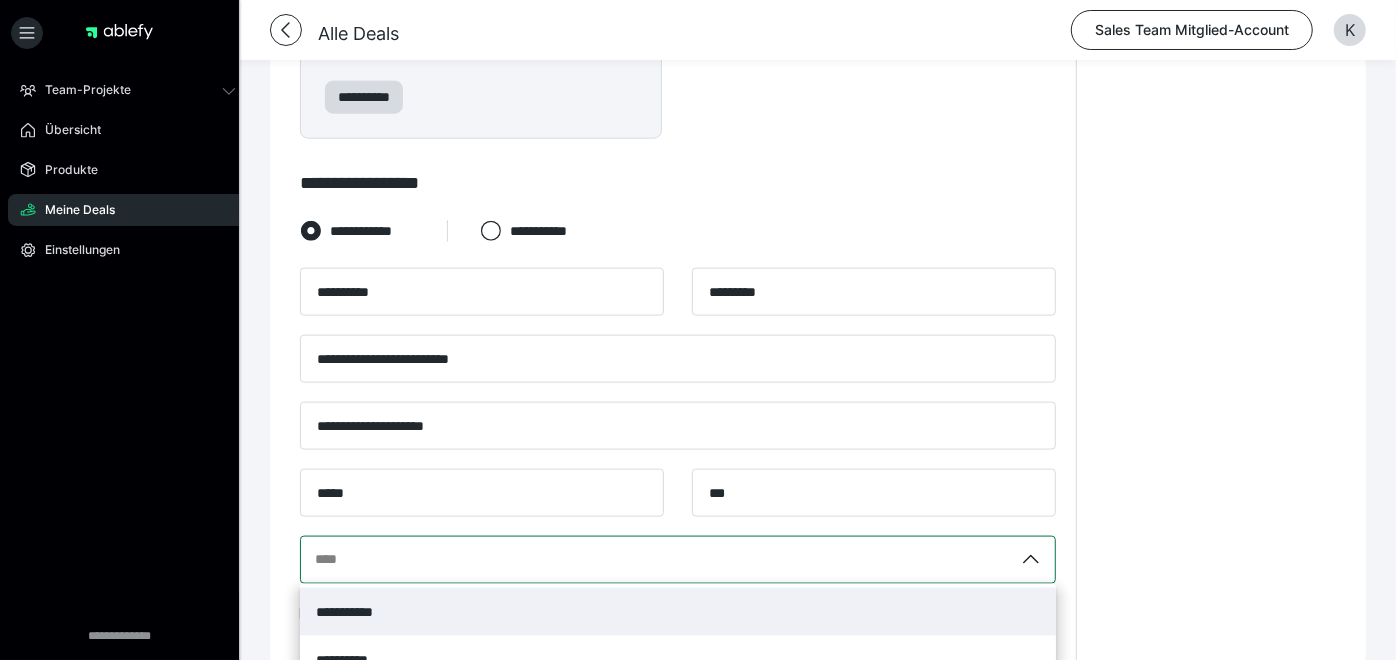 click on "**********" at bounding box center (357, 612) 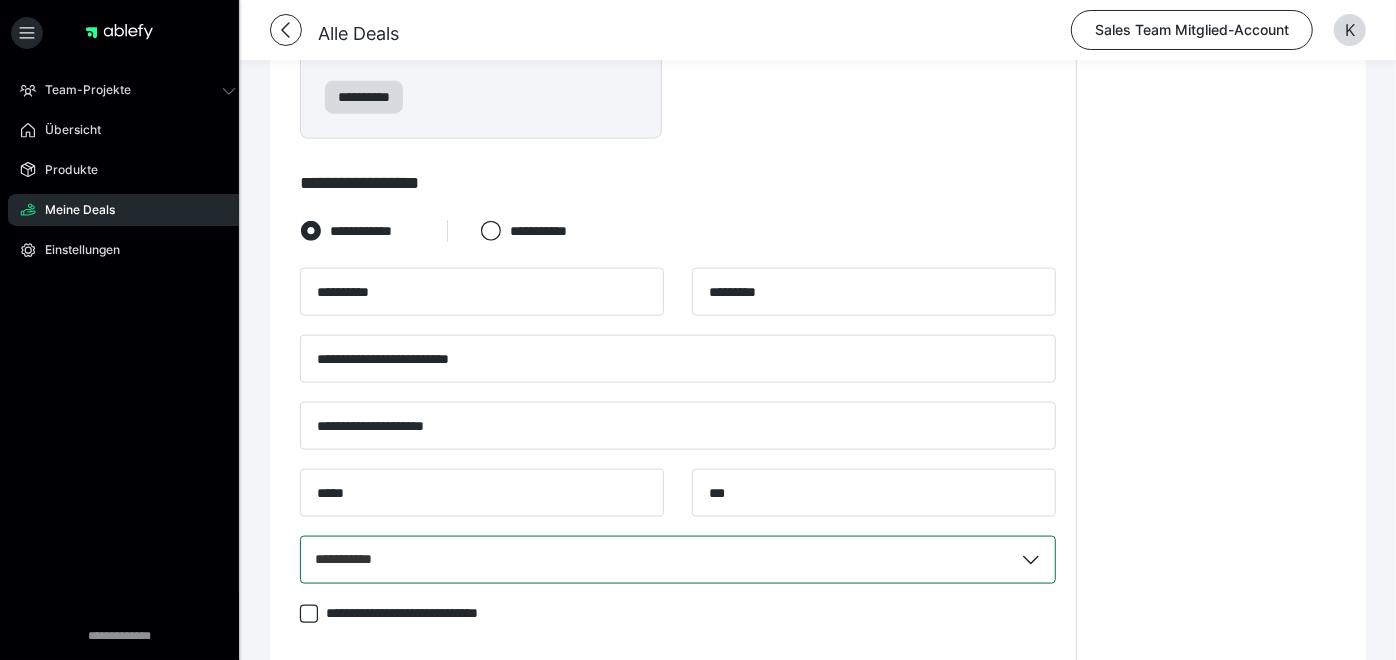 click on "****** .cls-1 {fill: #ffb3c7;}" at bounding box center [693, 820] 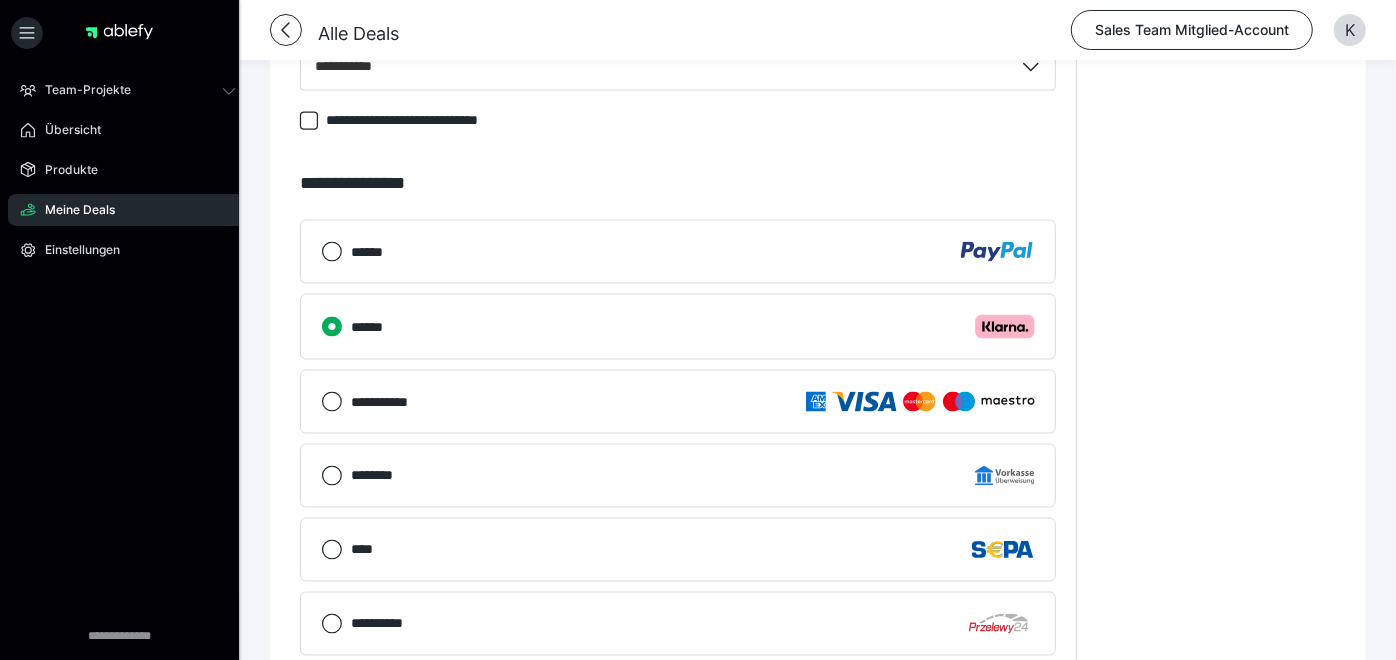 scroll, scrollTop: 2148, scrollLeft: 0, axis: vertical 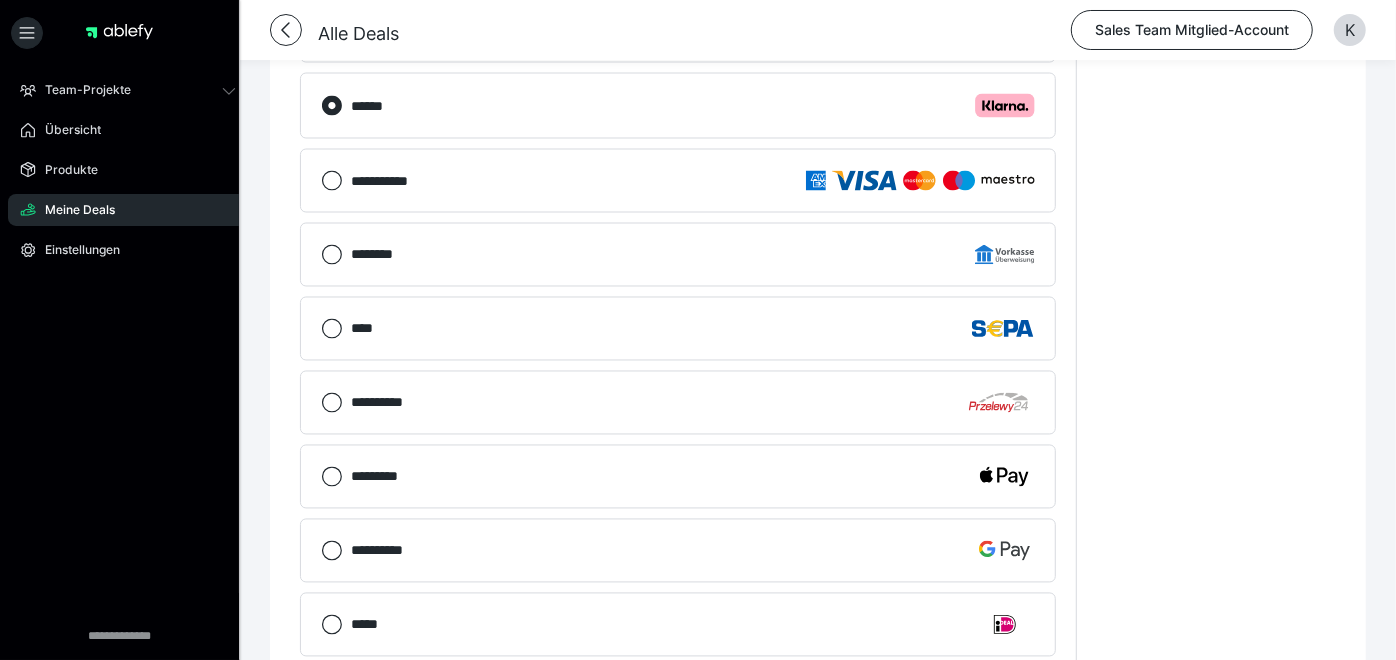 click on "**********" at bounding box center [975, 716] 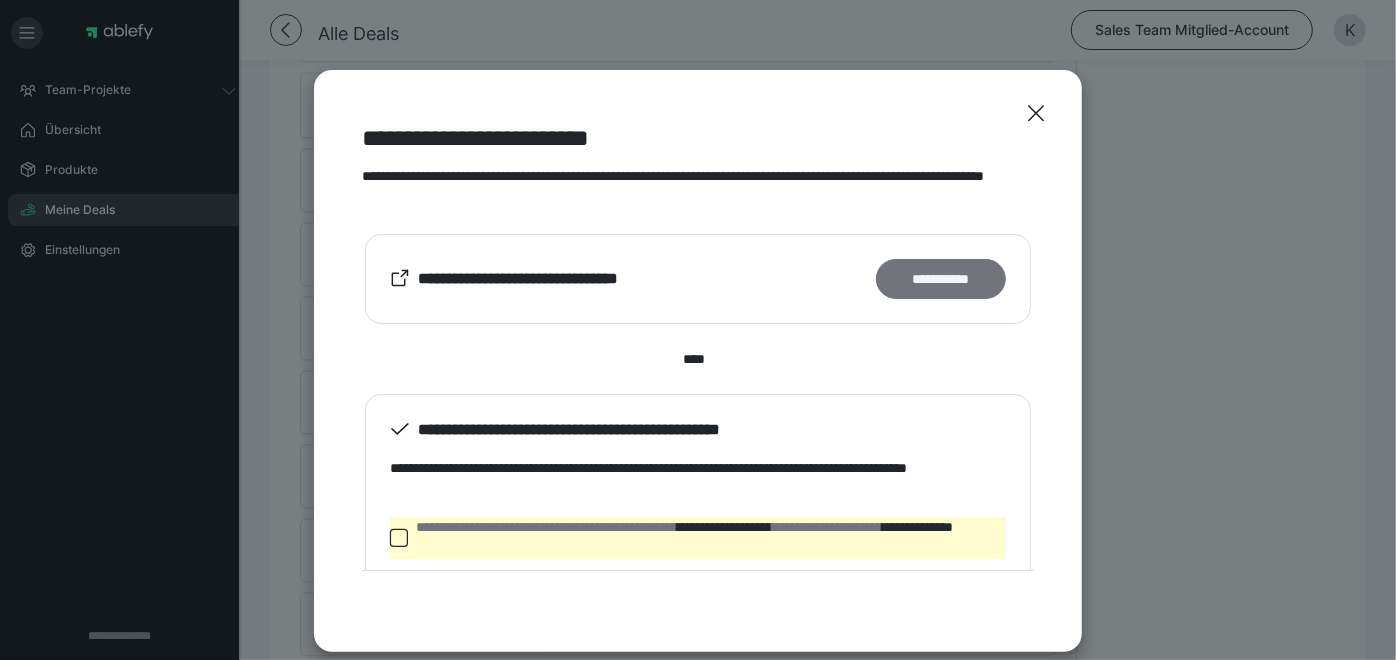 click on "**********" at bounding box center (941, 278) 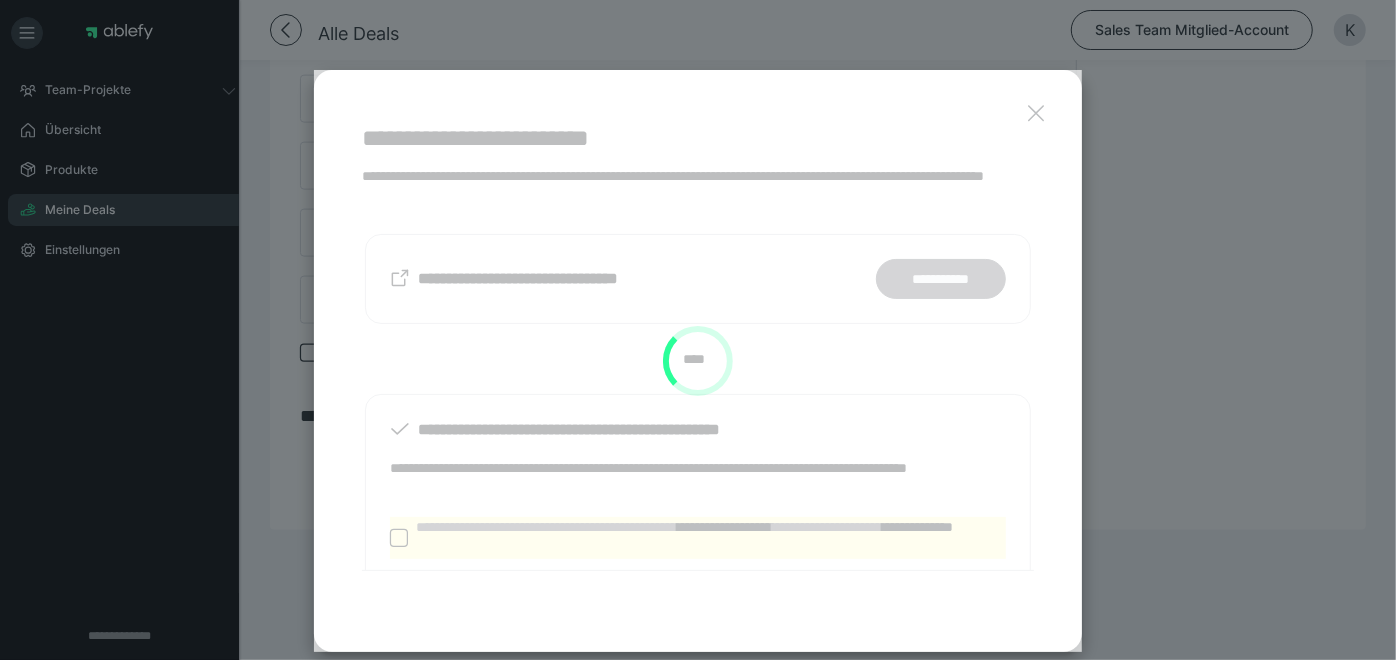 scroll, scrollTop: 1436, scrollLeft: 0, axis: vertical 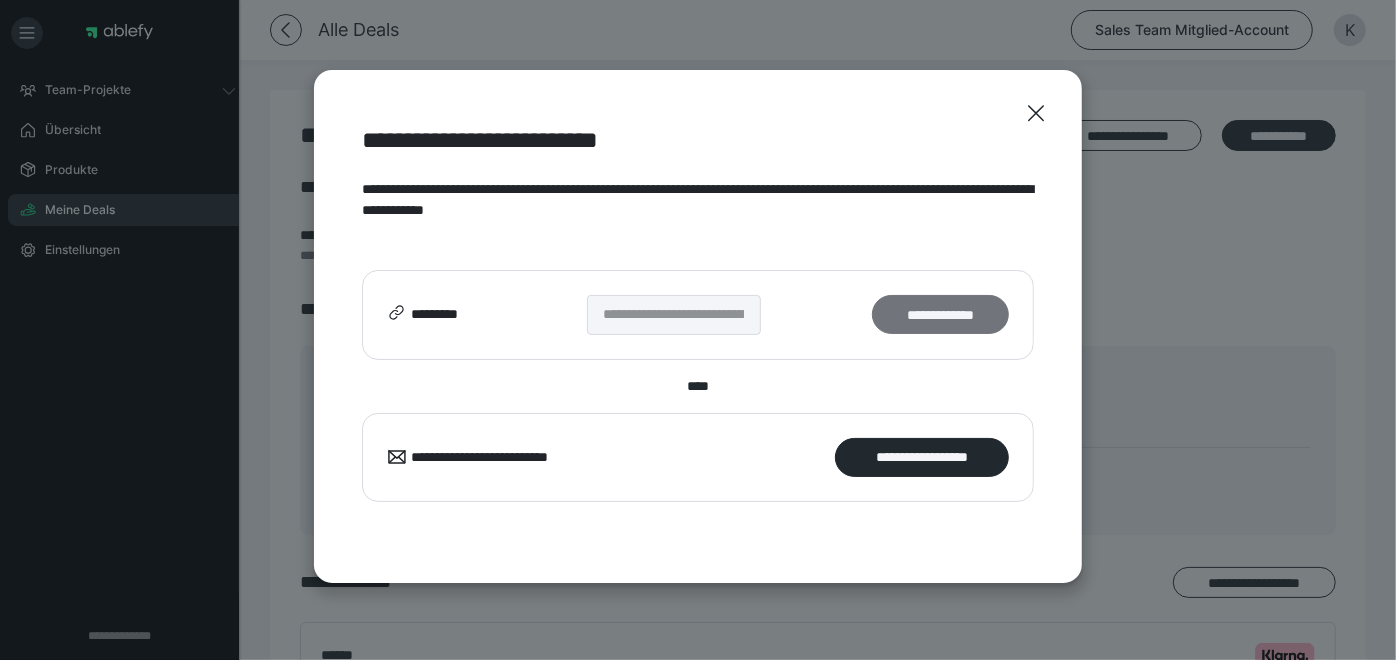 click on "**********" at bounding box center [940, 314] 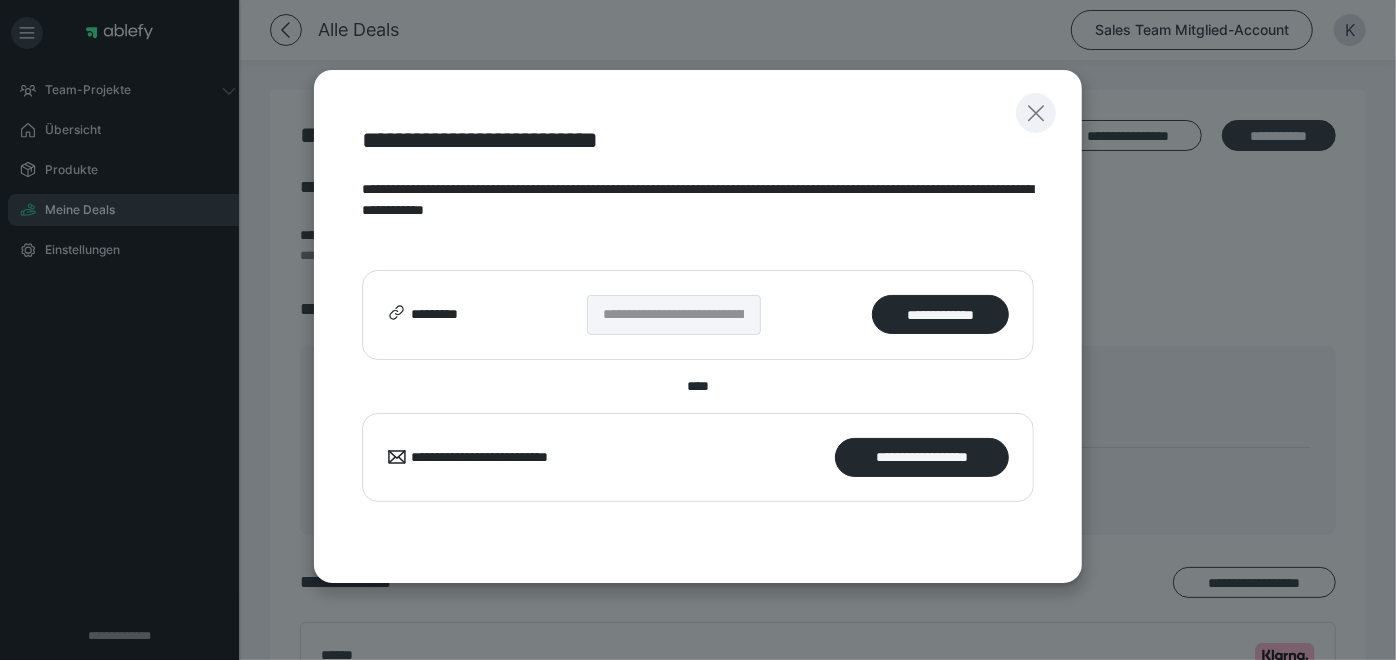click 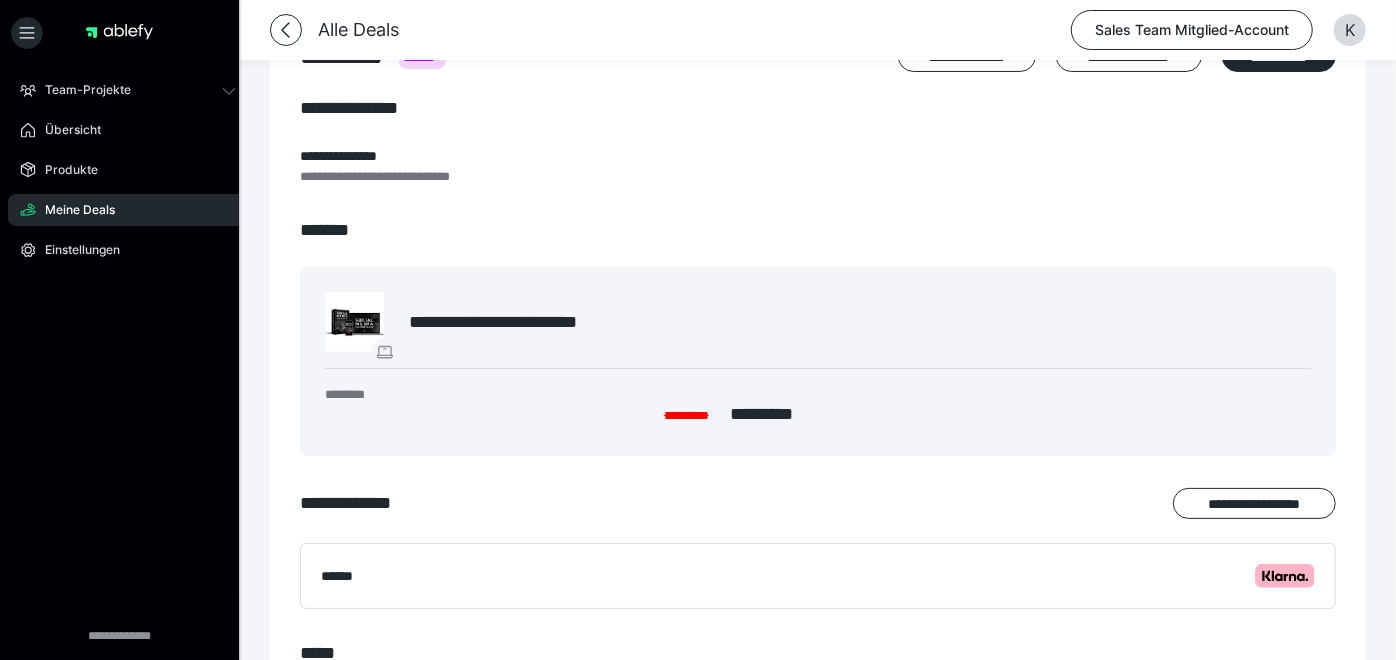 scroll, scrollTop: 80, scrollLeft: 0, axis: vertical 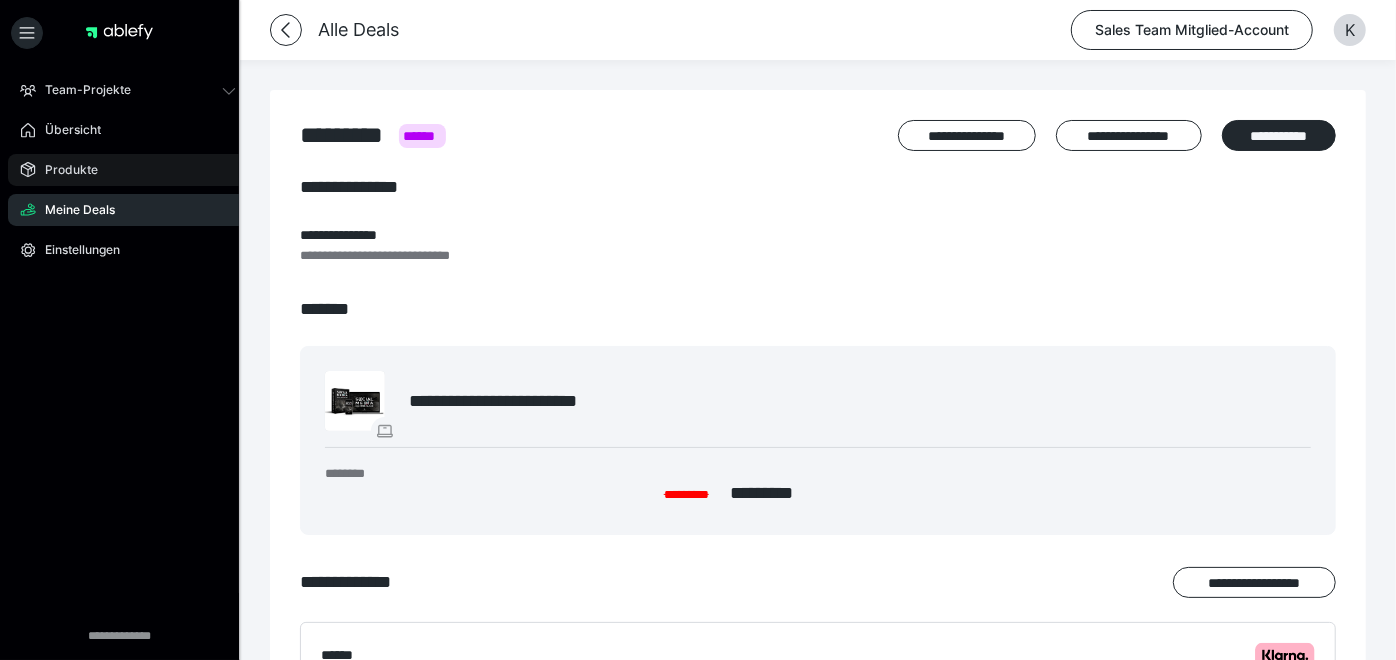 click on "Produkte" at bounding box center [64, 170] 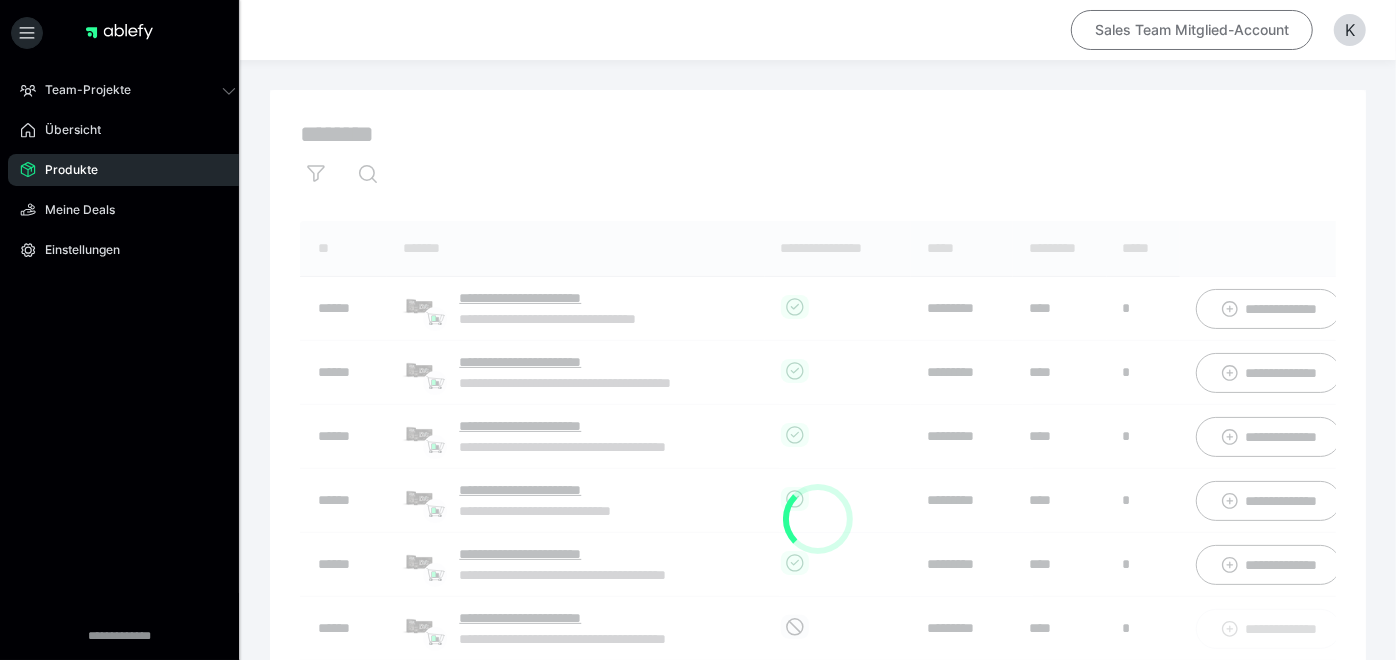 click on "Sales Team Mitglied-Account" at bounding box center (1192, 30) 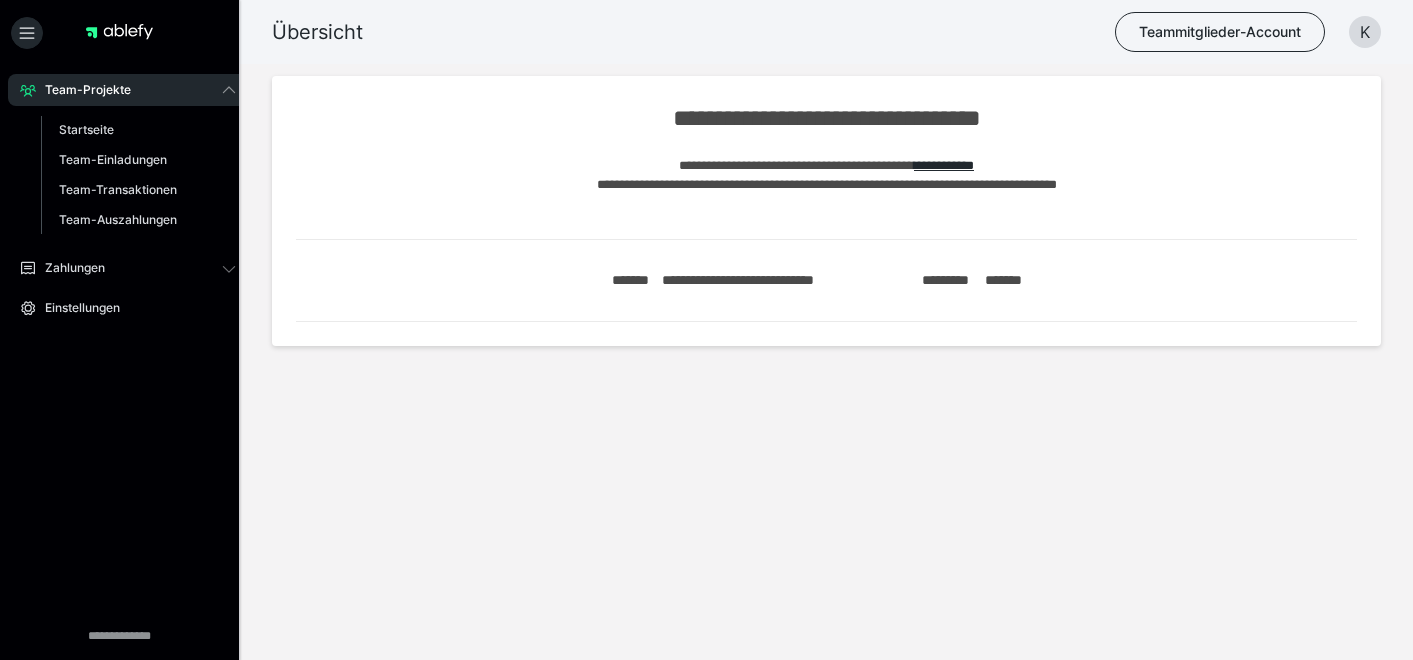 scroll, scrollTop: 0, scrollLeft: 0, axis: both 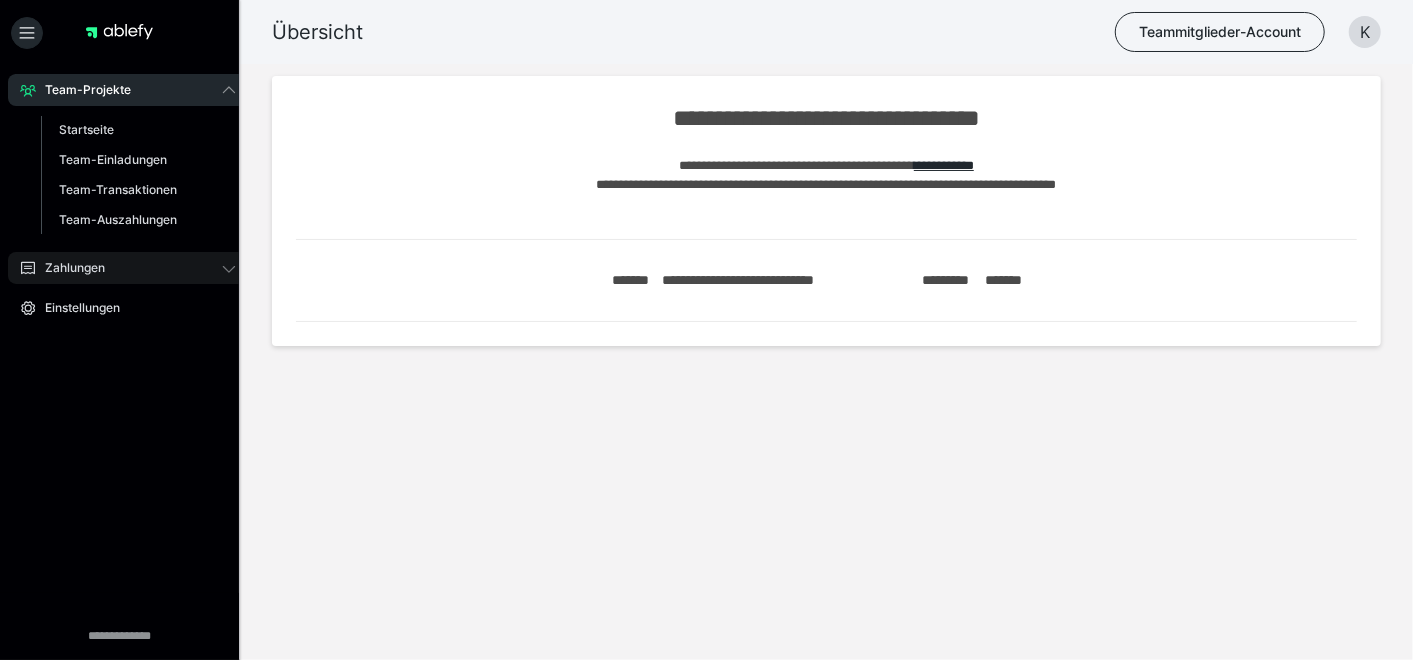 click on "Zahlungen" at bounding box center (68, 268) 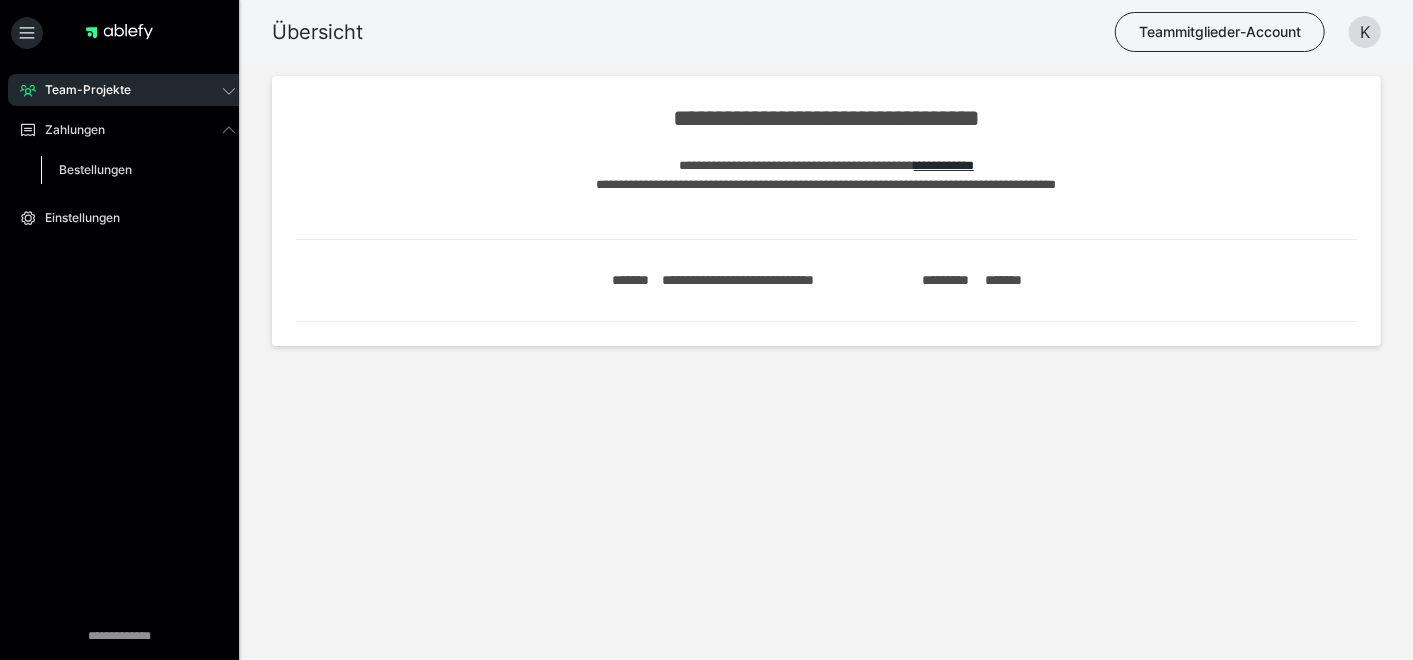 click on "Bestellungen" at bounding box center (95, 169) 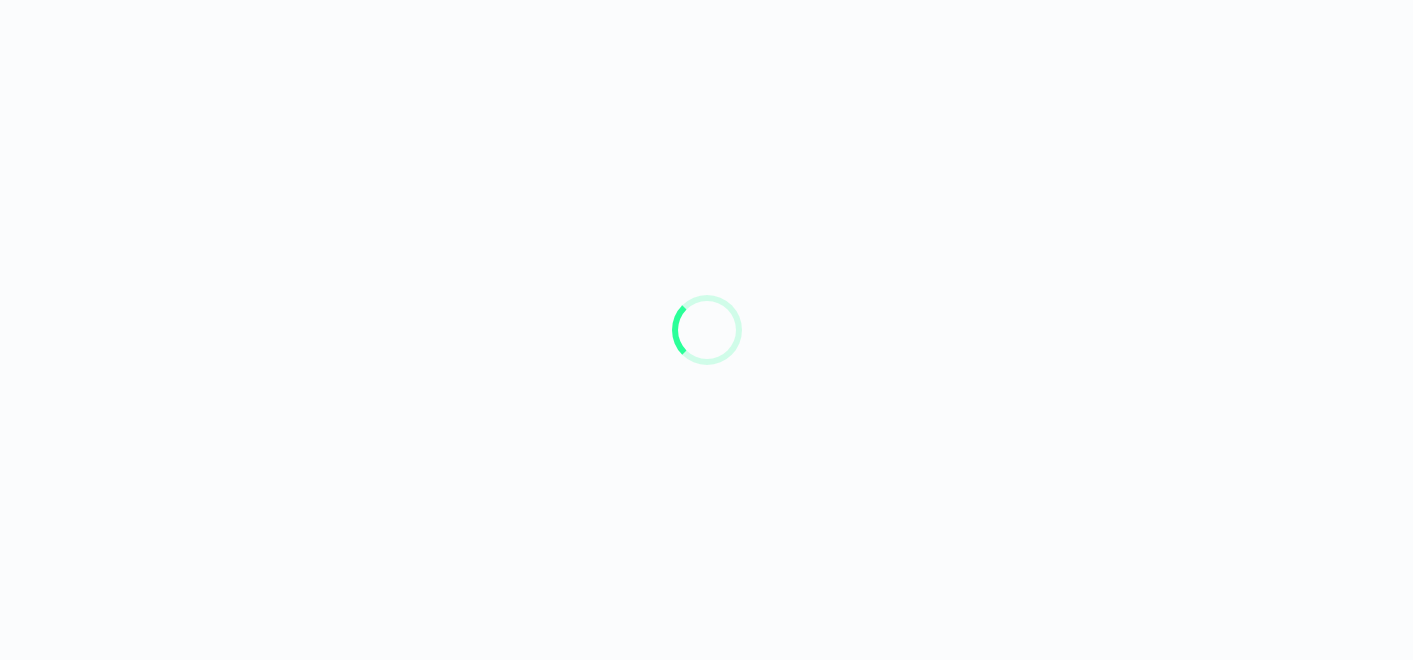 scroll, scrollTop: 0, scrollLeft: 0, axis: both 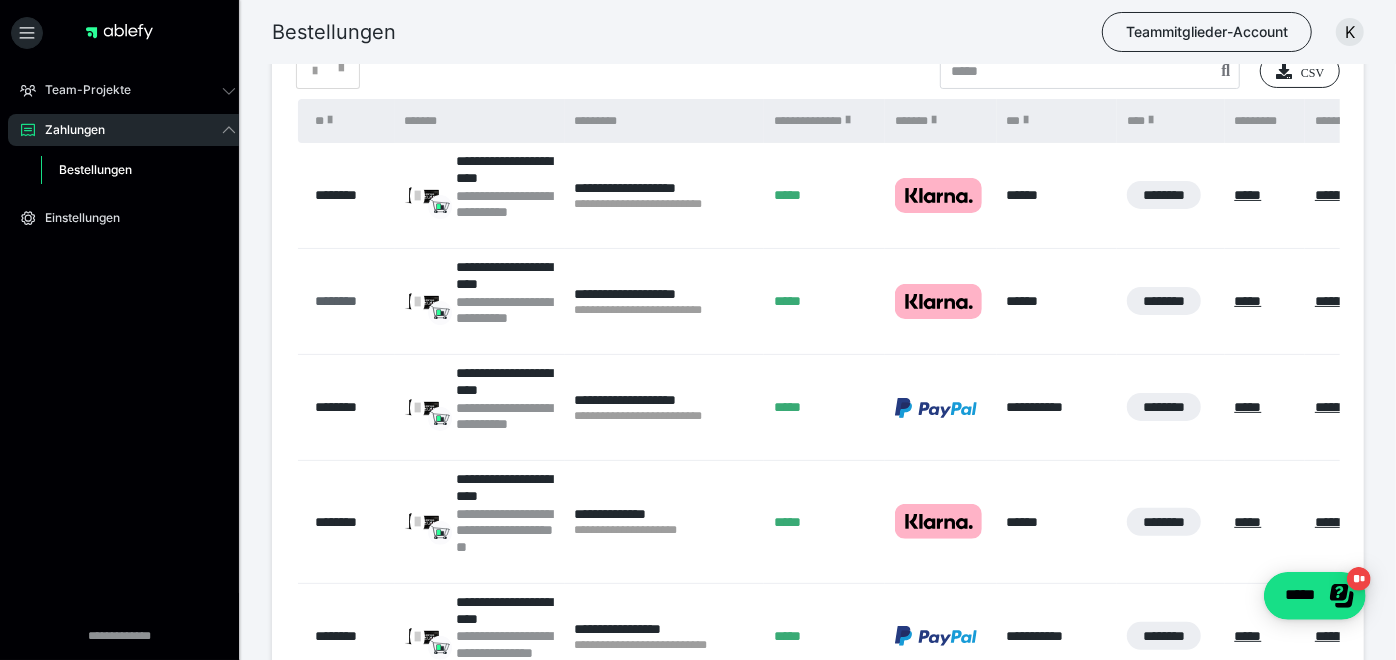 click on "********" at bounding box center [350, 301] 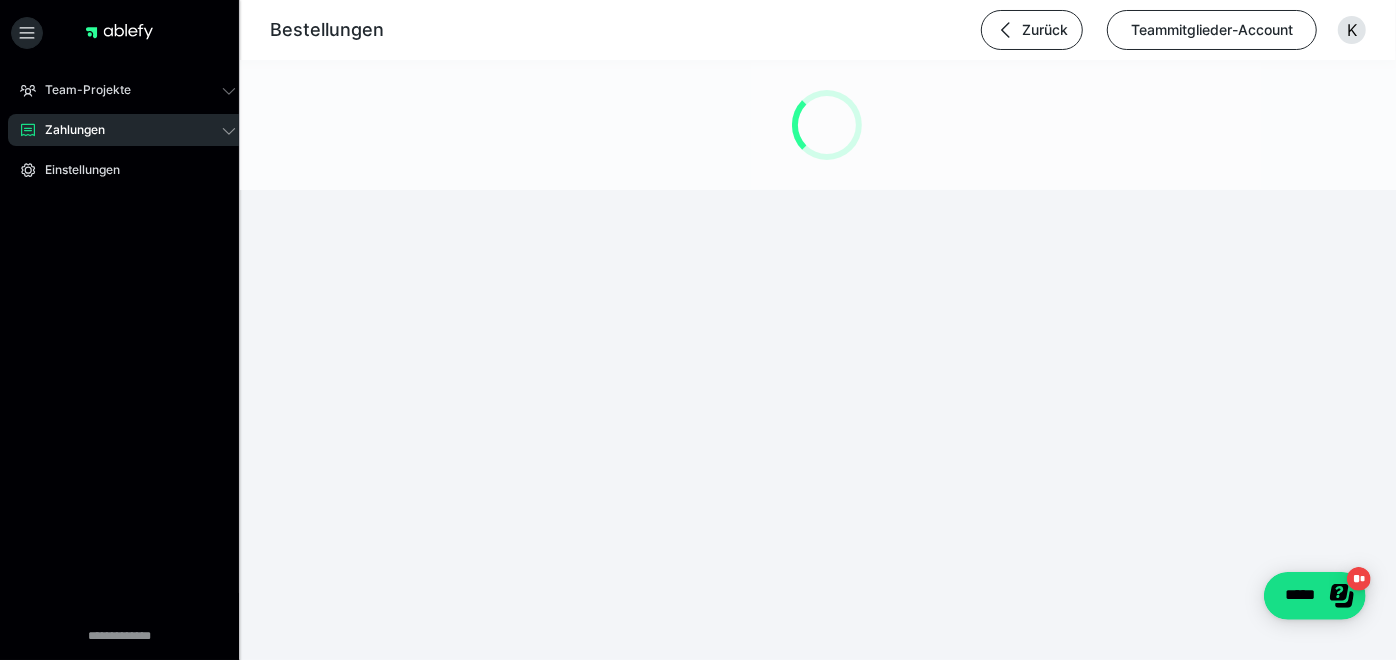 scroll, scrollTop: 0, scrollLeft: 0, axis: both 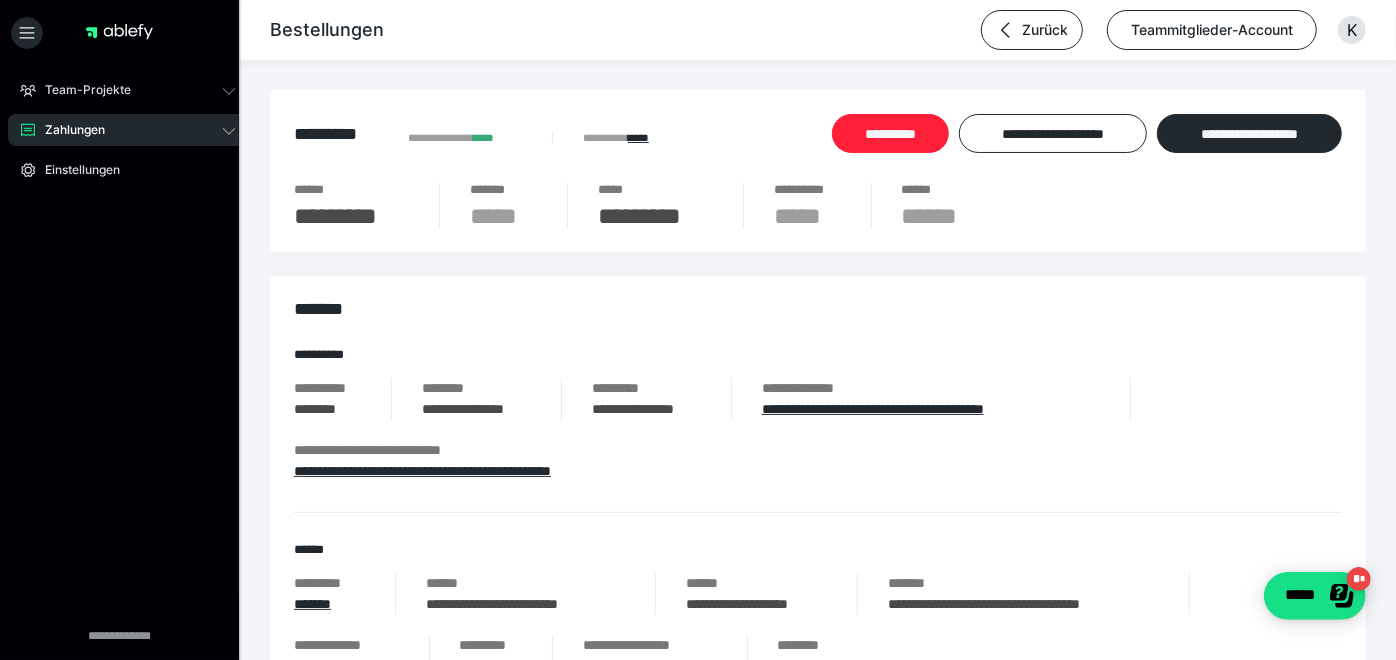 click on "**********" at bounding box center (890, 133) 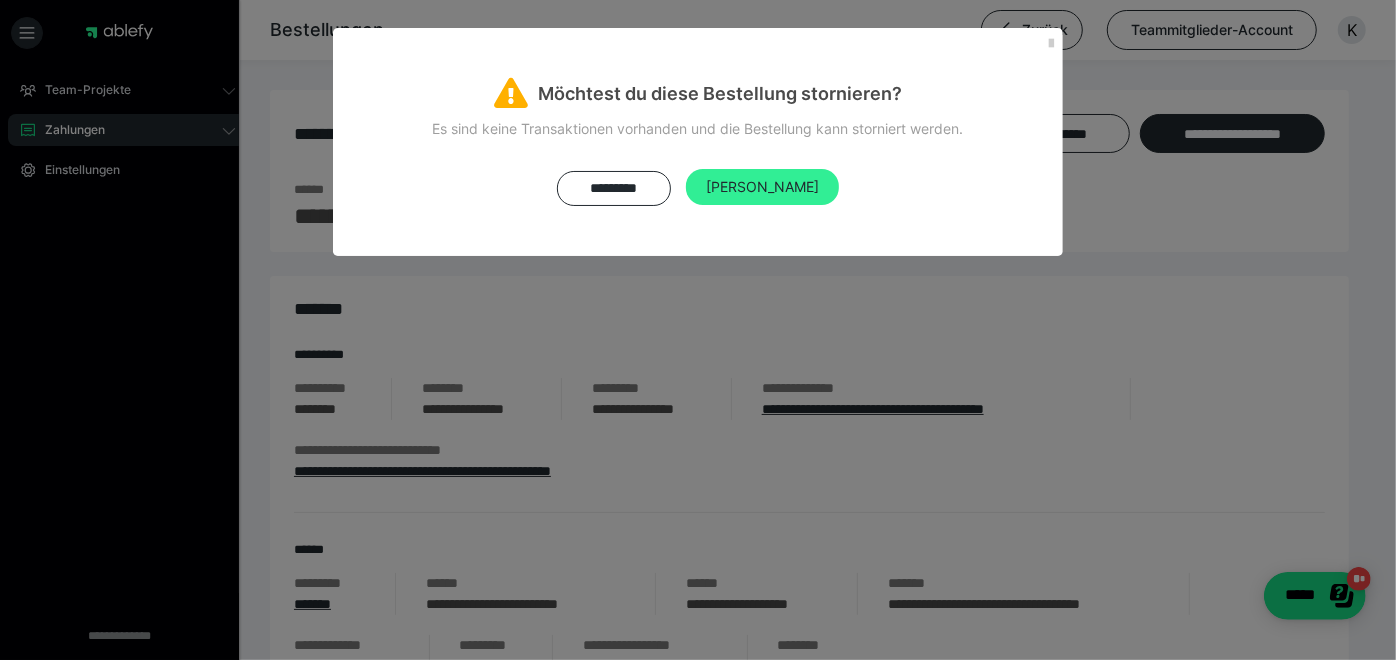 click on "[PERSON_NAME]" at bounding box center [762, 186] 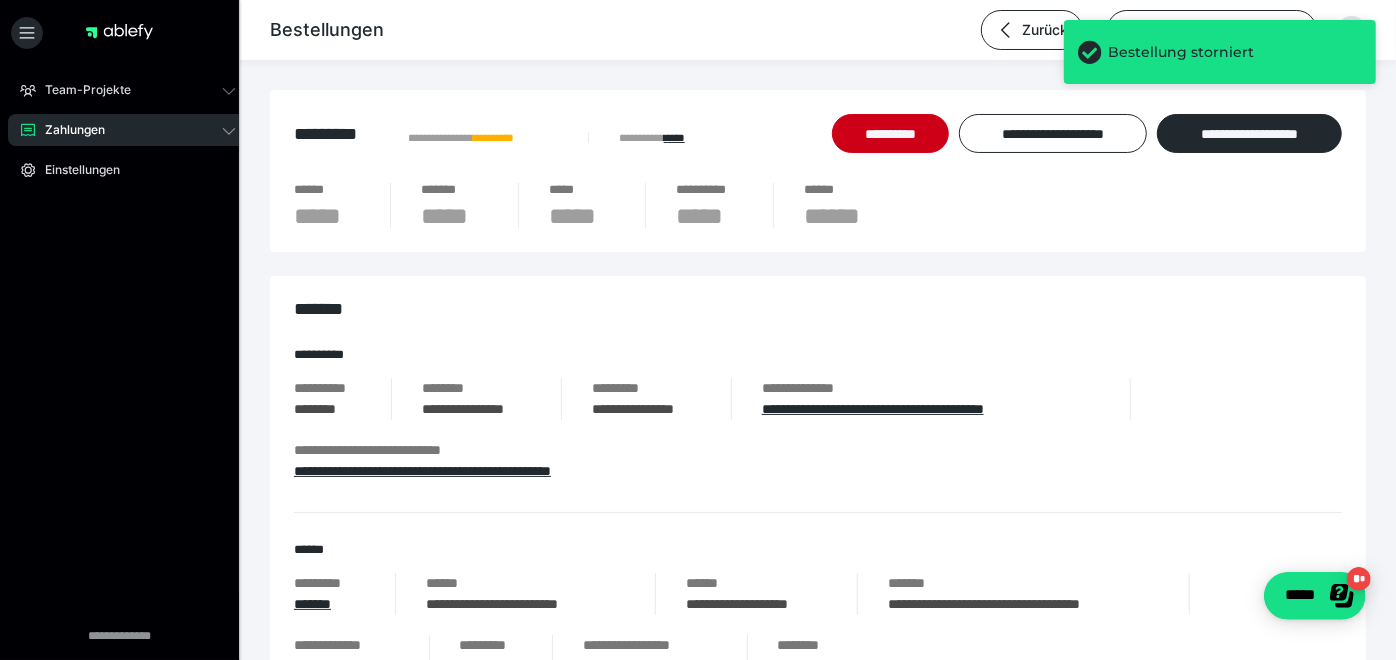 click on "Zahlungen" at bounding box center (128, 130) 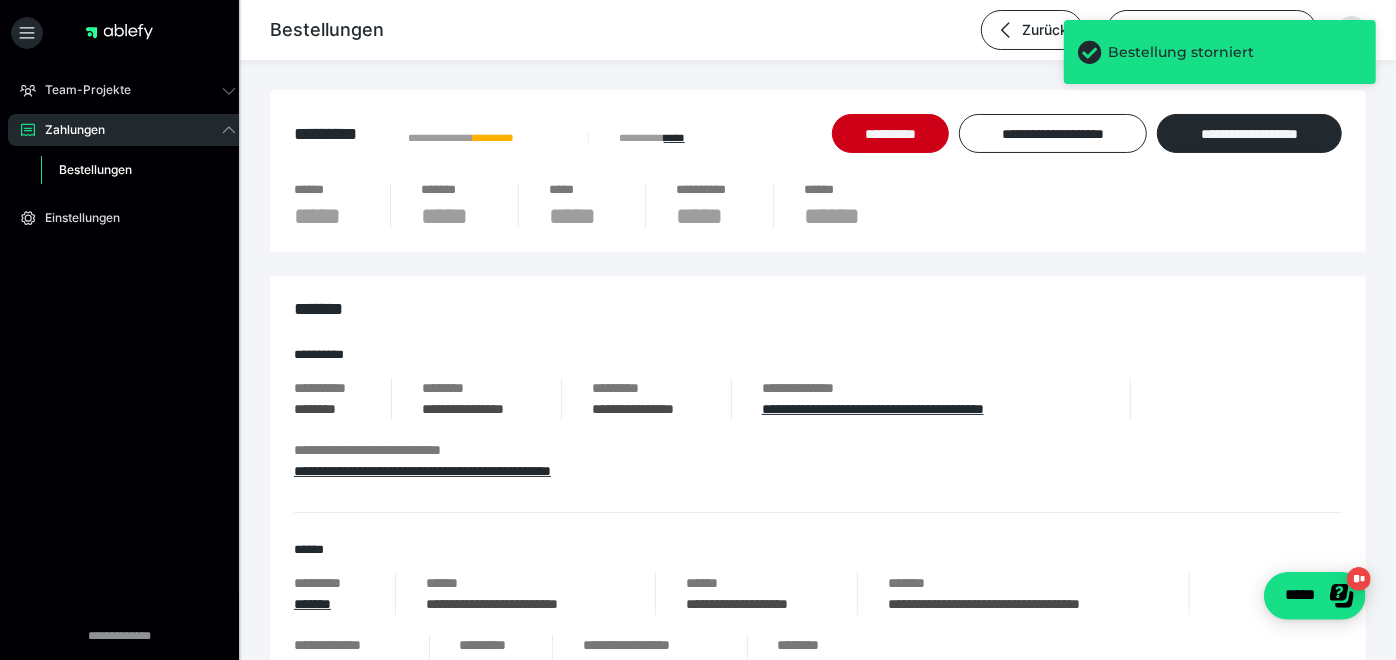click on "Bestellungen" at bounding box center [95, 169] 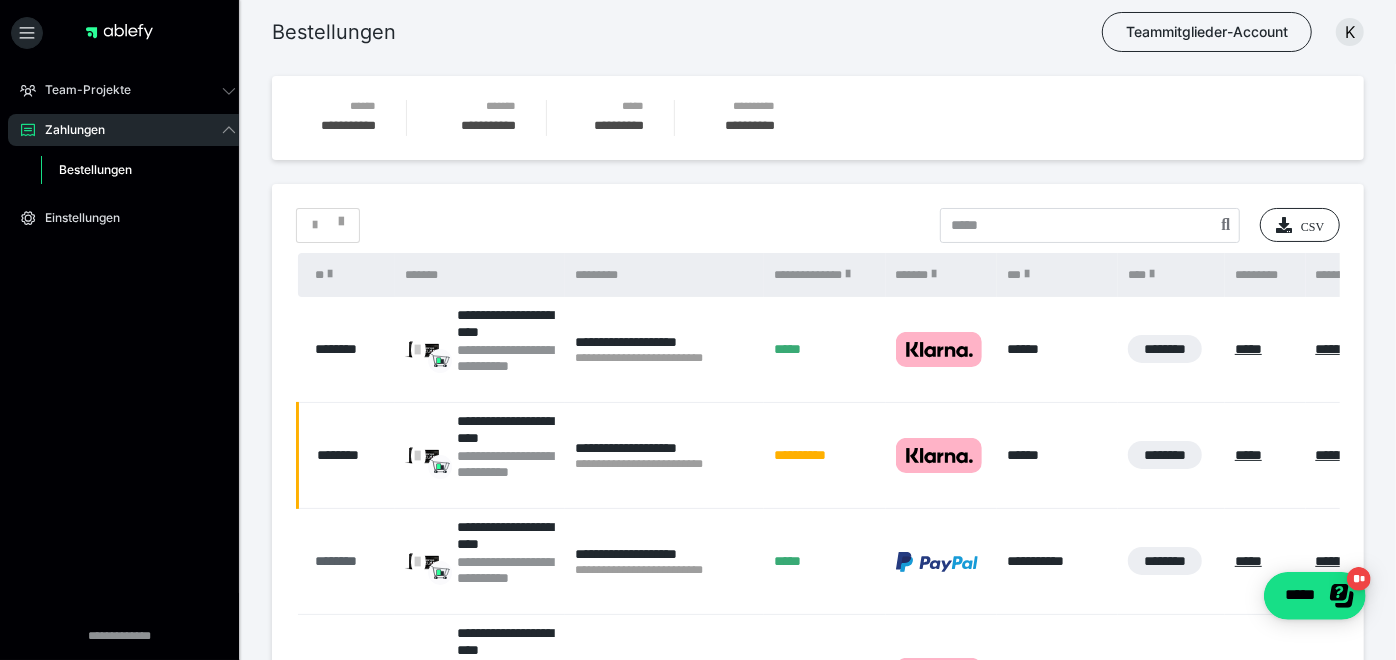 click on "********" at bounding box center [351, 561] 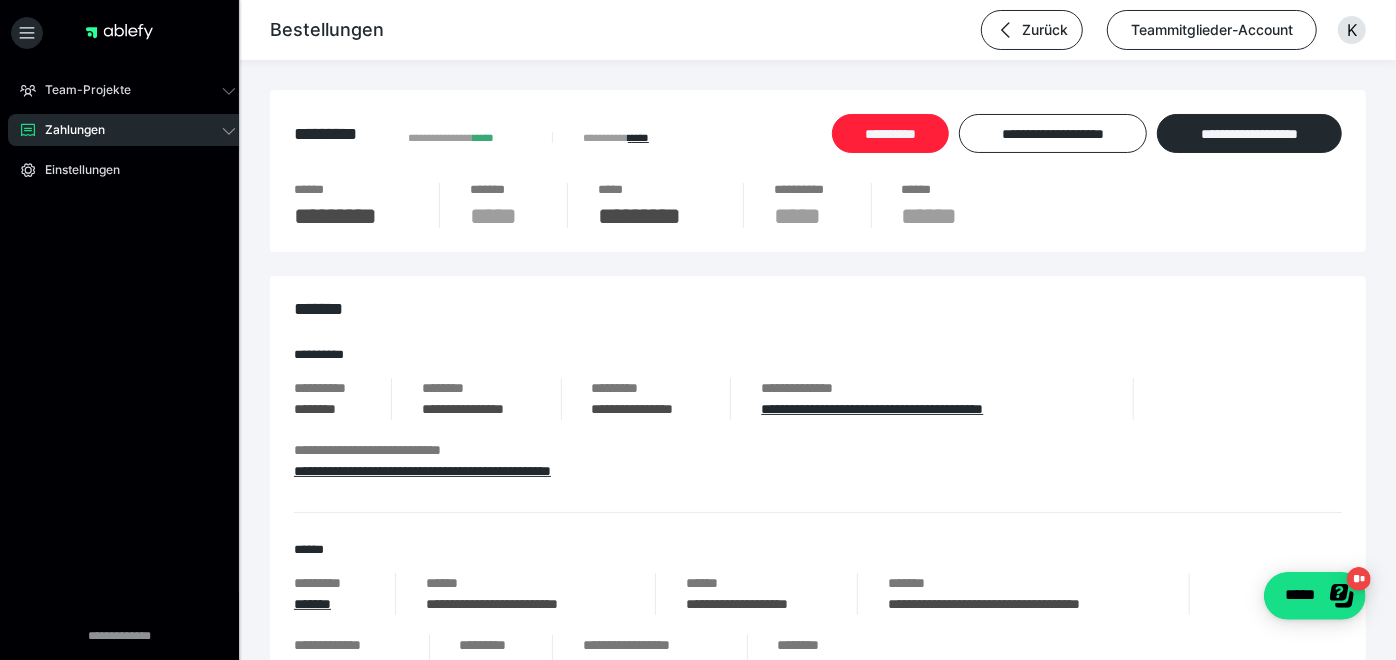 click on "**********" at bounding box center [890, 133] 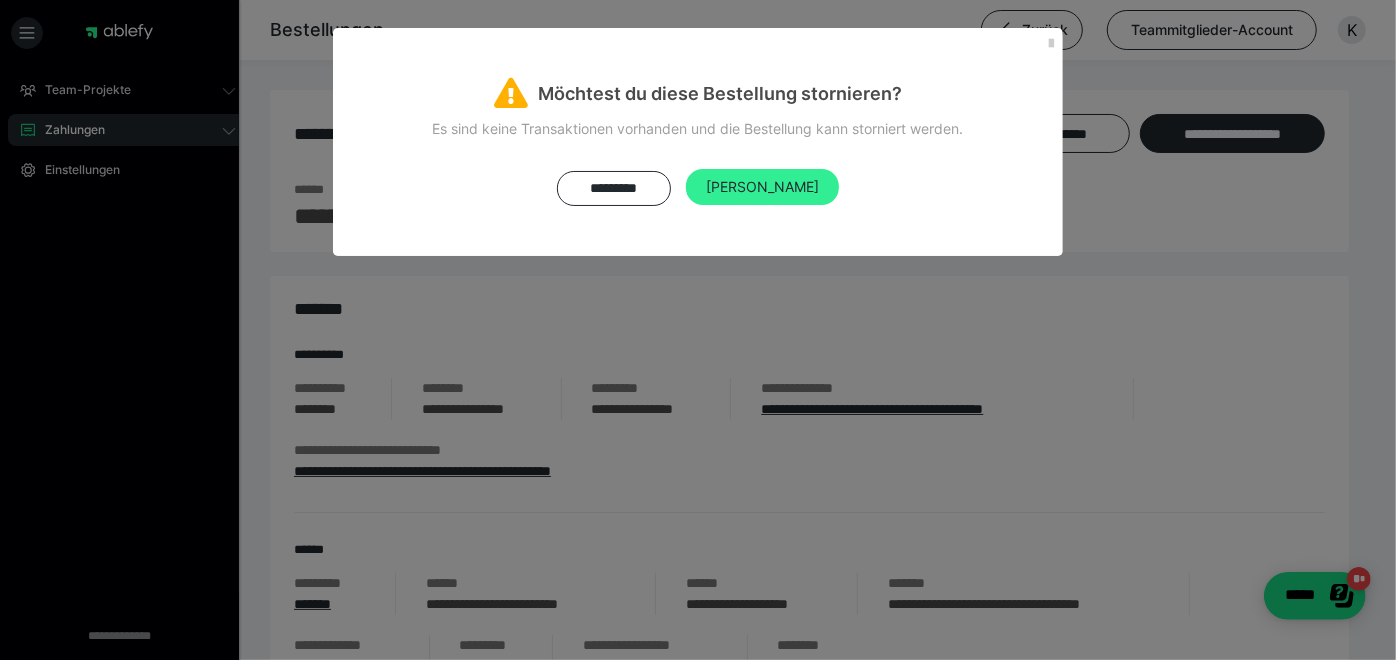 click on "[PERSON_NAME]" at bounding box center (762, 187) 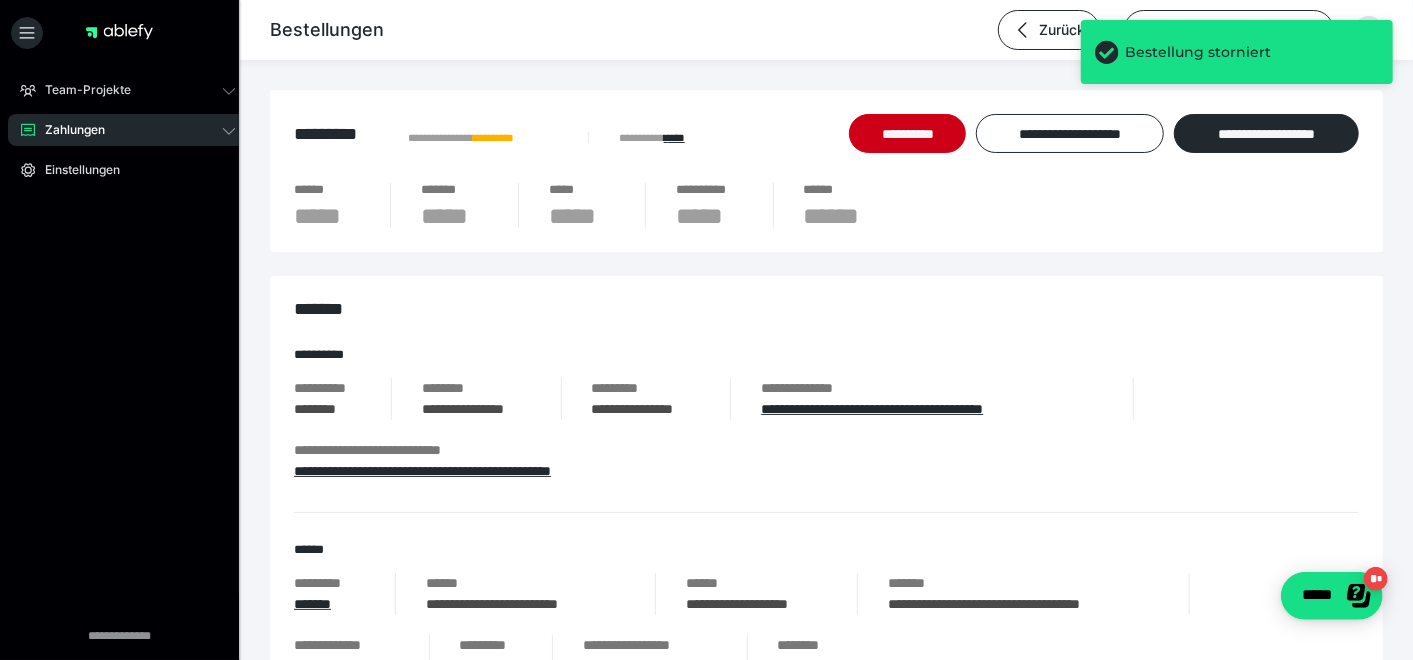 click on "Zahlungen" at bounding box center [128, 130] 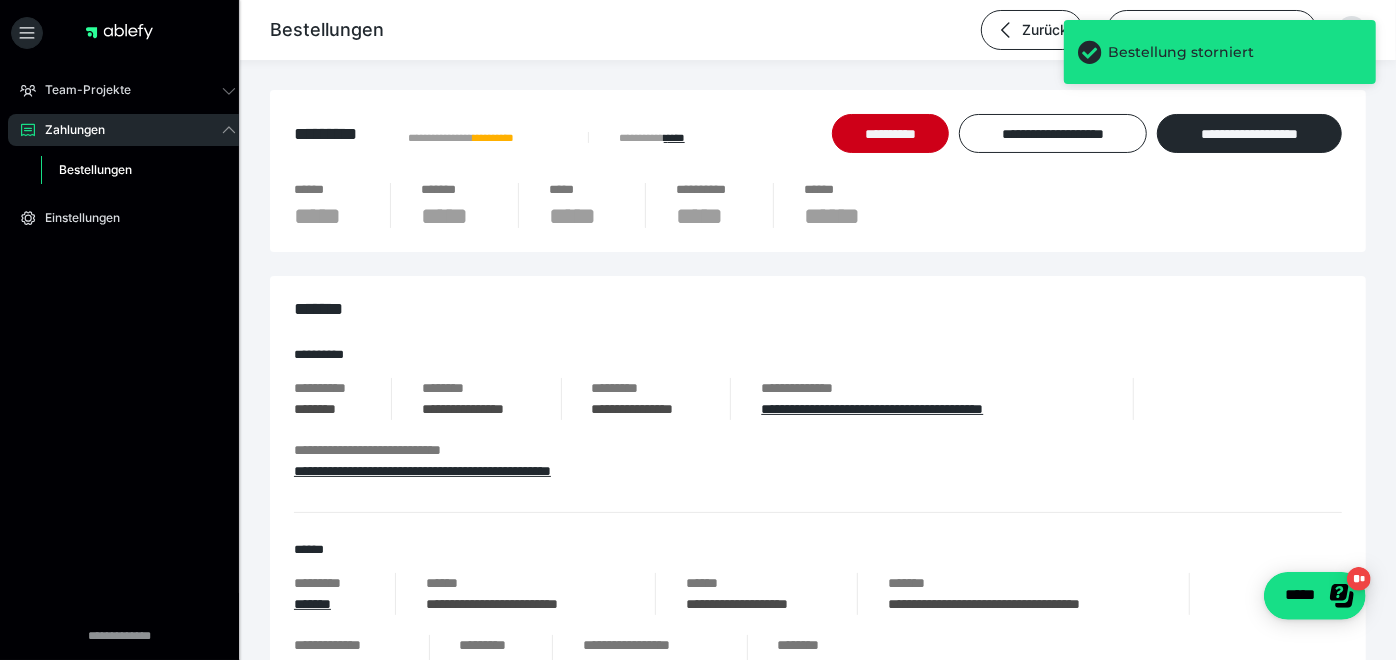 click on "Bestellungen" at bounding box center (95, 169) 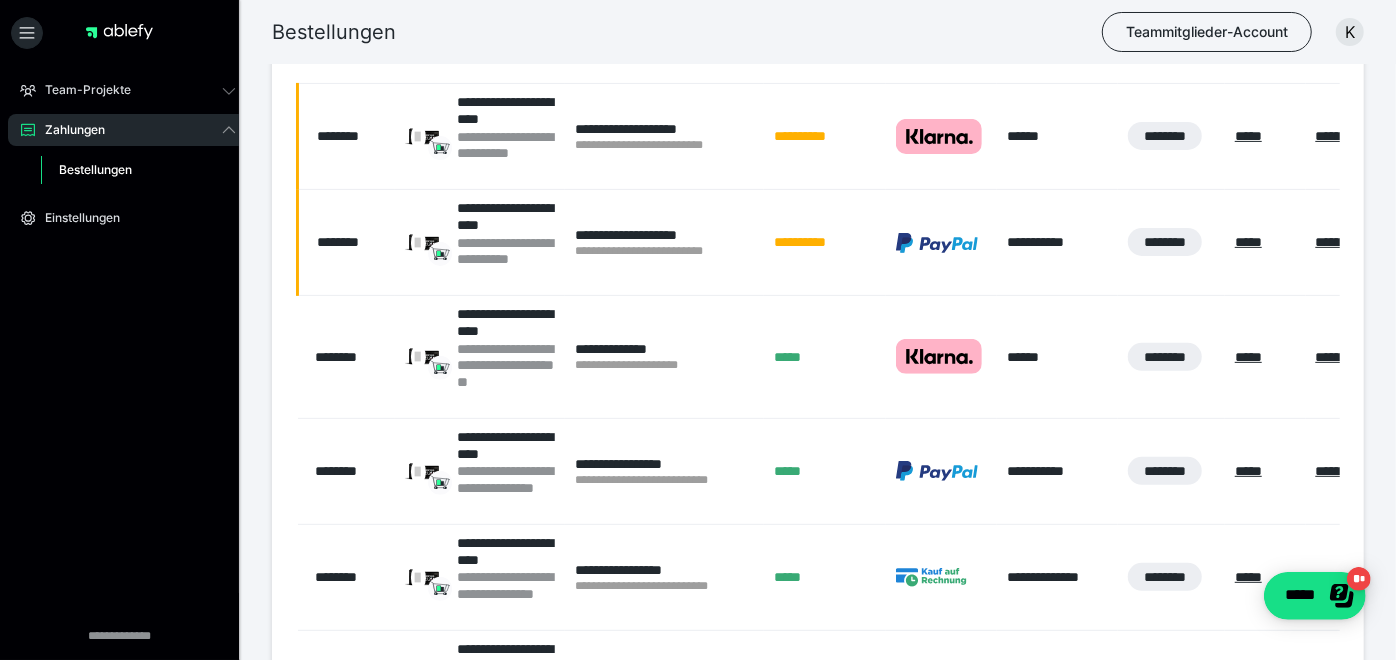 scroll, scrollTop: 408, scrollLeft: 0, axis: vertical 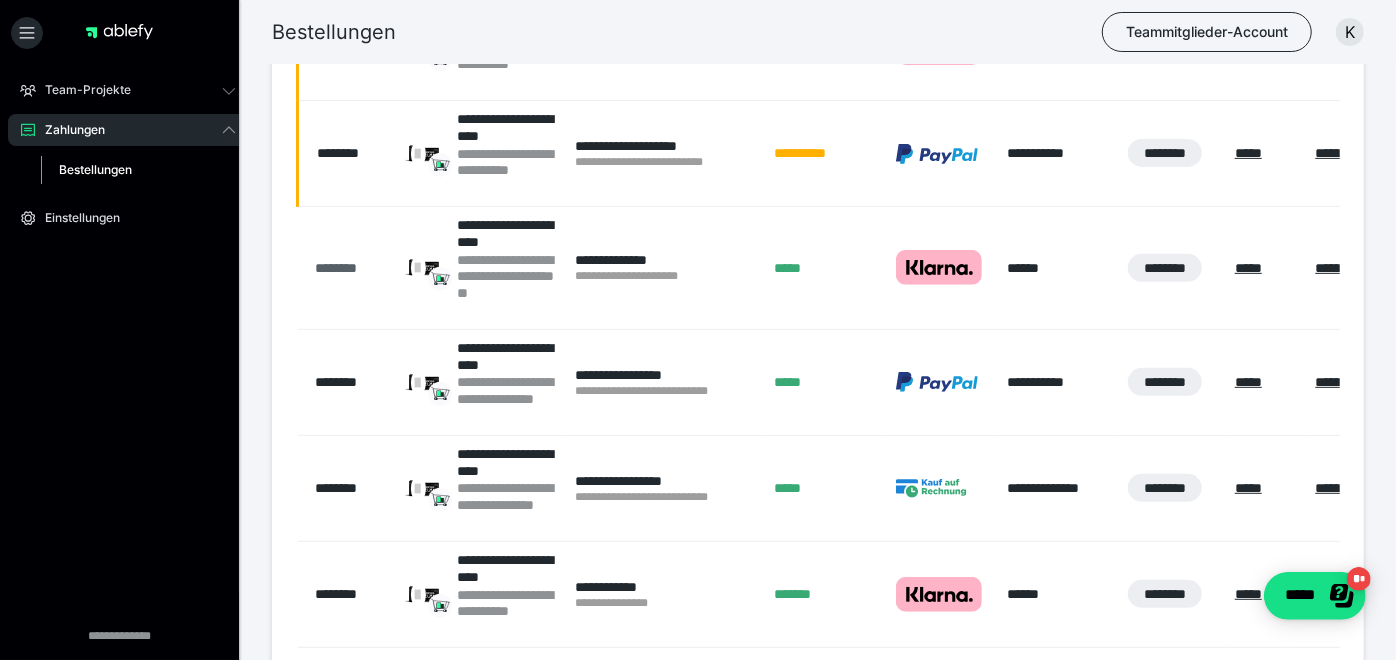 click on "********" at bounding box center (351, 268) 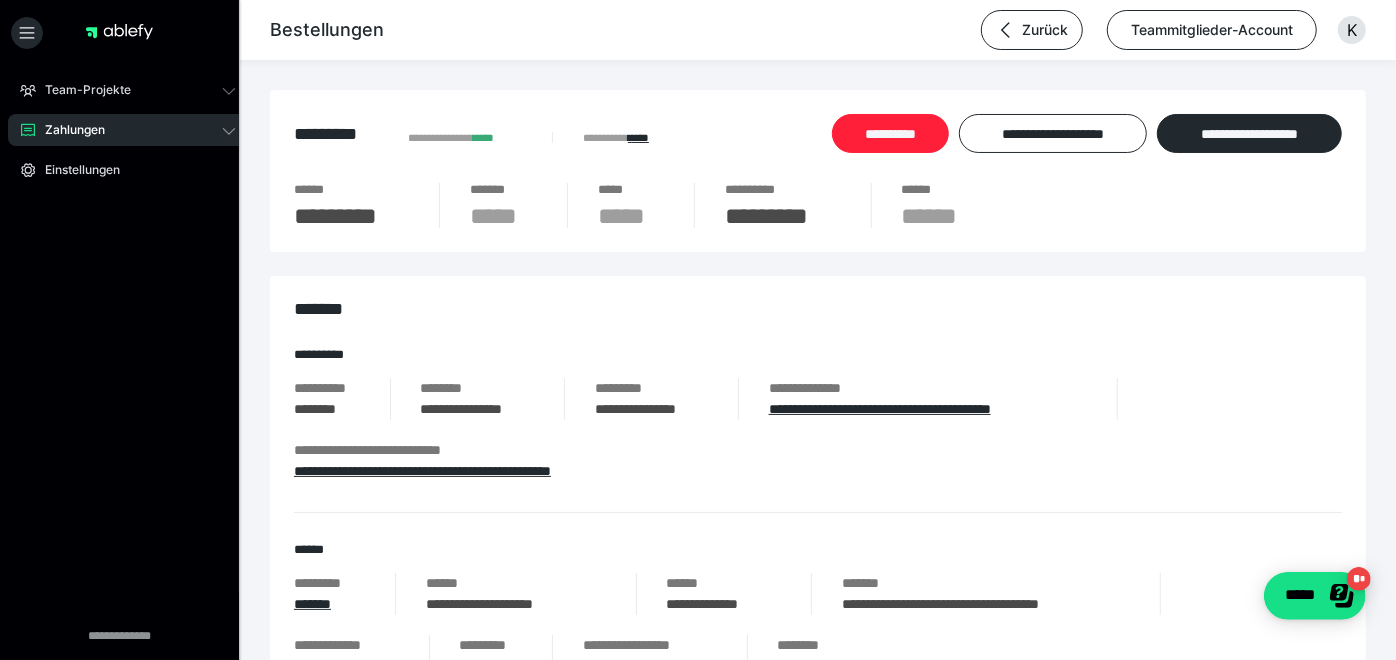 click on "**********" at bounding box center [890, 133] 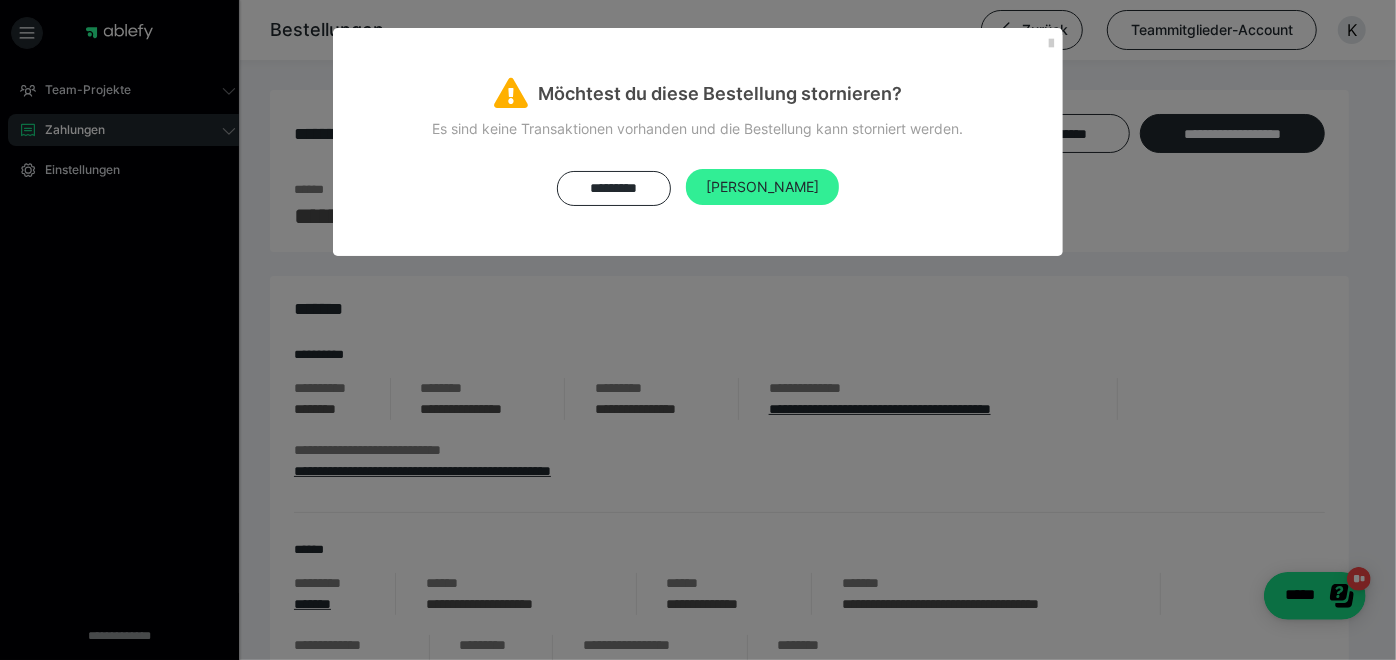 click on "[PERSON_NAME]" at bounding box center (762, 187) 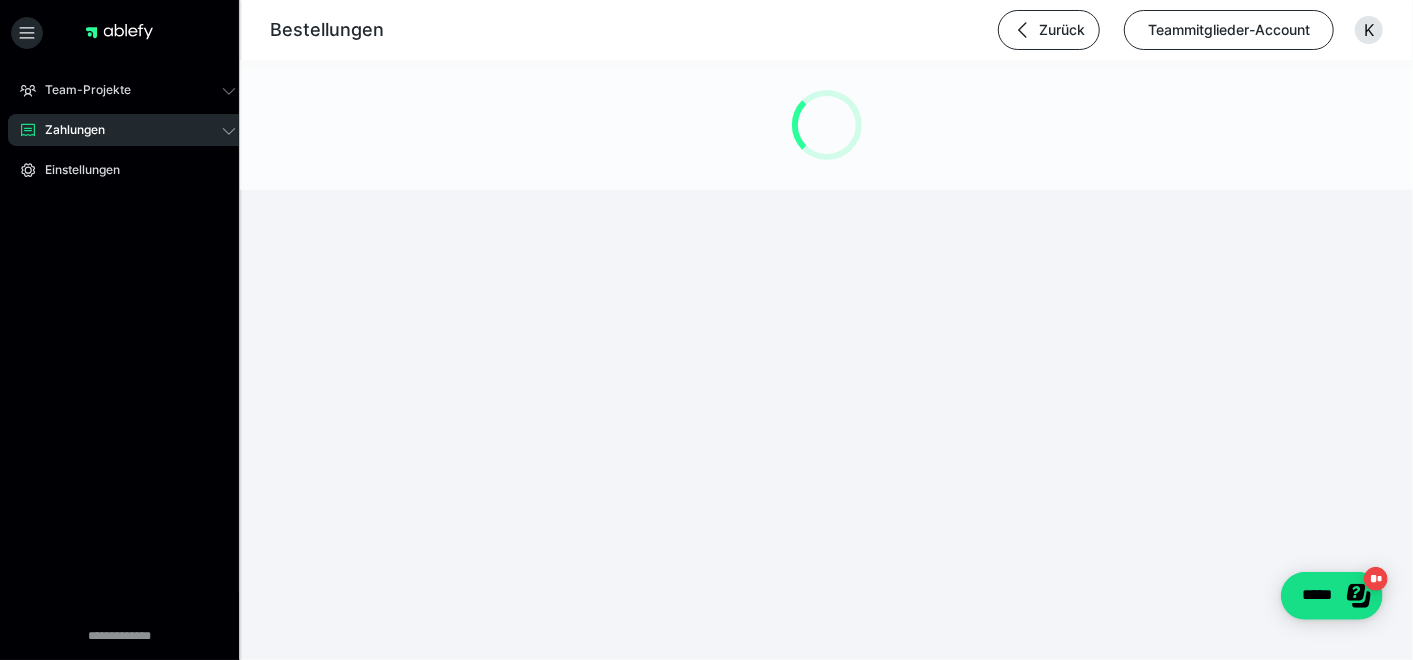 click on "Zahlungen" at bounding box center [128, 130] 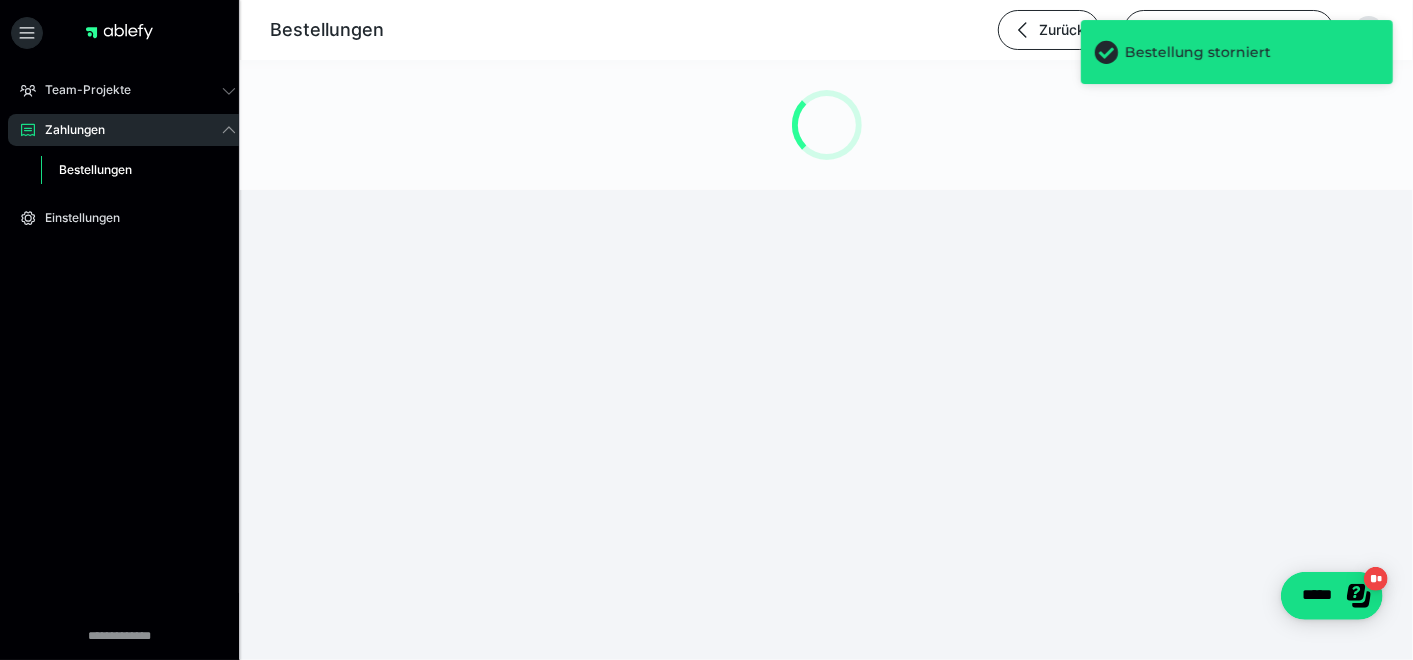 click on "Bestellungen" at bounding box center [138, 170] 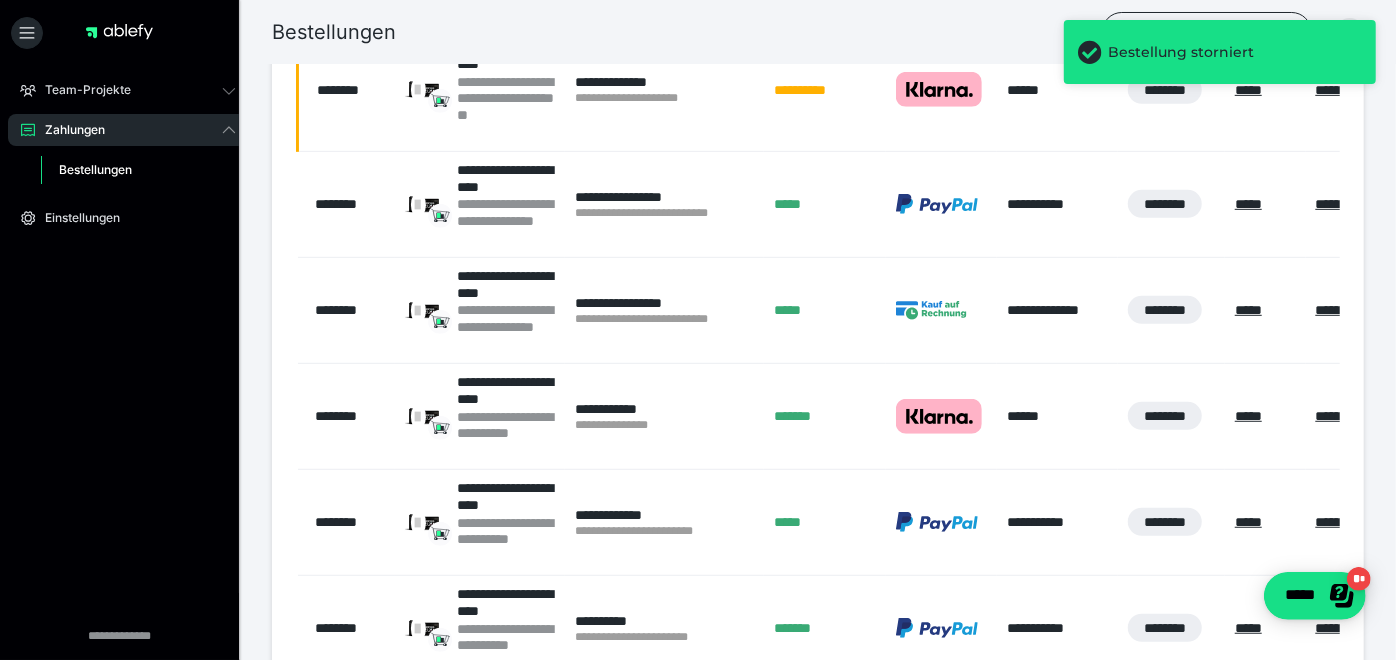 scroll, scrollTop: 590, scrollLeft: 0, axis: vertical 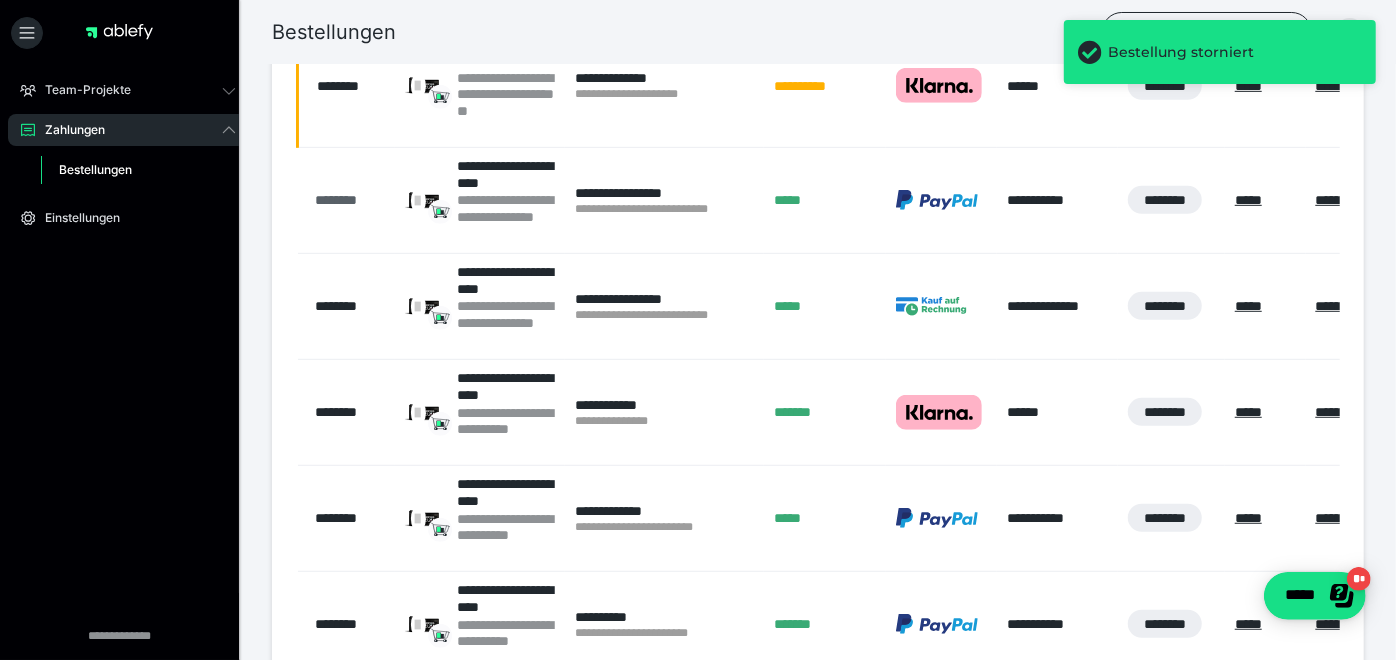 click on "********" at bounding box center [351, 200] 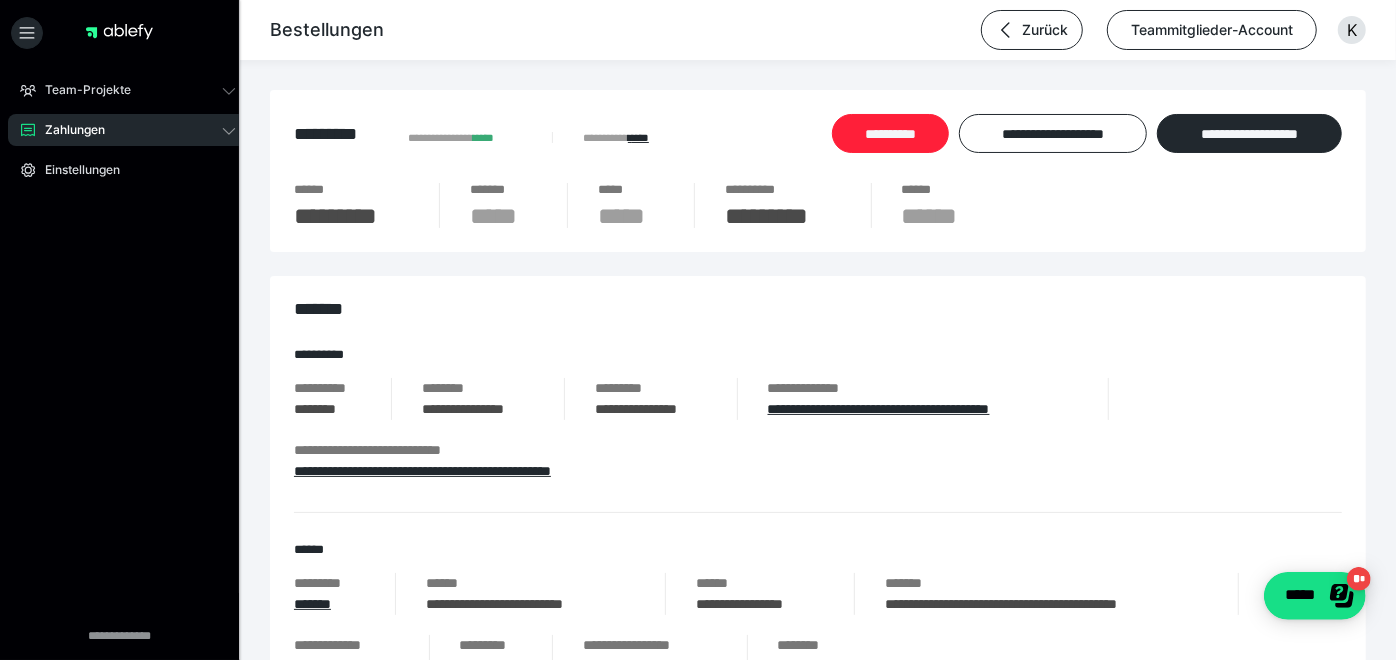 click on "**********" at bounding box center [890, 133] 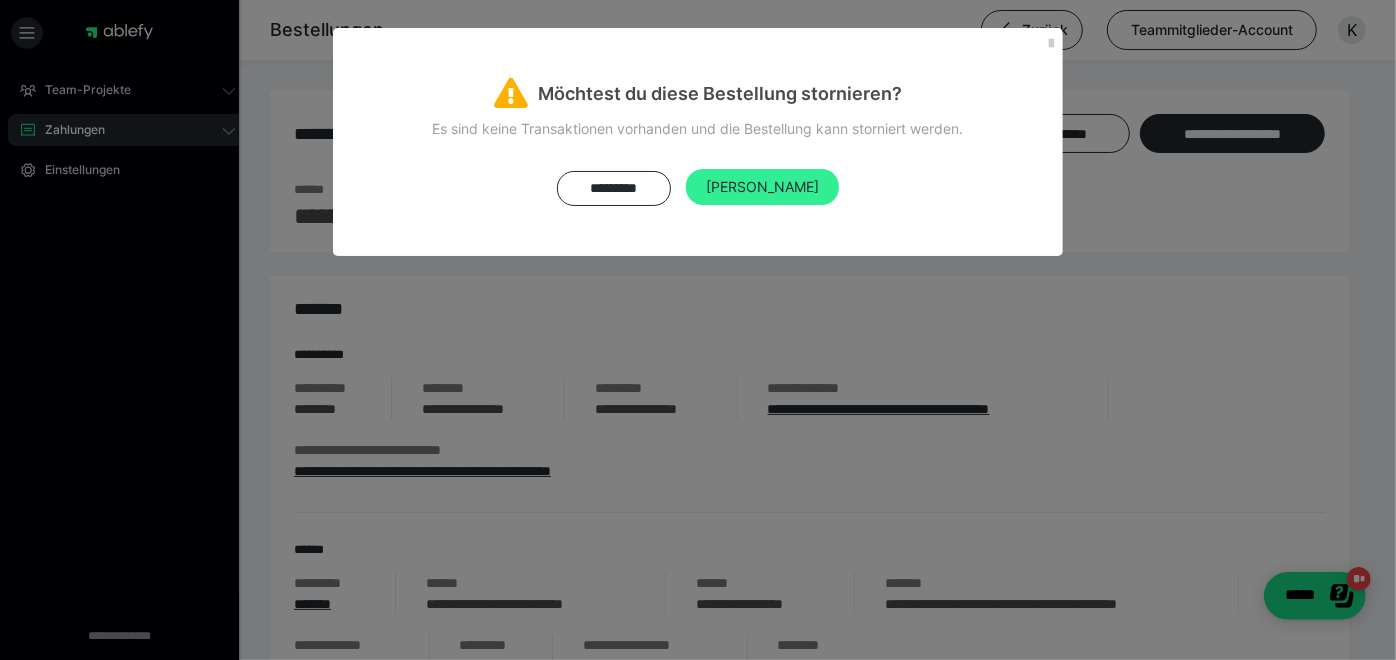 click on "[PERSON_NAME]" at bounding box center (762, 187) 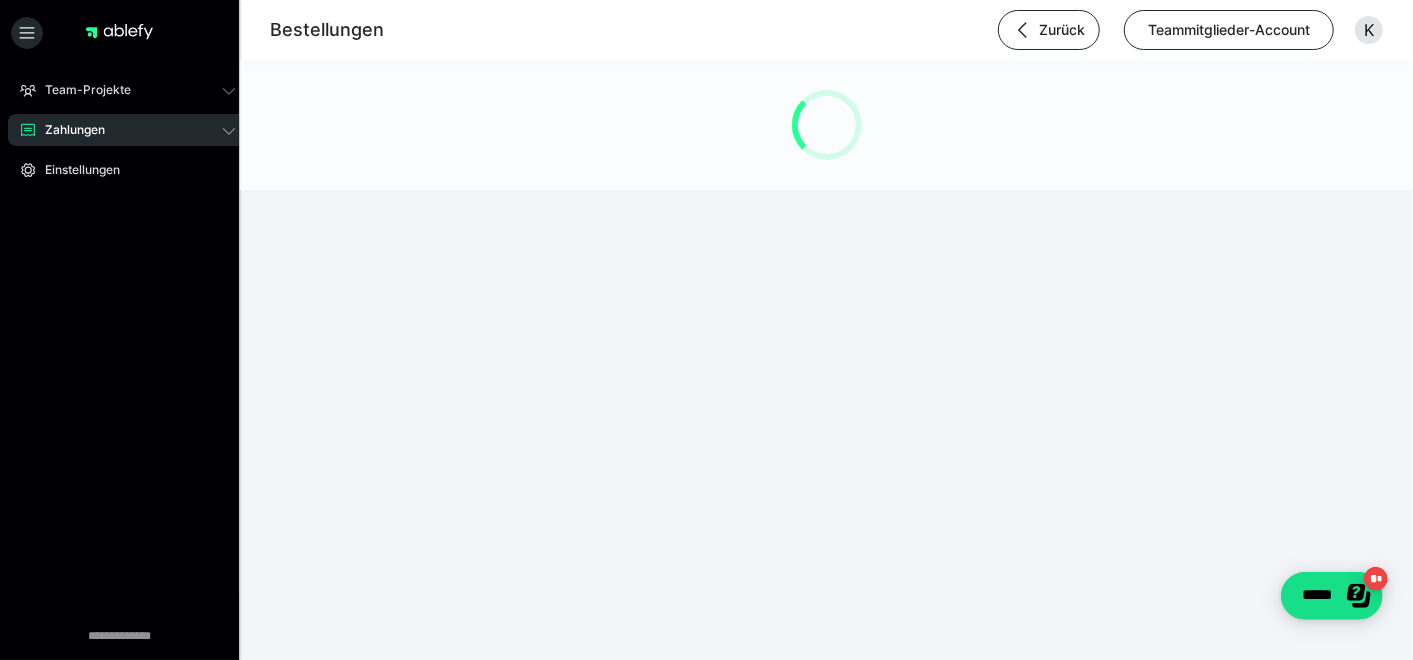 click on "Zahlungen" at bounding box center [128, 130] 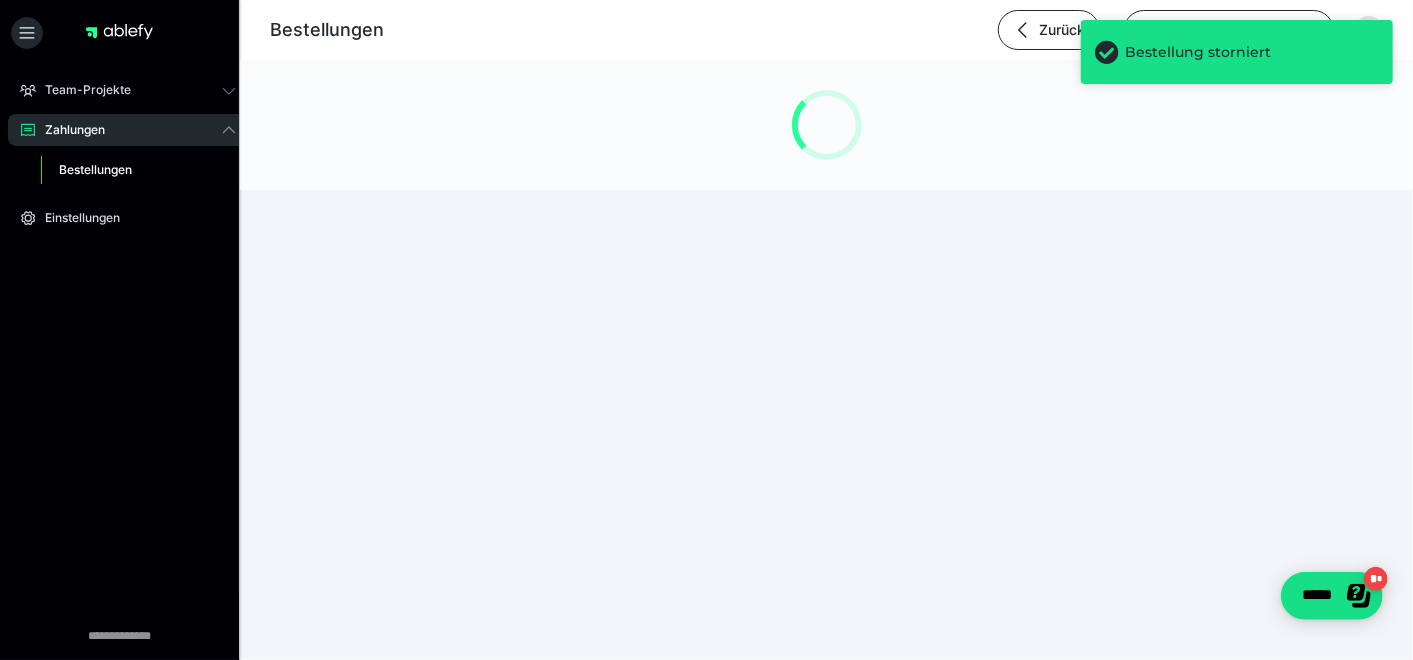 click on "Bestellungen" at bounding box center [95, 169] 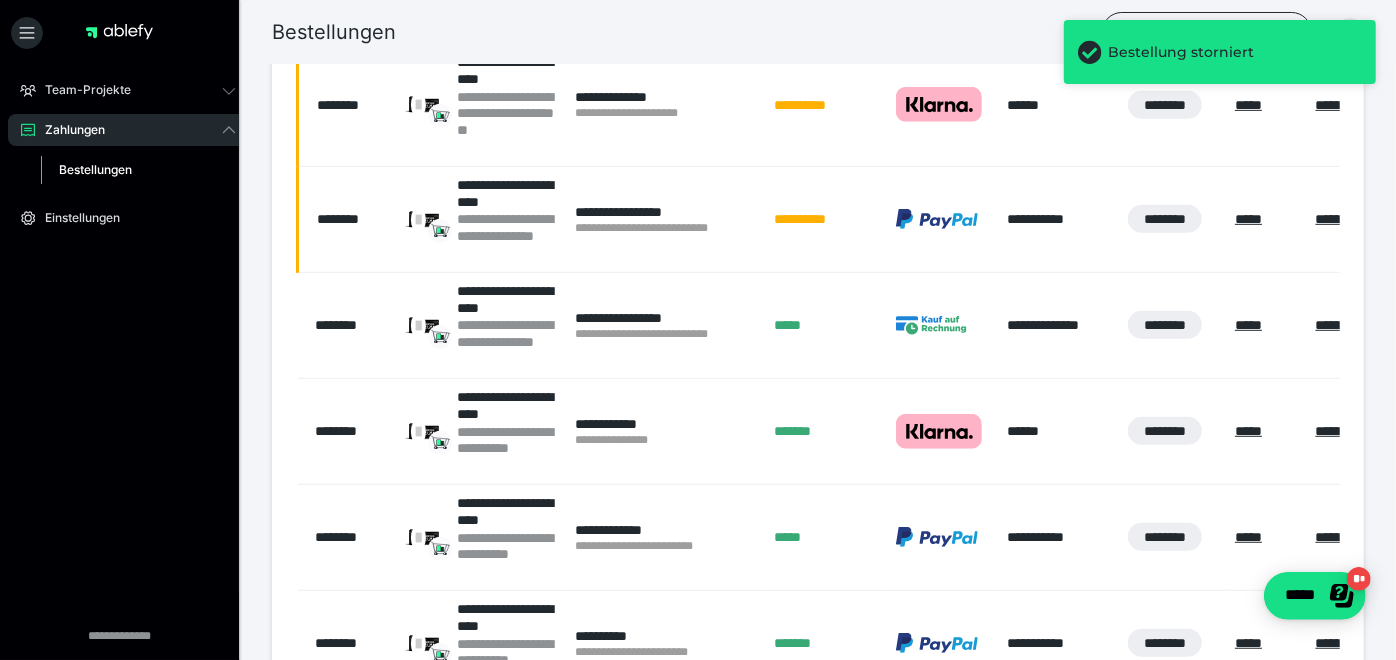 scroll, scrollTop: 576, scrollLeft: 0, axis: vertical 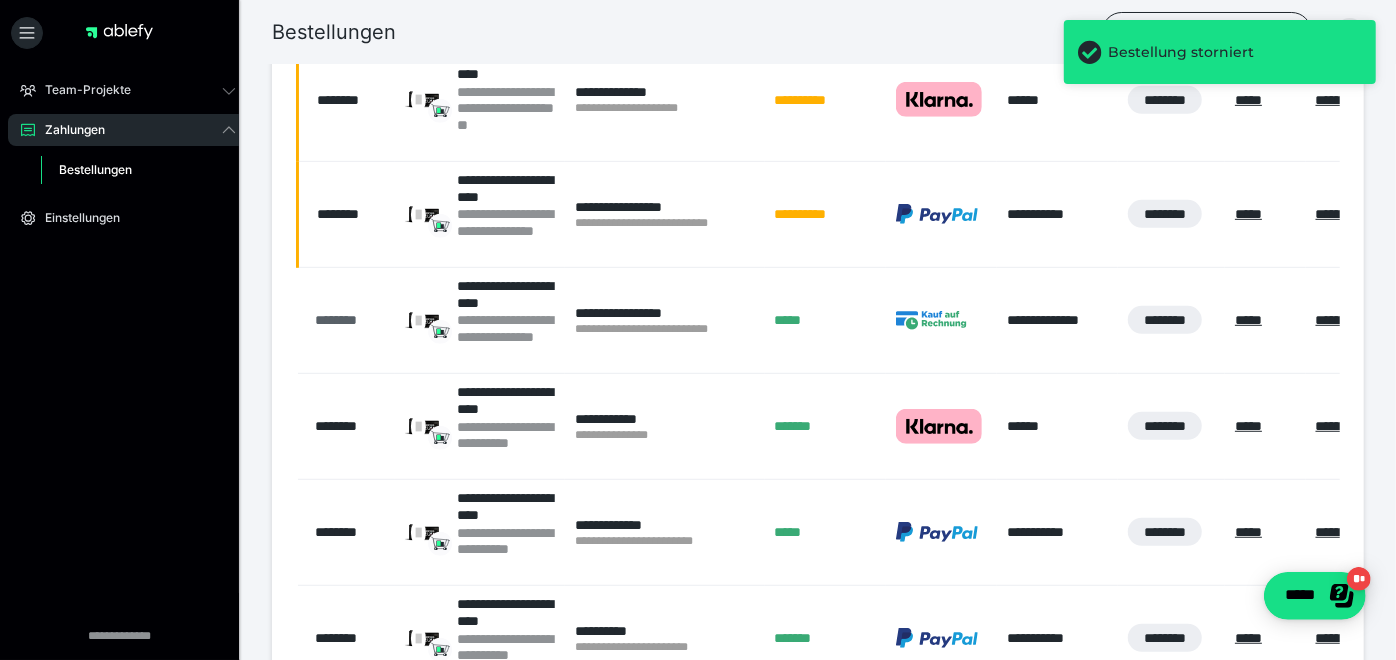 click on "********" at bounding box center [351, 320] 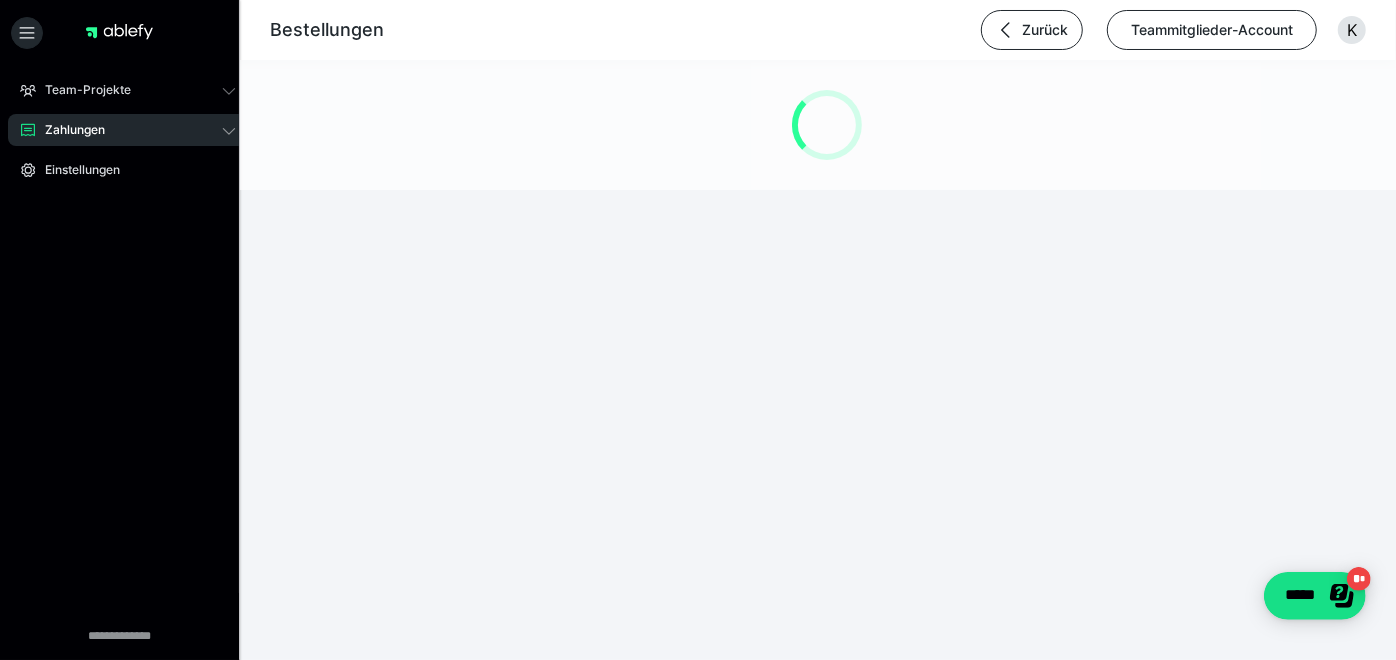 scroll, scrollTop: 0, scrollLeft: 0, axis: both 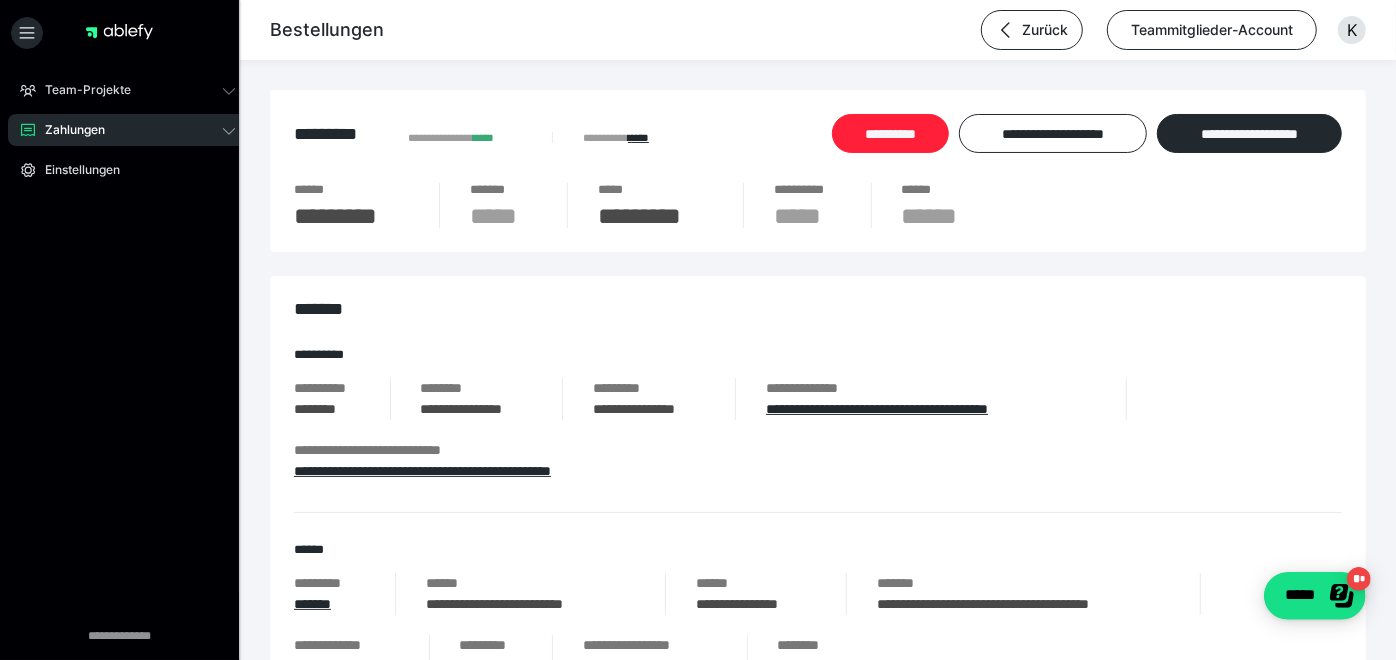 click on "**********" at bounding box center (890, 133) 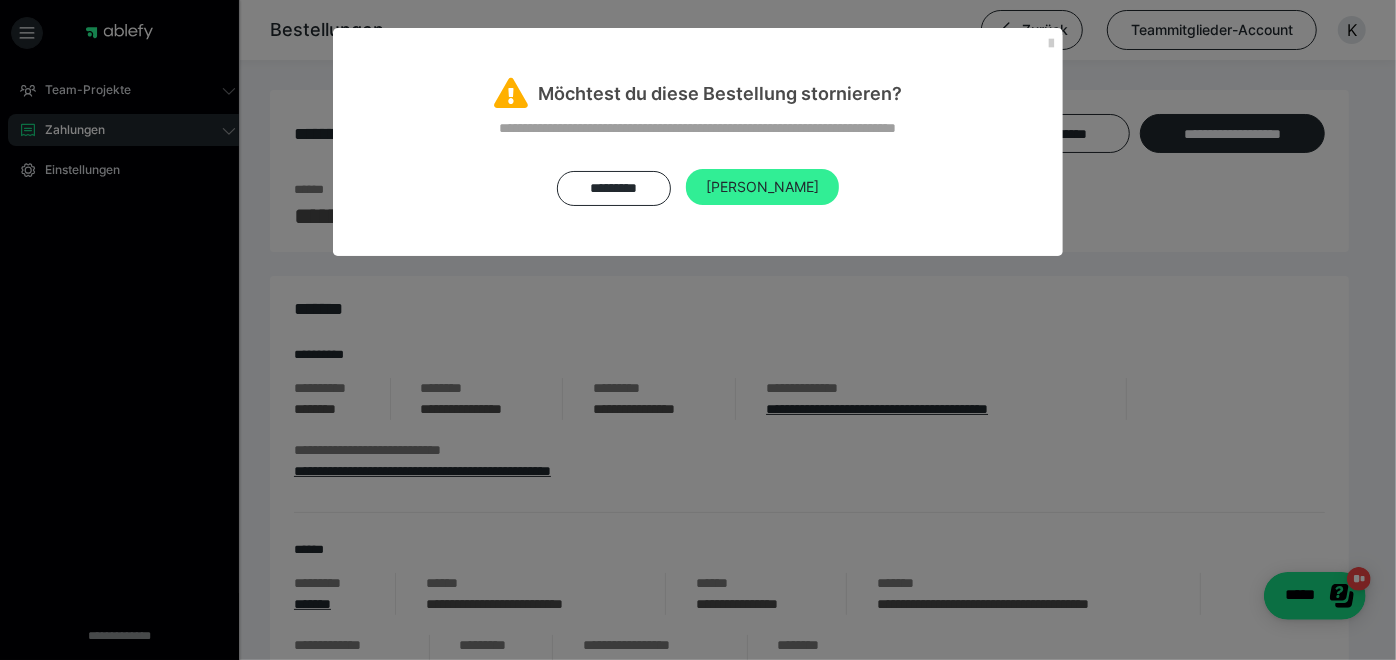click on "[PERSON_NAME]" at bounding box center (762, 187) 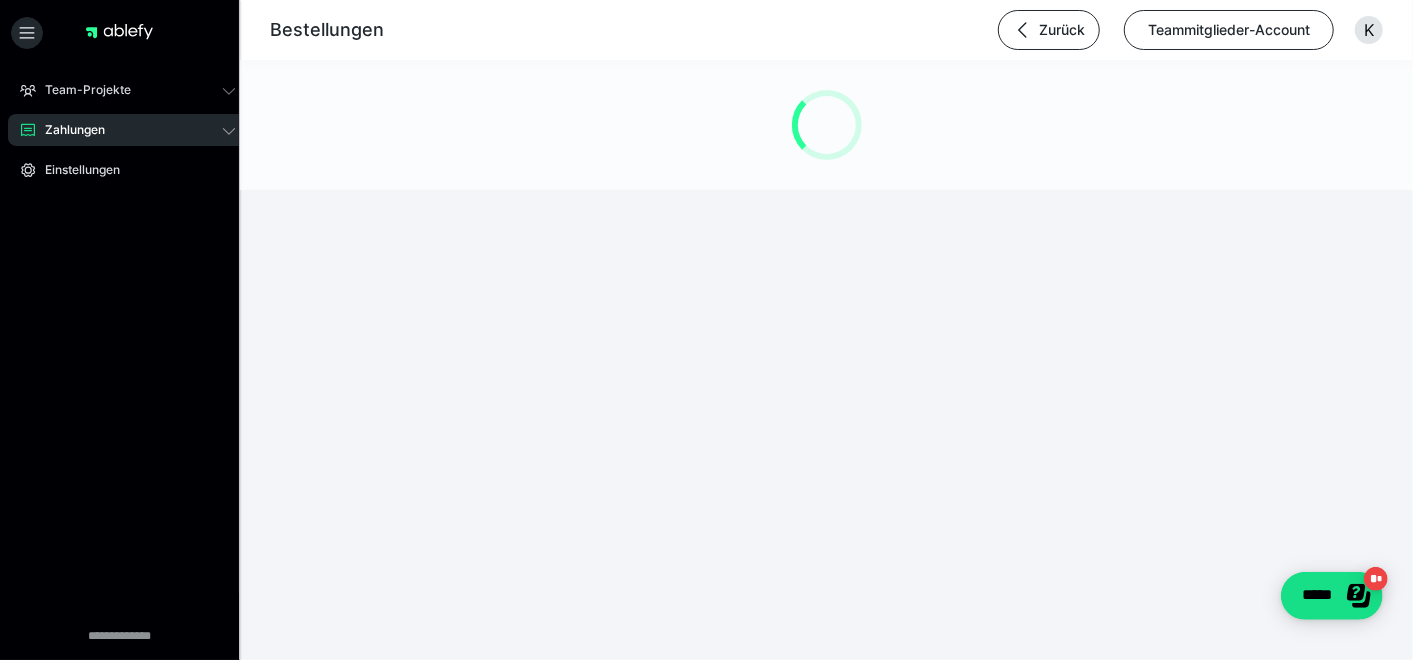 click on "Zahlungen" at bounding box center [128, 130] 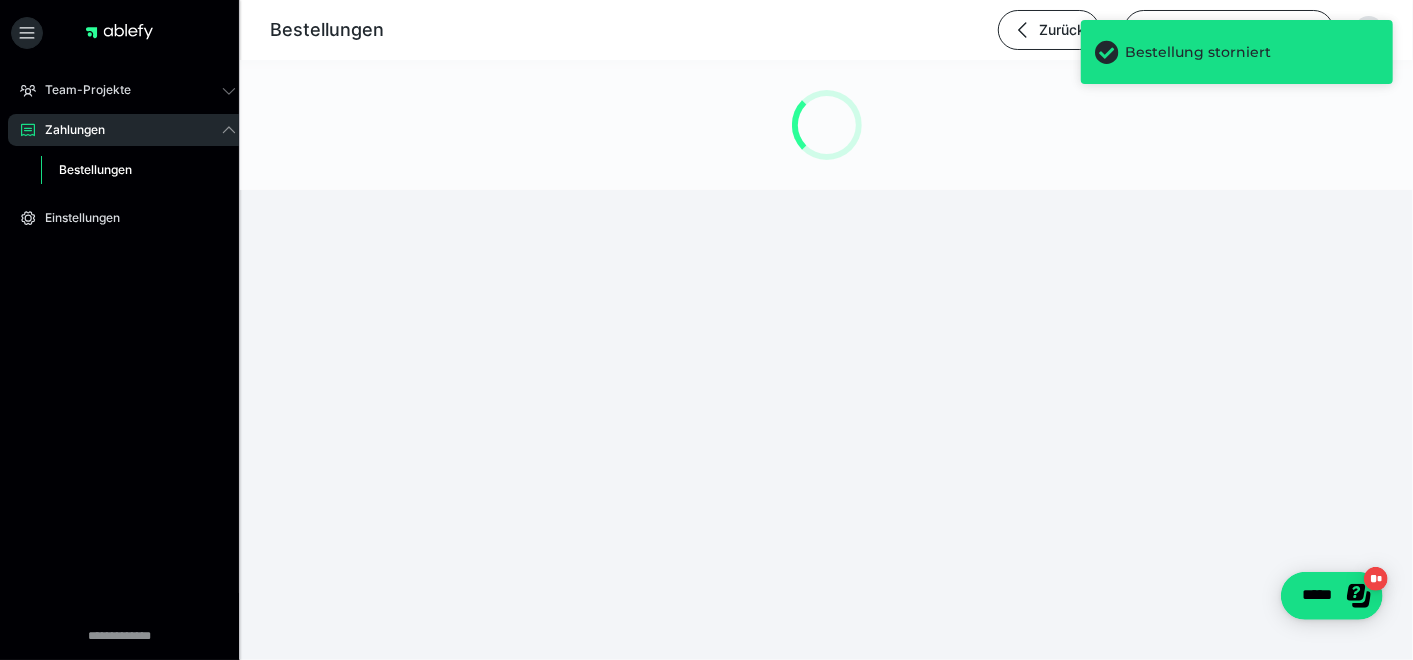 click on "Bestellungen" at bounding box center [95, 169] 